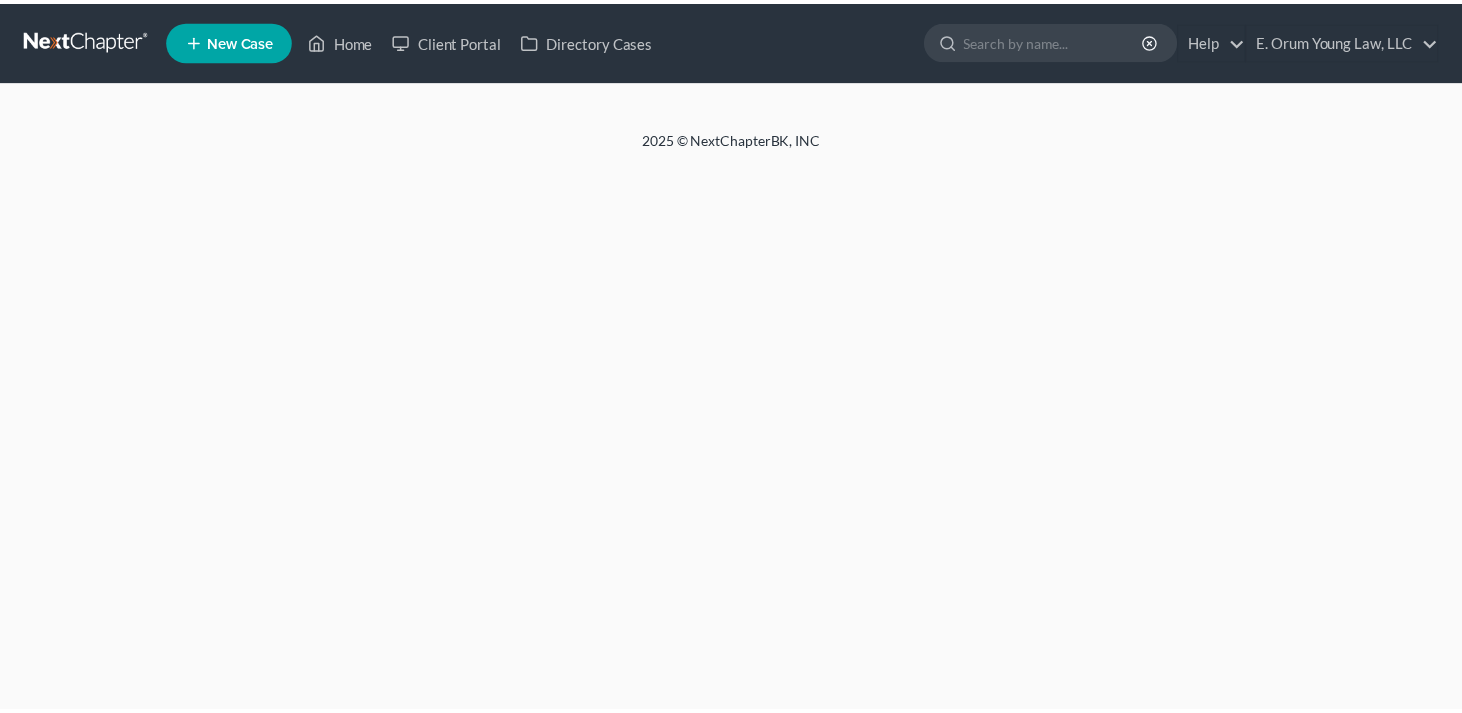 scroll, scrollTop: 0, scrollLeft: 0, axis: both 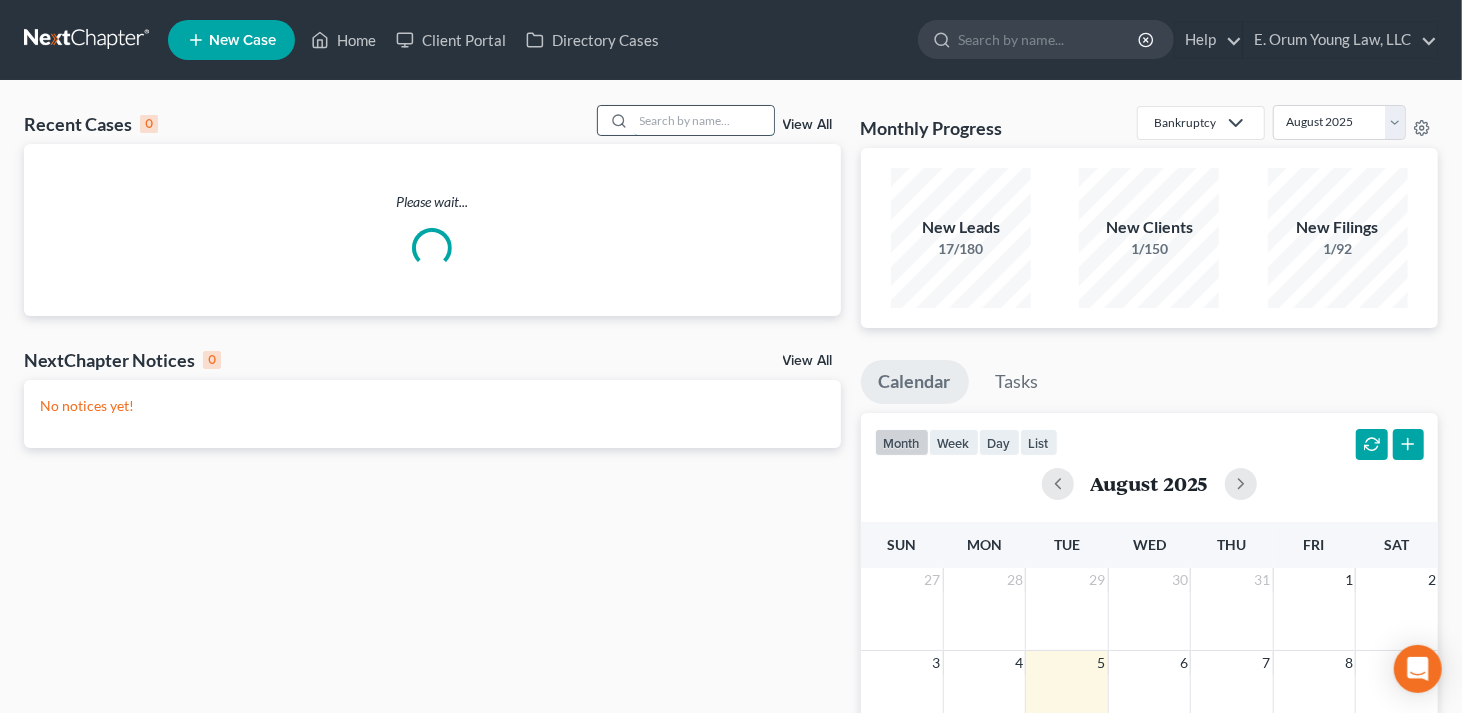 click at bounding box center (704, 120) 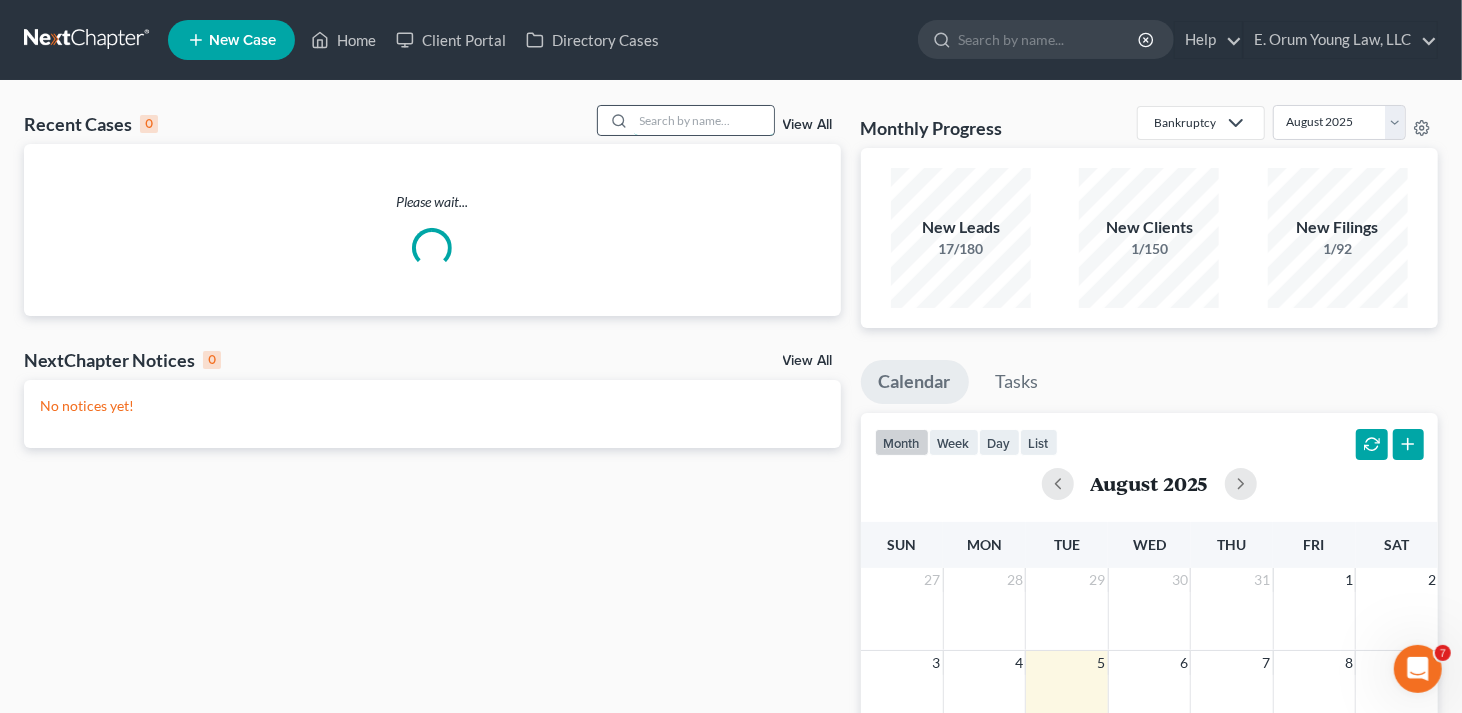 scroll, scrollTop: 0, scrollLeft: 0, axis: both 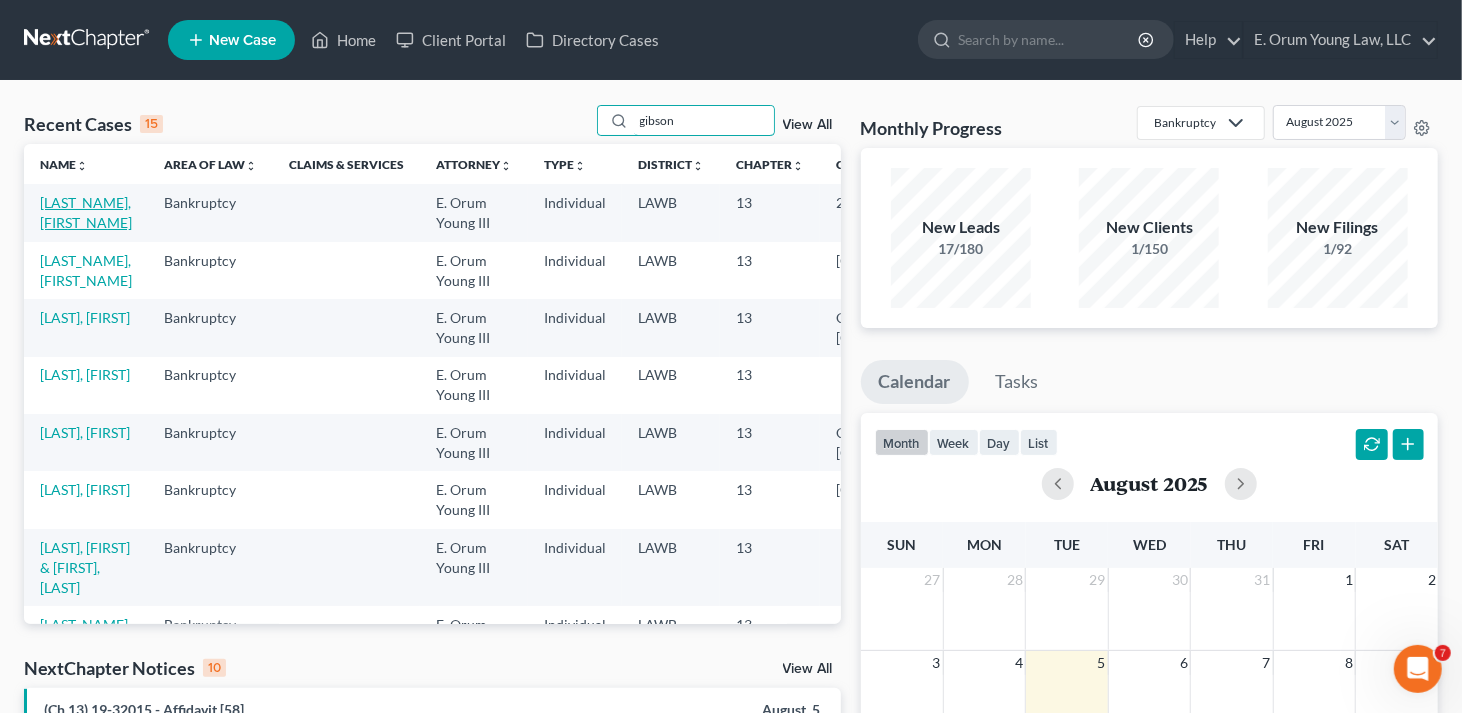type on "gibson" 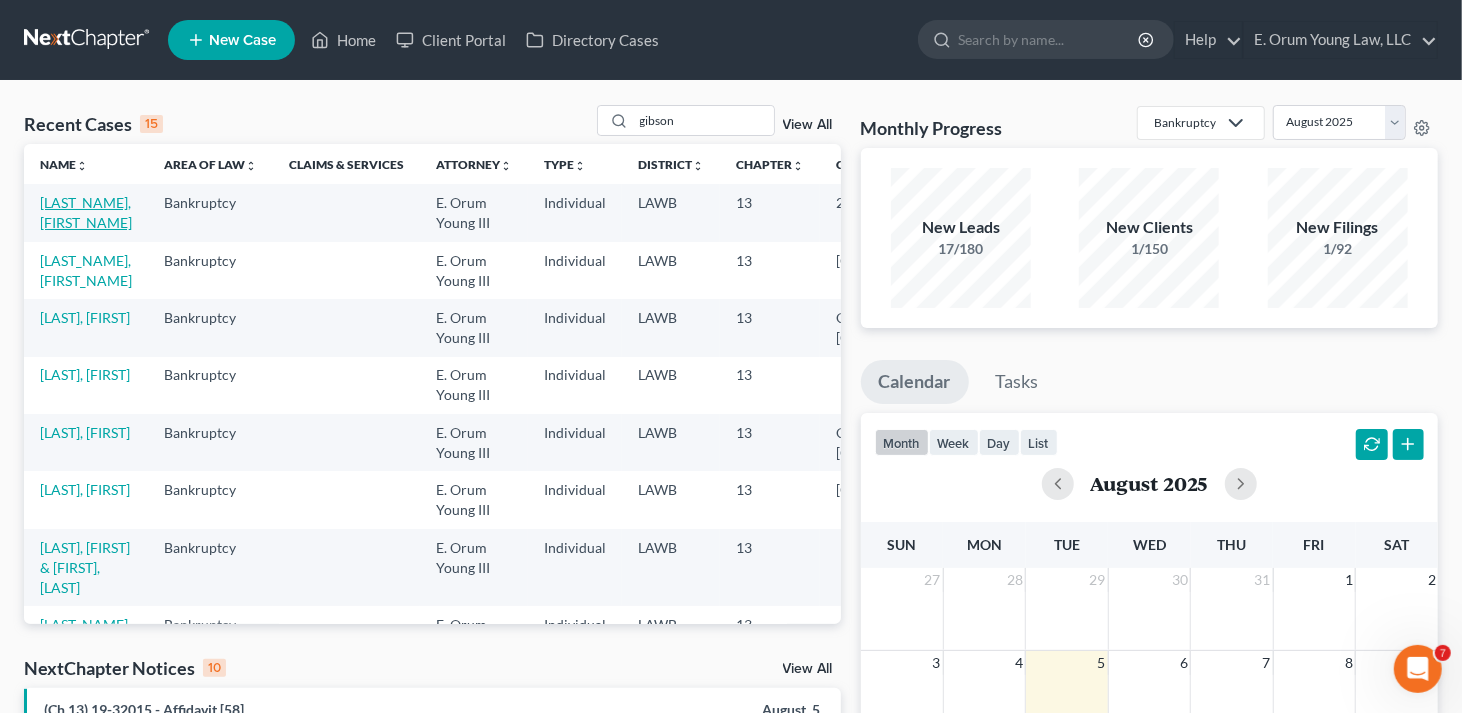 click on "[LAST_NAME], [FIRST_NAME]" at bounding box center [86, 212] 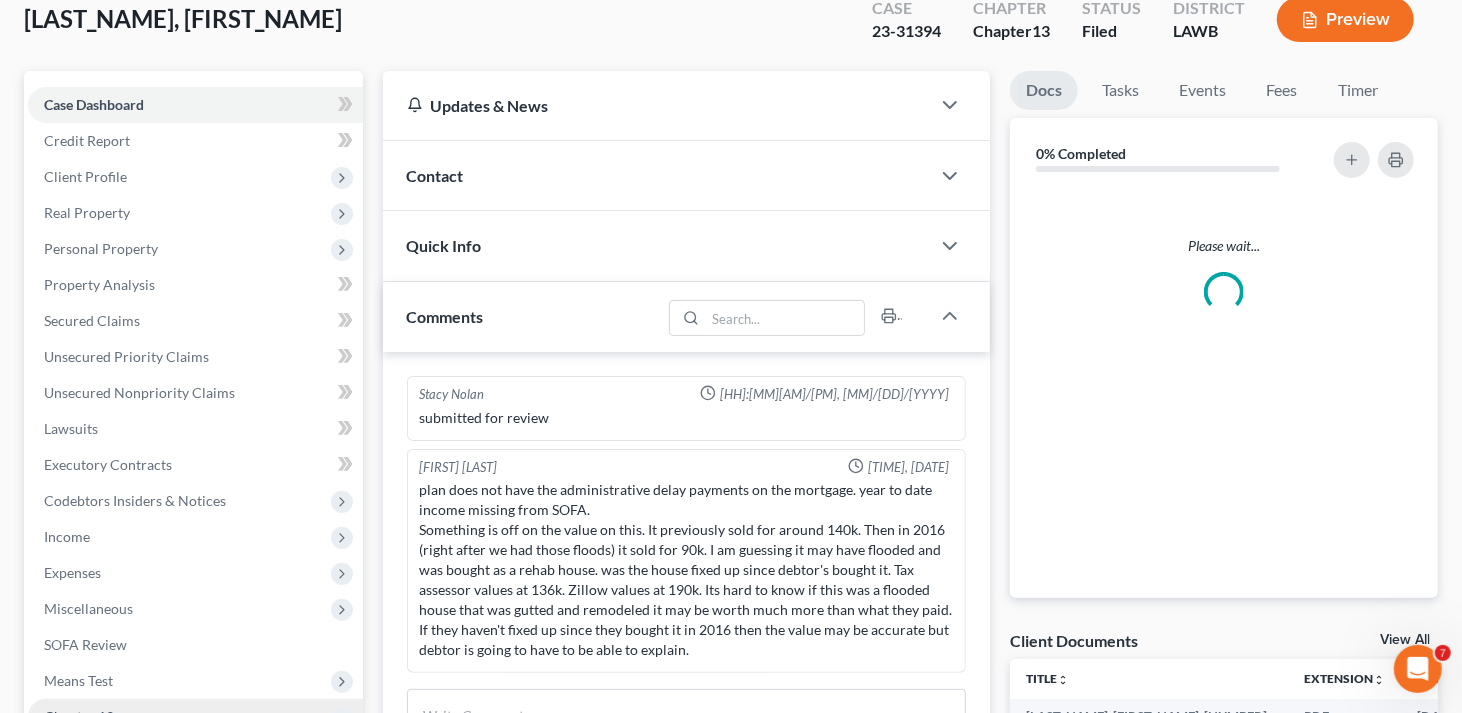scroll, scrollTop: 300, scrollLeft: 0, axis: vertical 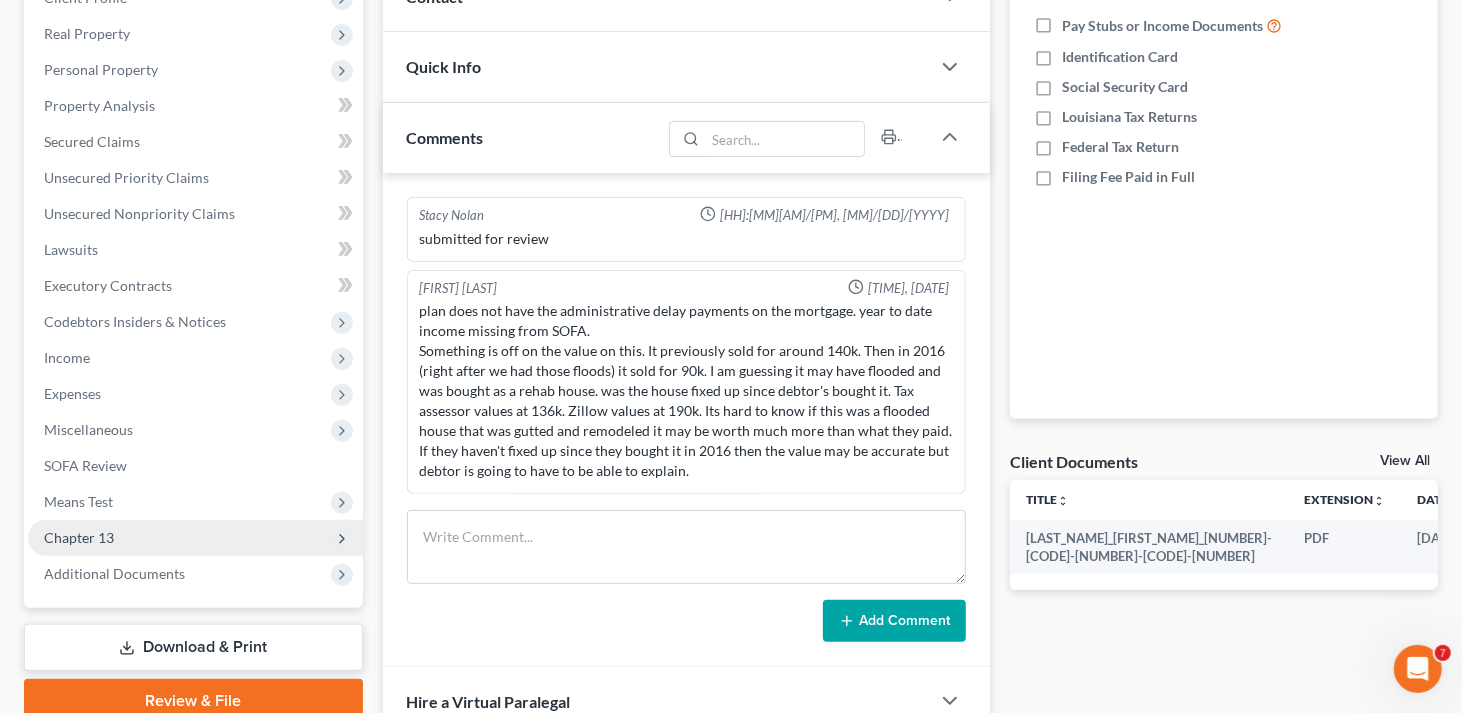 click on "Chapter 13" at bounding box center (79, 537) 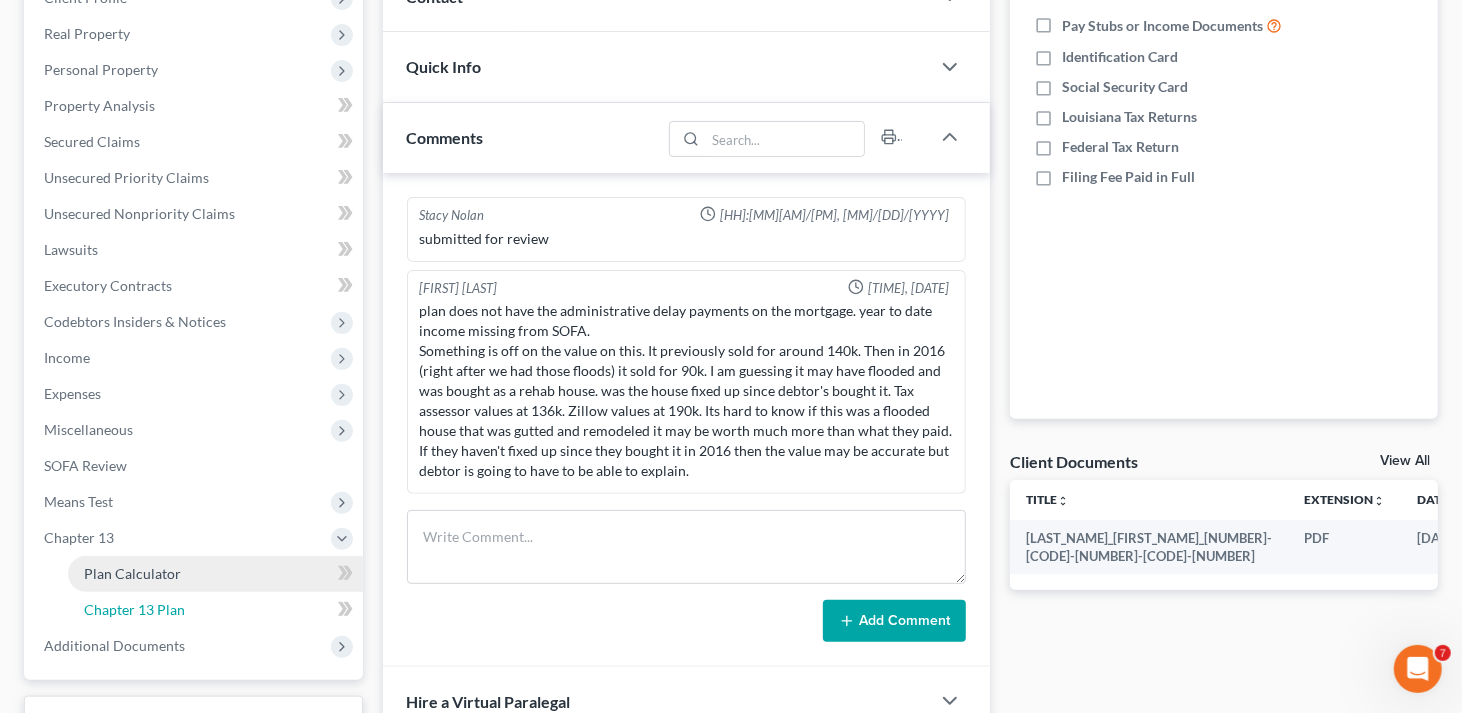 drag, startPoint x: 148, startPoint y: 605, endPoint x: 236, endPoint y: 572, distance: 93.98404 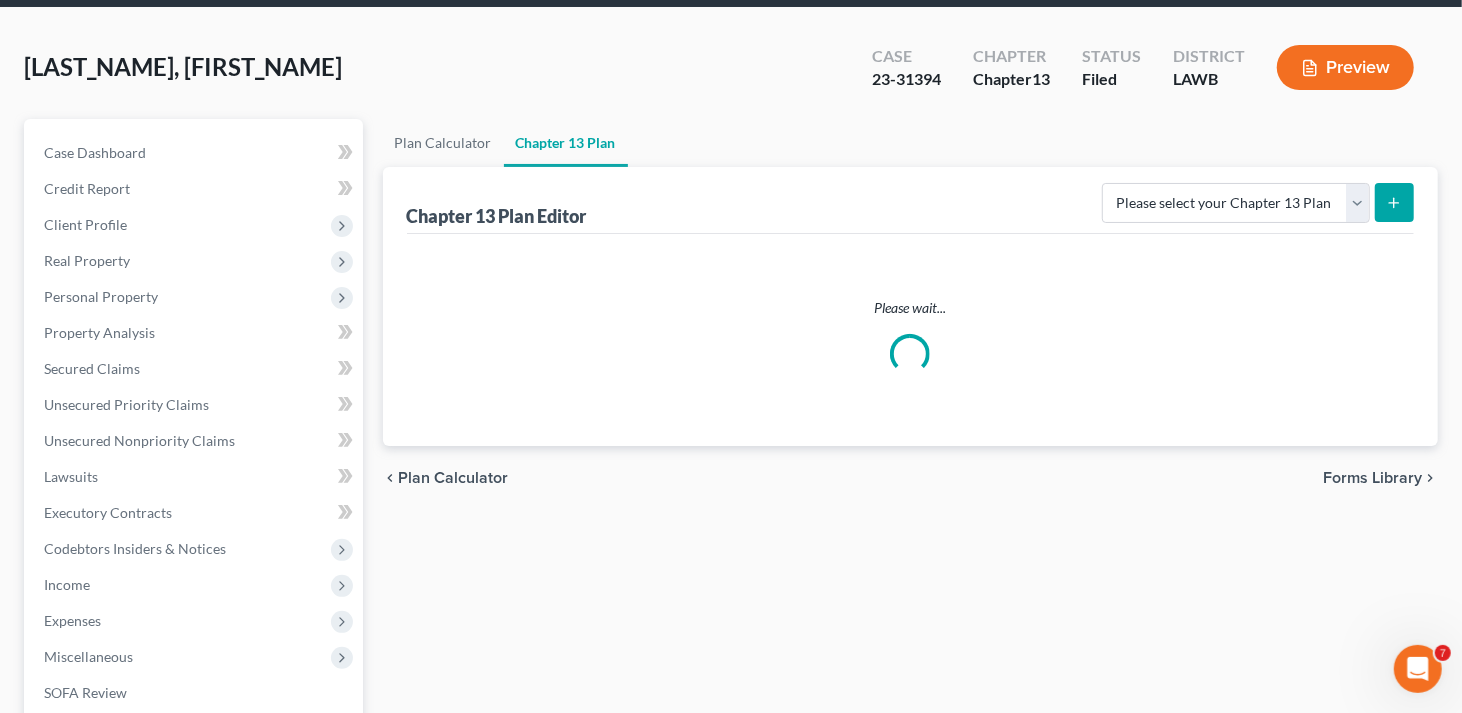 scroll, scrollTop: 0, scrollLeft: 0, axis: both 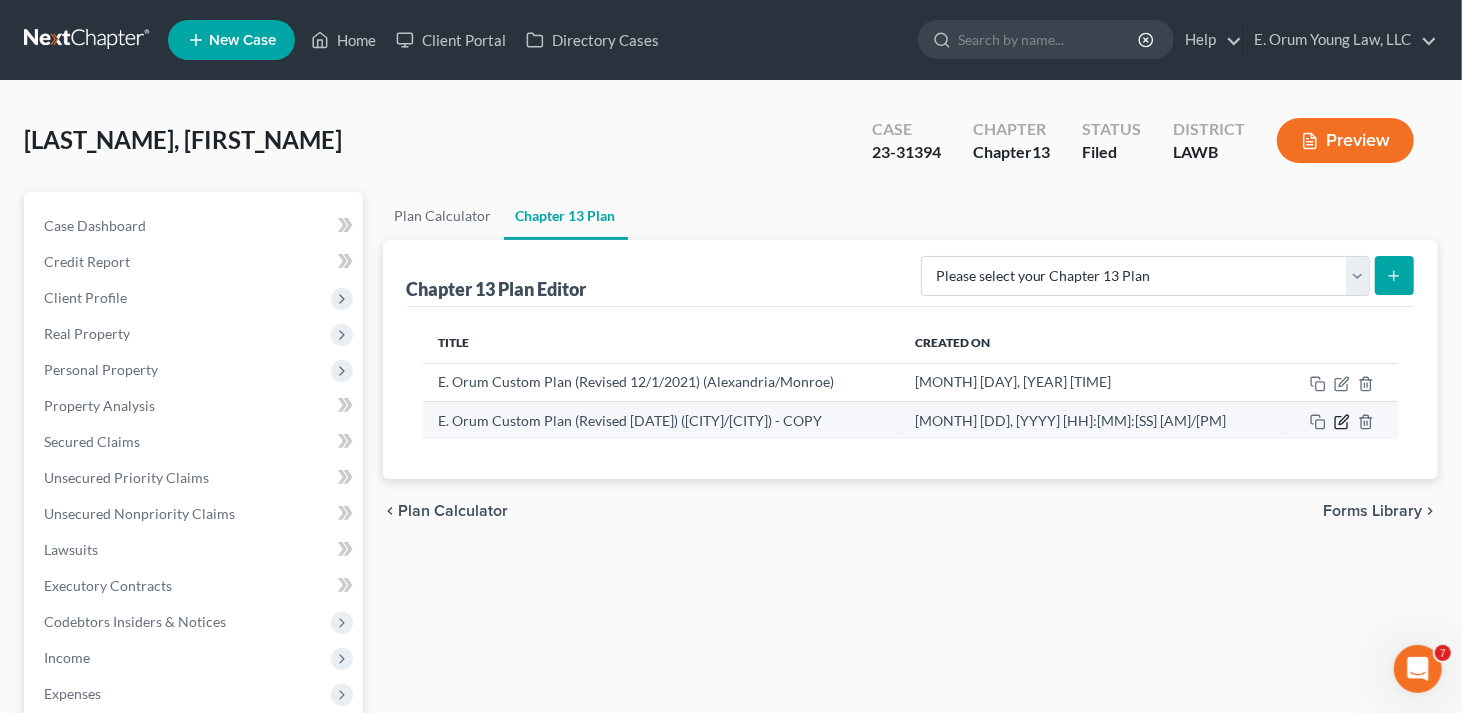 click 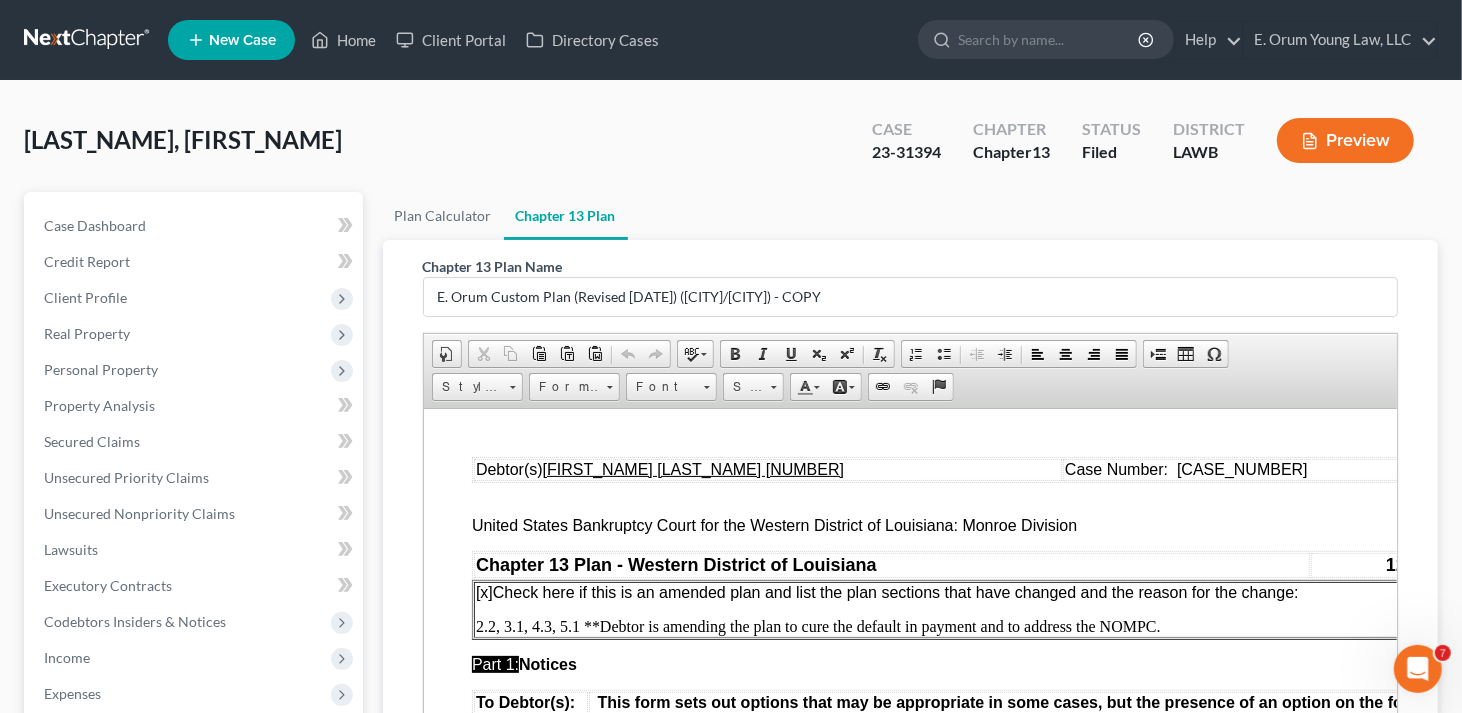 scroll, scrollTop: 100, scrollLeft: 0, axis: vertical 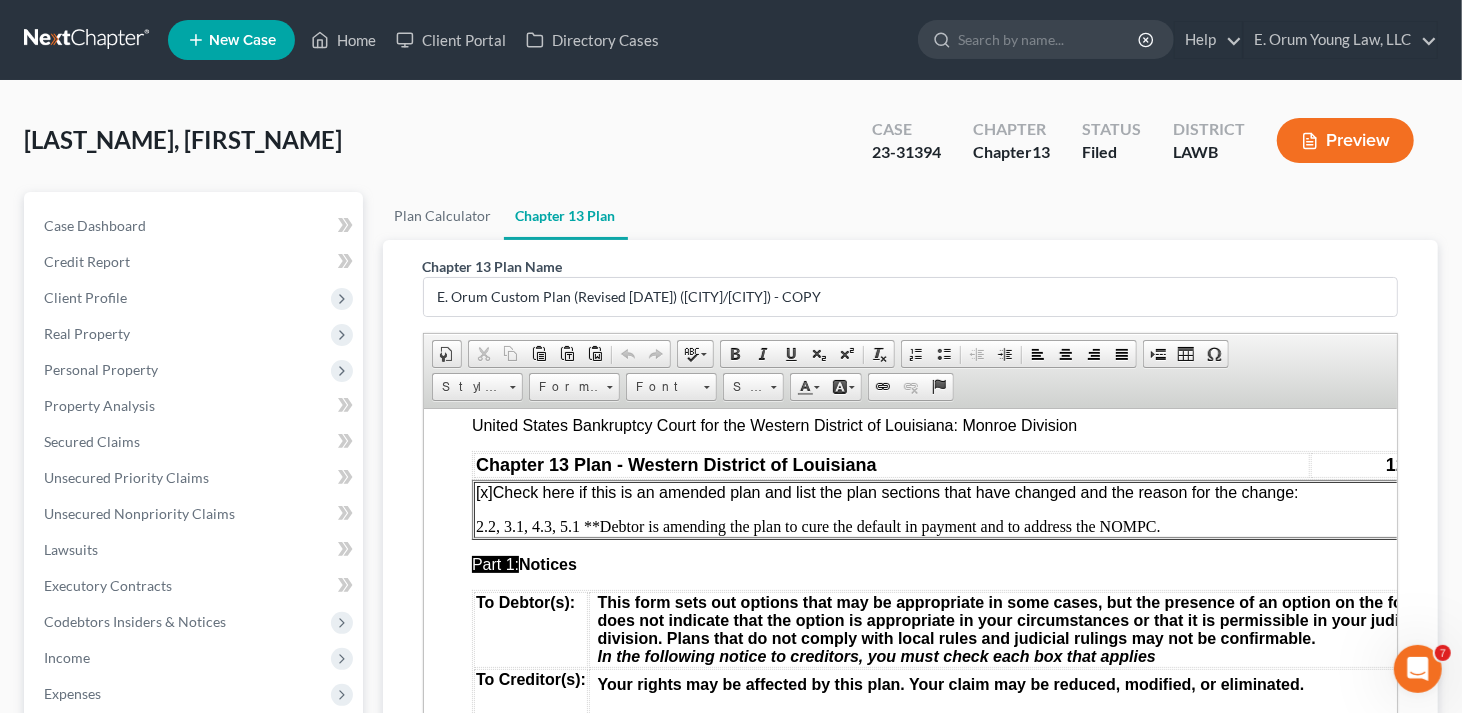 click on "2.2, 3.1, 4.3, 5.1 **Debtor is amending the plan to cure the default in payment and to address the NOMPC." at bounding box center (962, 526) 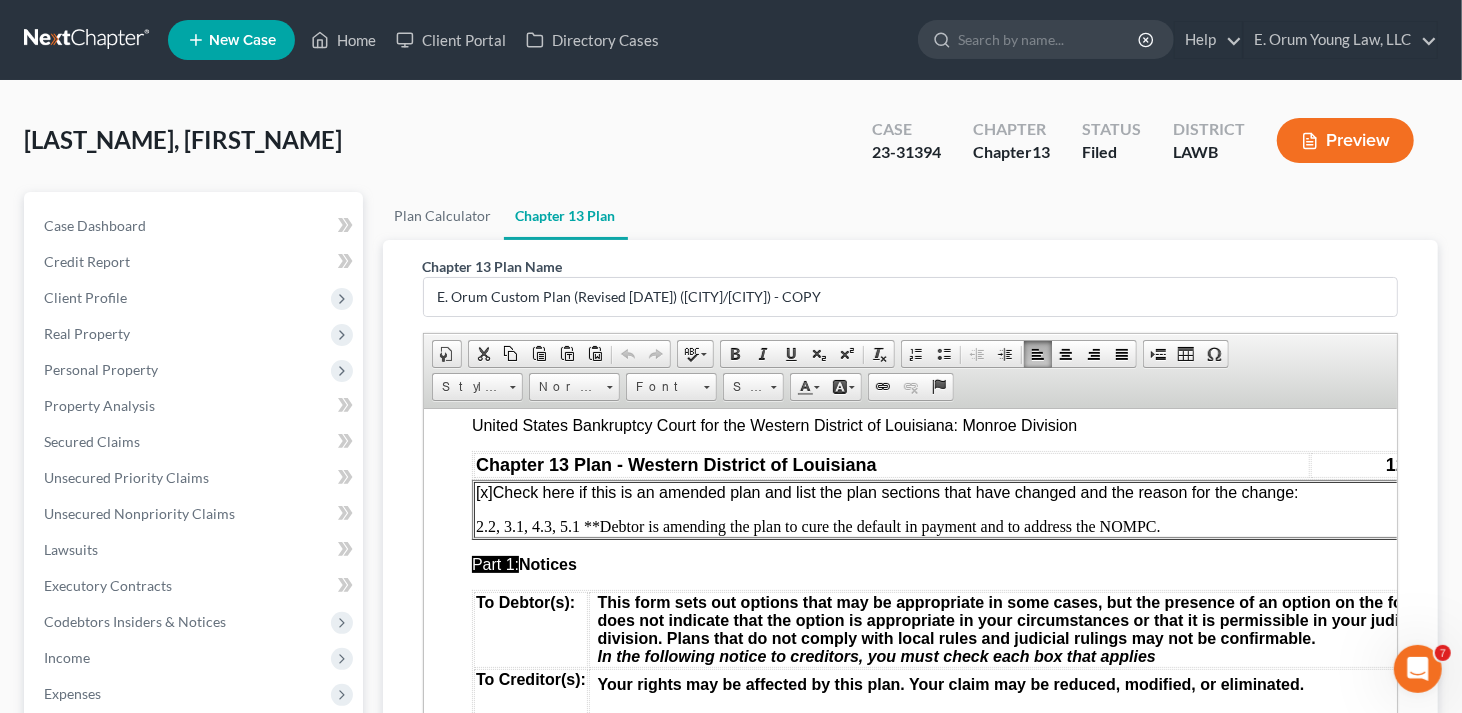 type 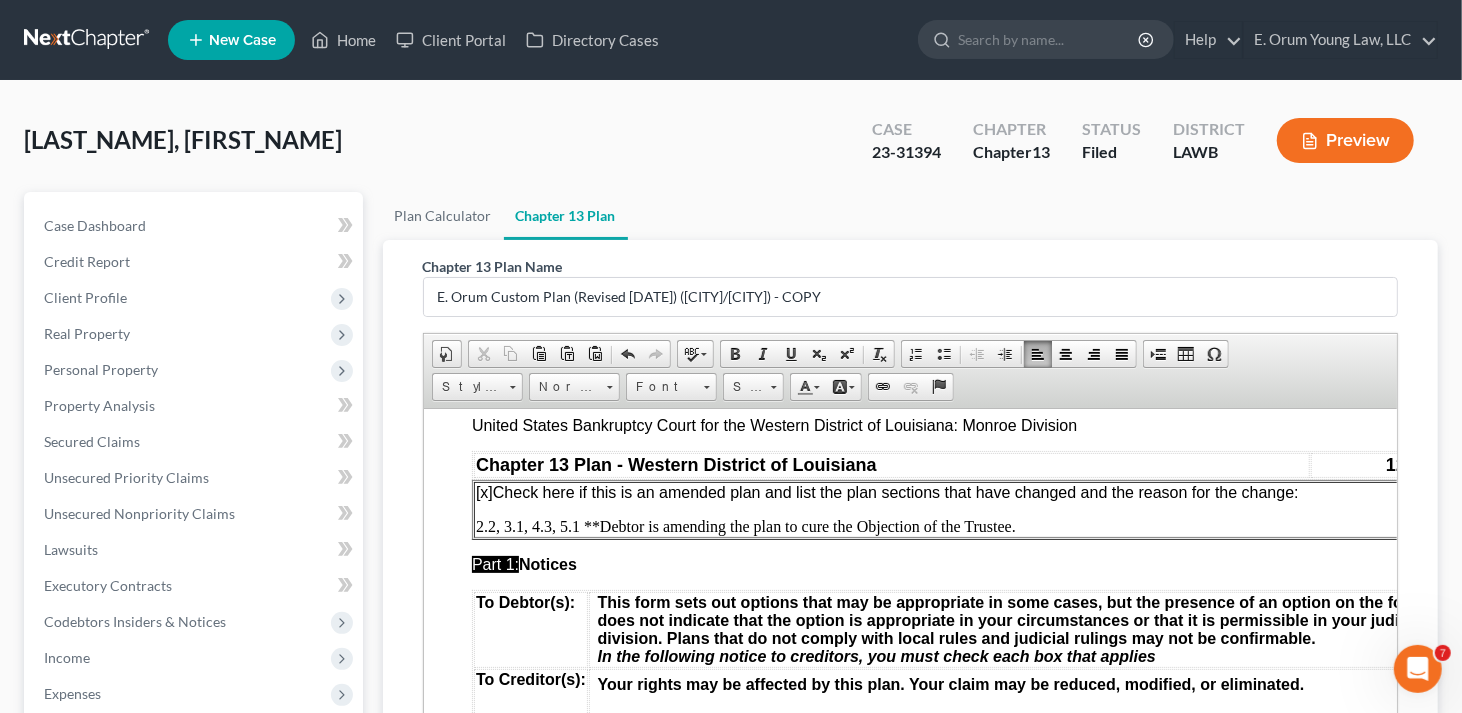 click on "2.2, 3.1, 4.3, 5.1 **Debtor is amending the plan to cure the Objection of the Trustee." at bounding box center (962, 526) 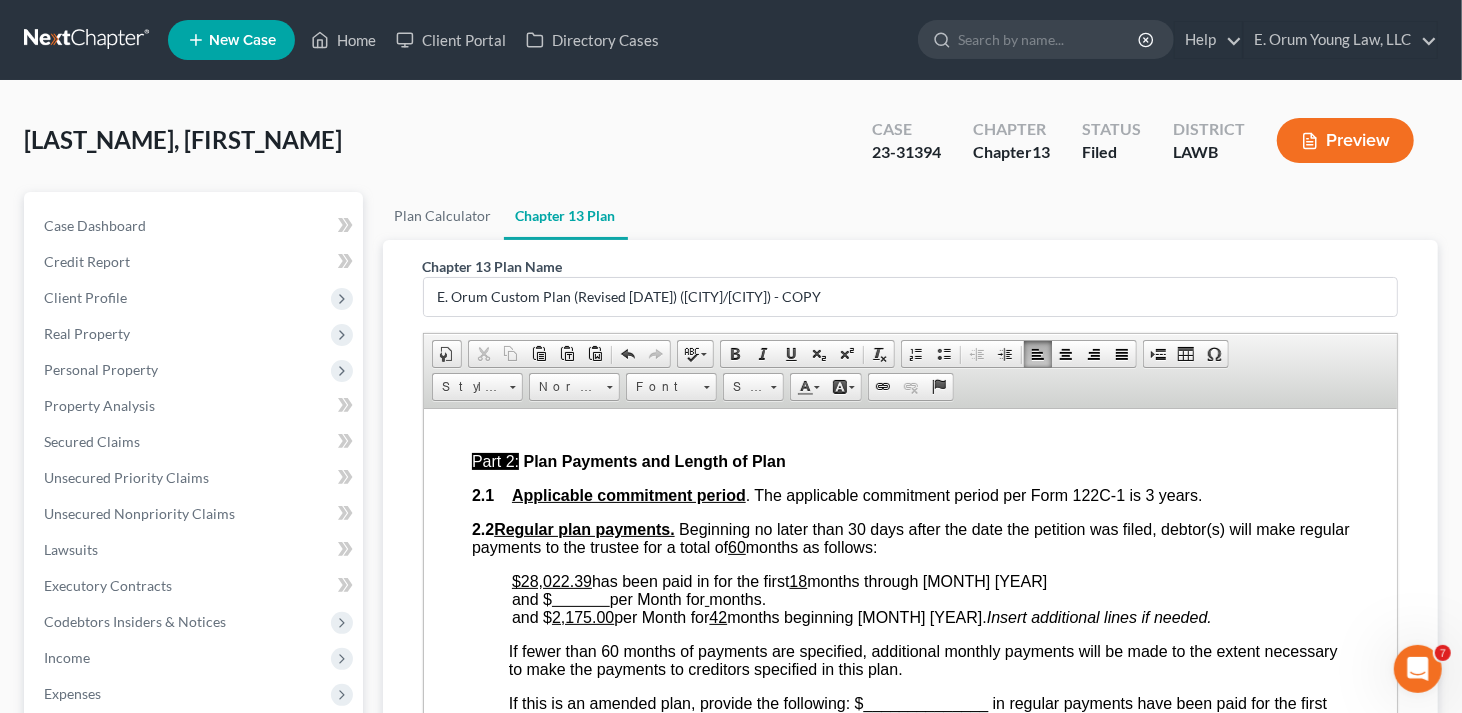 scroll, scrollTop: 900, scrollLeft: 0, axis: vertical 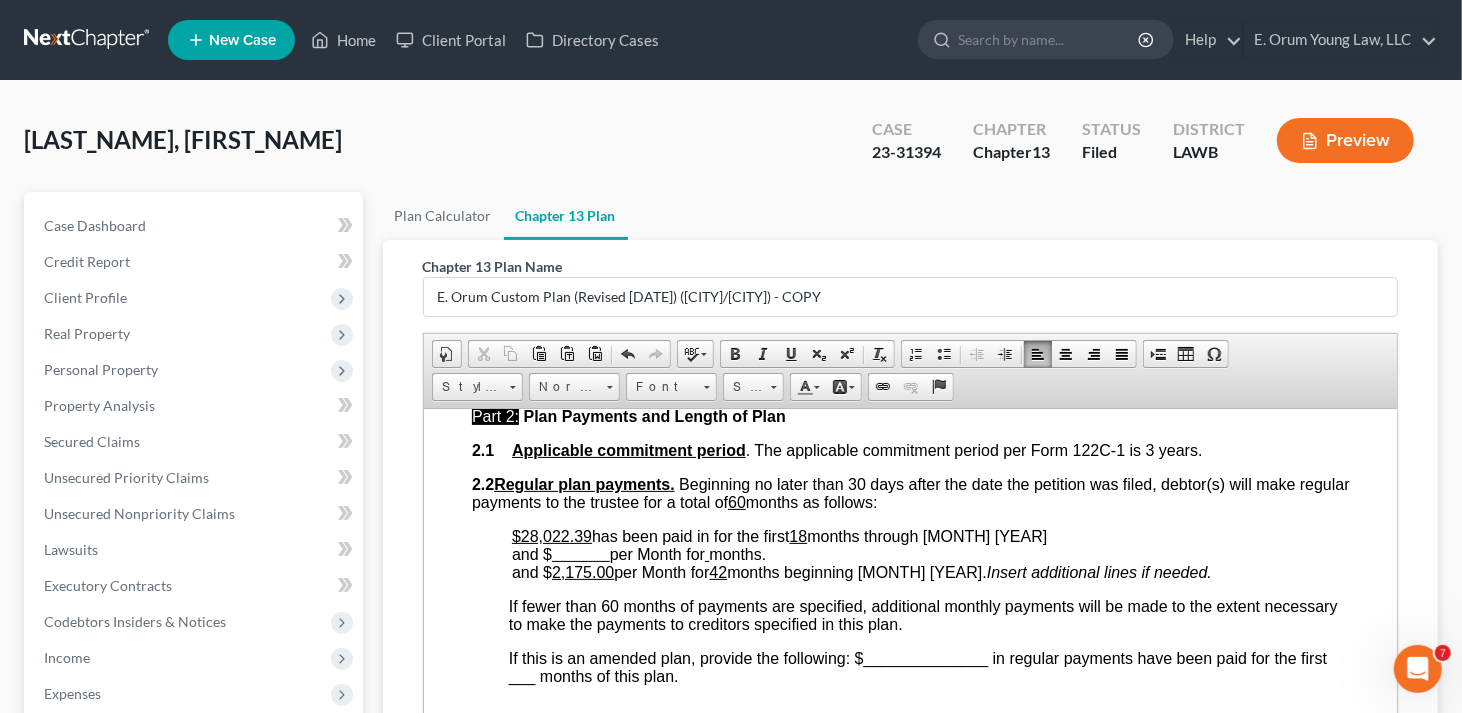 click on "has been paid in for the first  18  months through [MONTH] [YEAR]" at bounding box center [818, 535] 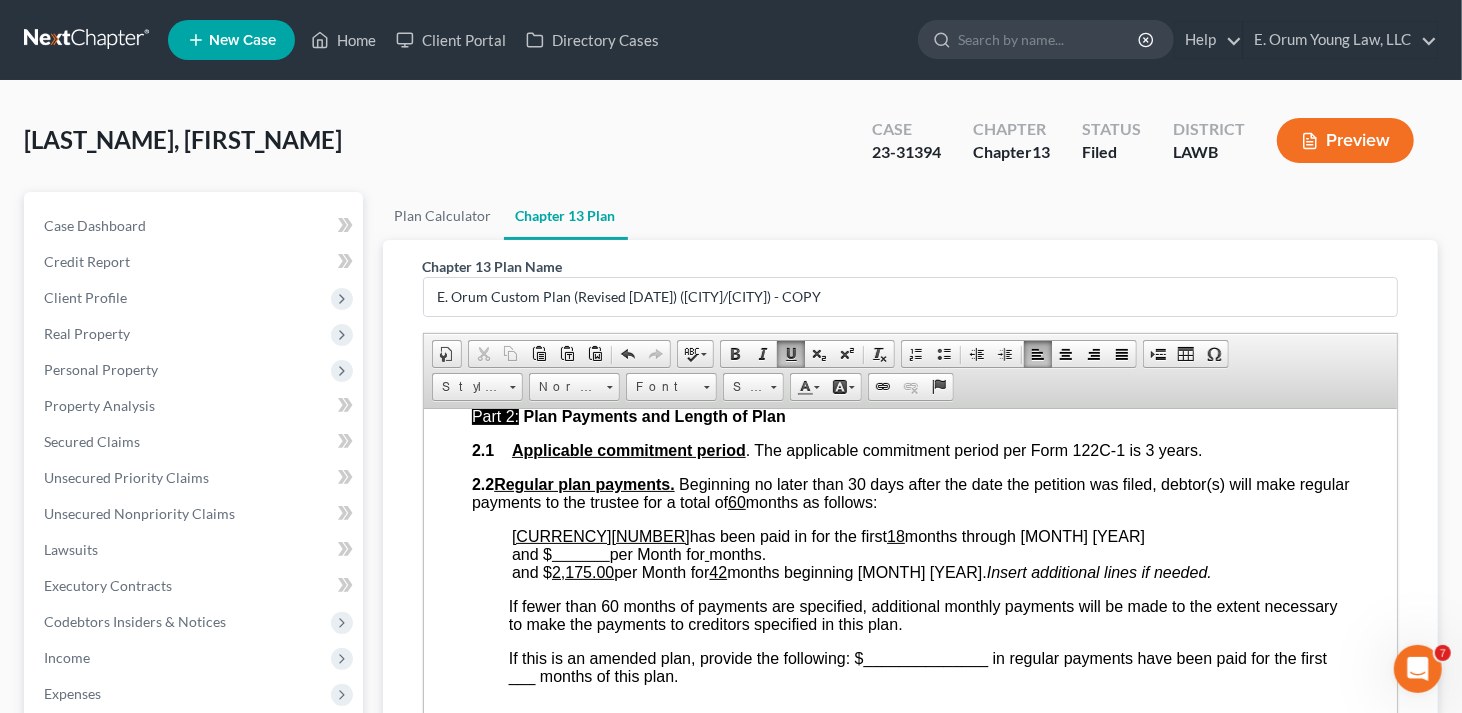 click on "has been paid in for the first  18  months through [MONTH] [YEAR]" at bounding box center (916, 535) 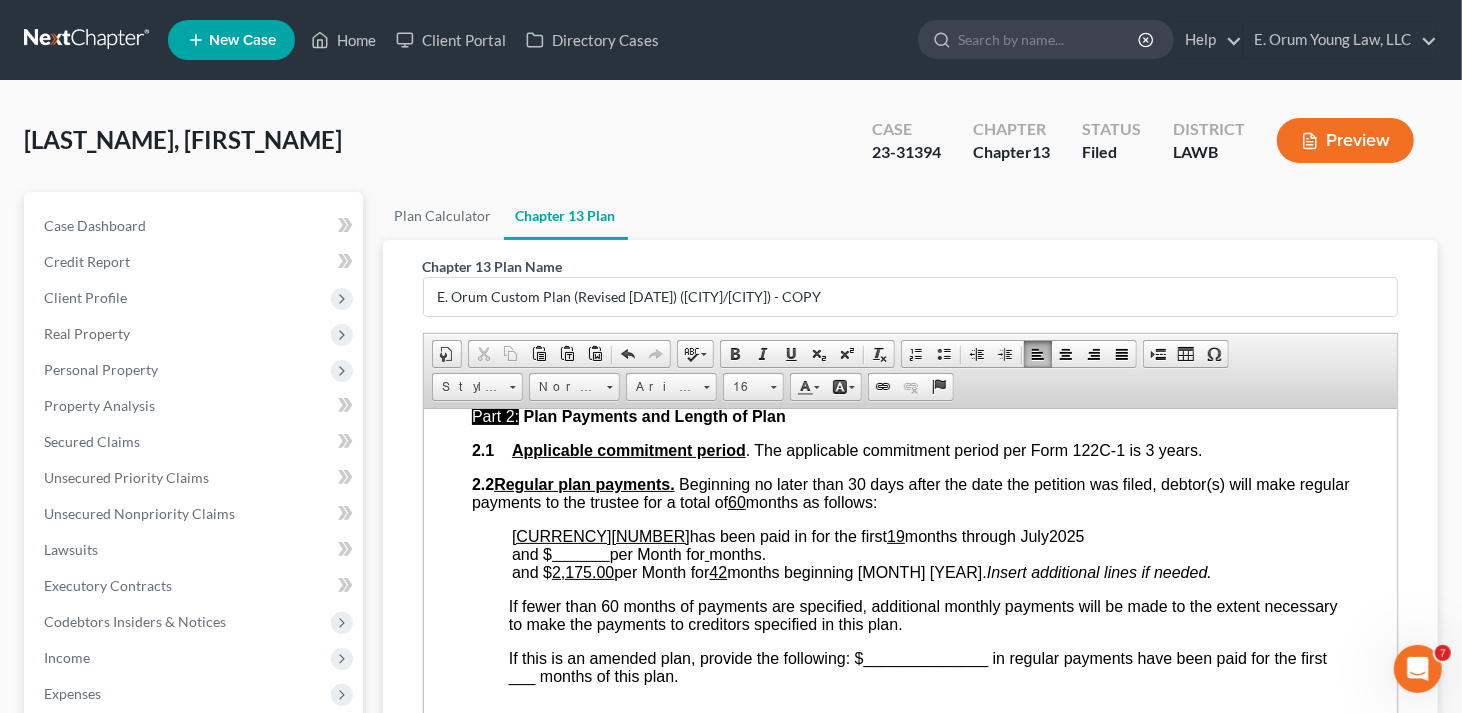 click at bounding box center [580, 553] 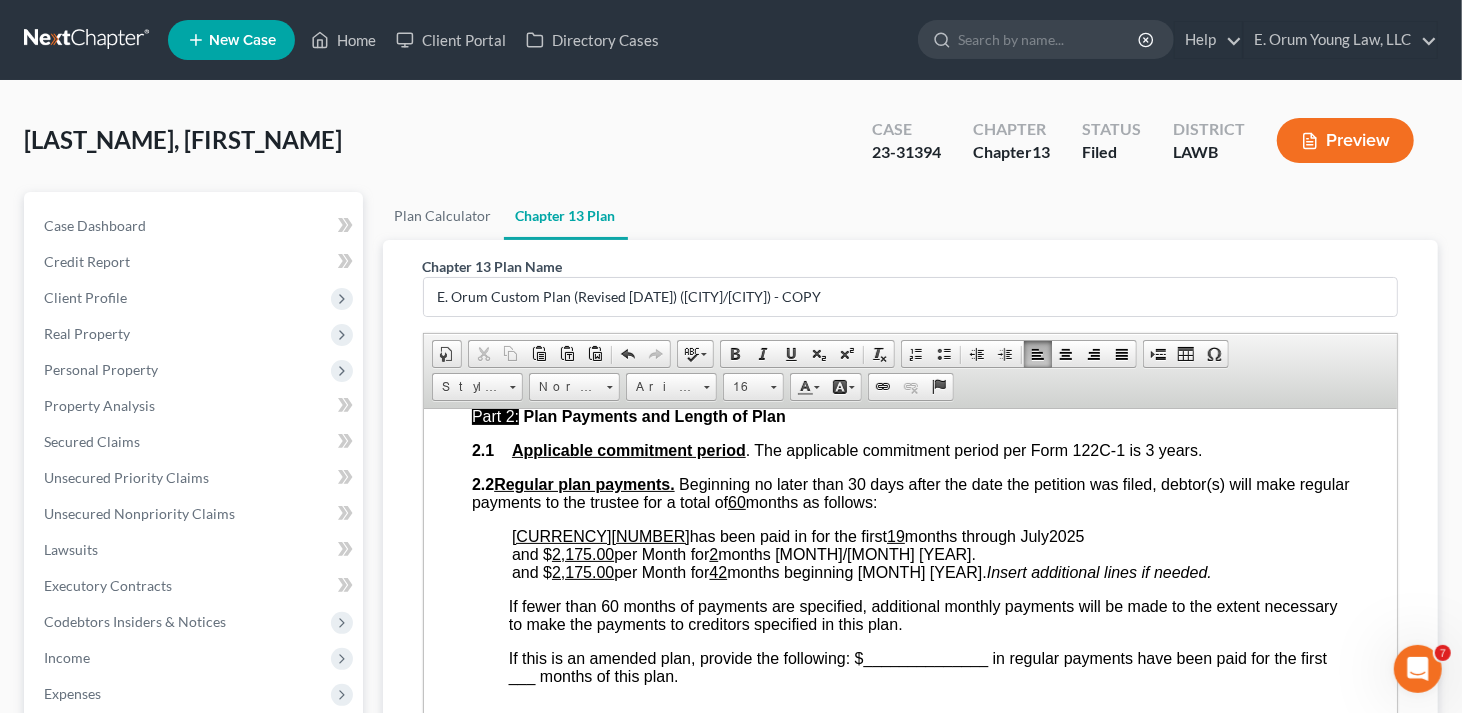 click on "2,175.00" at bounding box center (582, 571) 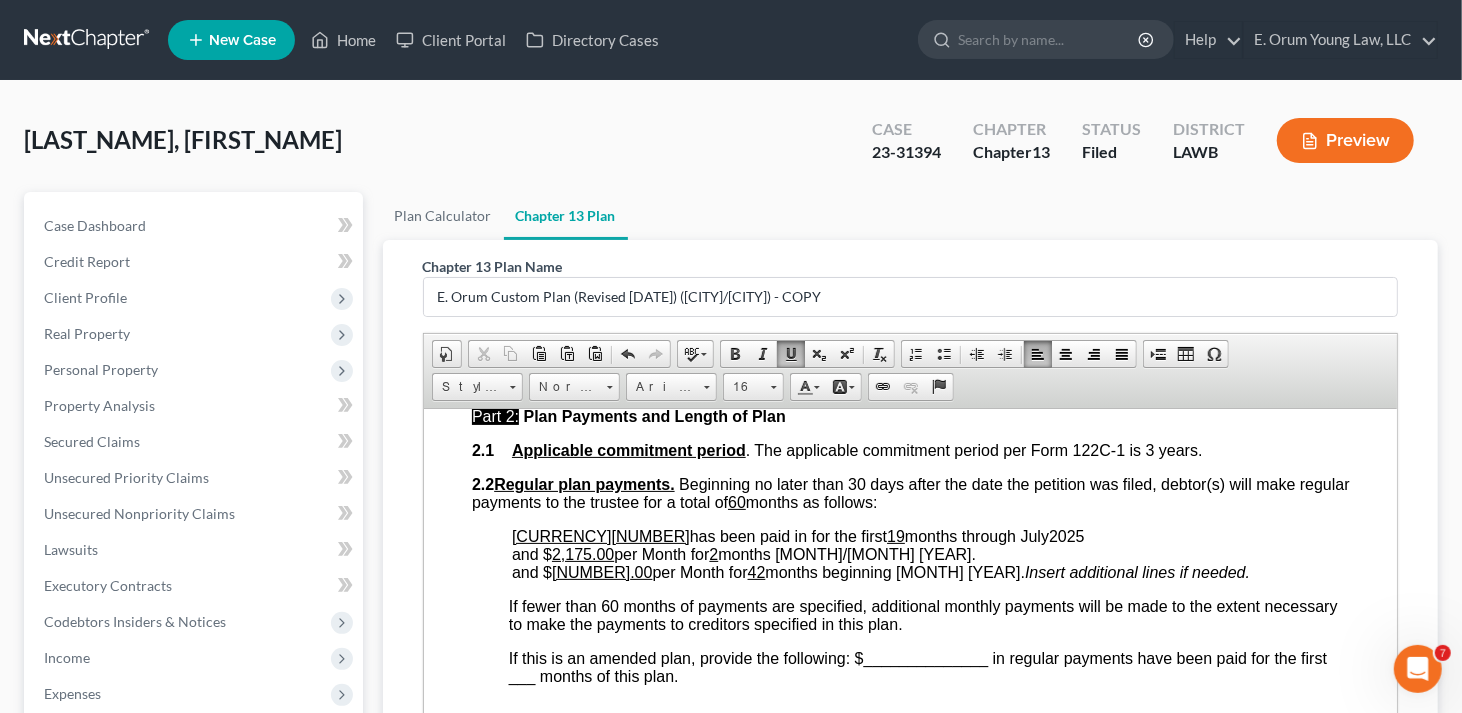 click on "42" at bounding box center (756, 571) 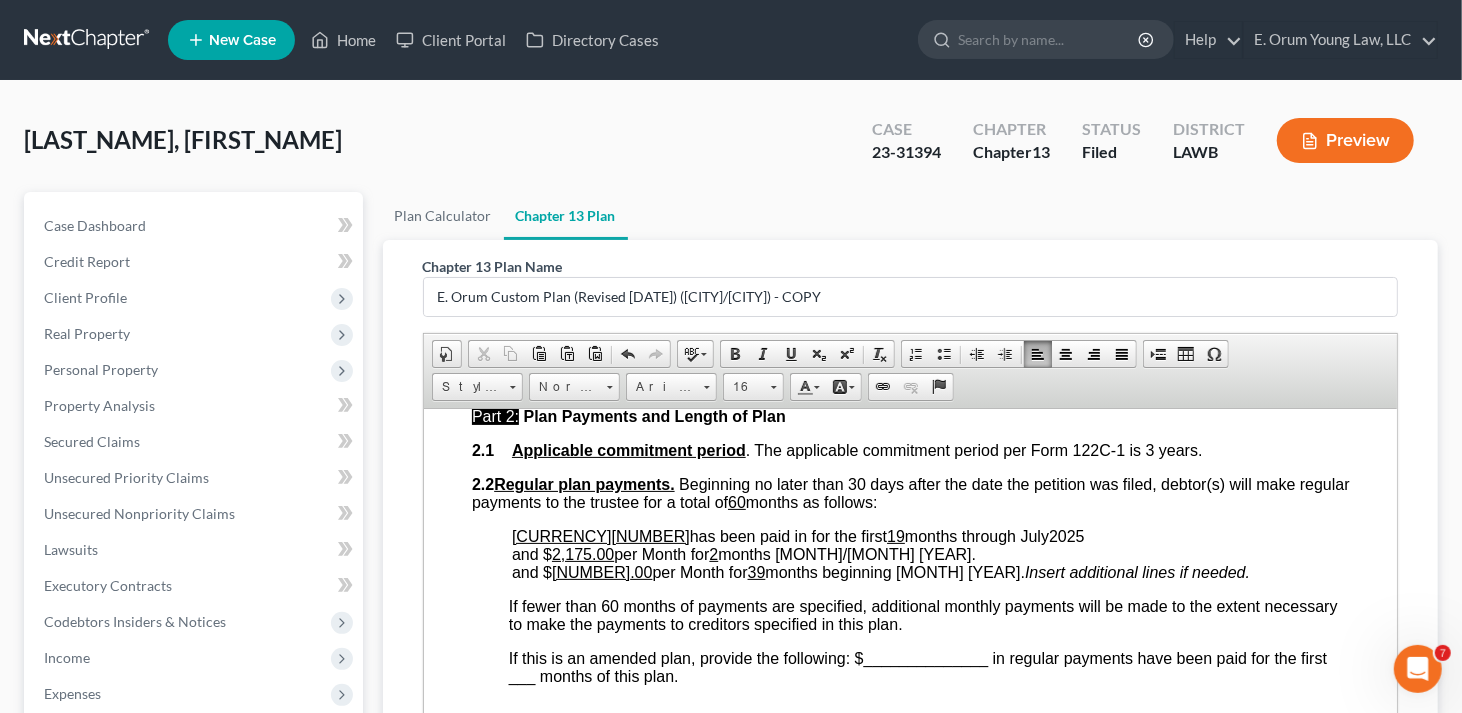 click on "and $ [NUMBER] .00 per Month for [NUMBER] months beginning [MONTH] [YEAR]." at bounding box center [767, 571] 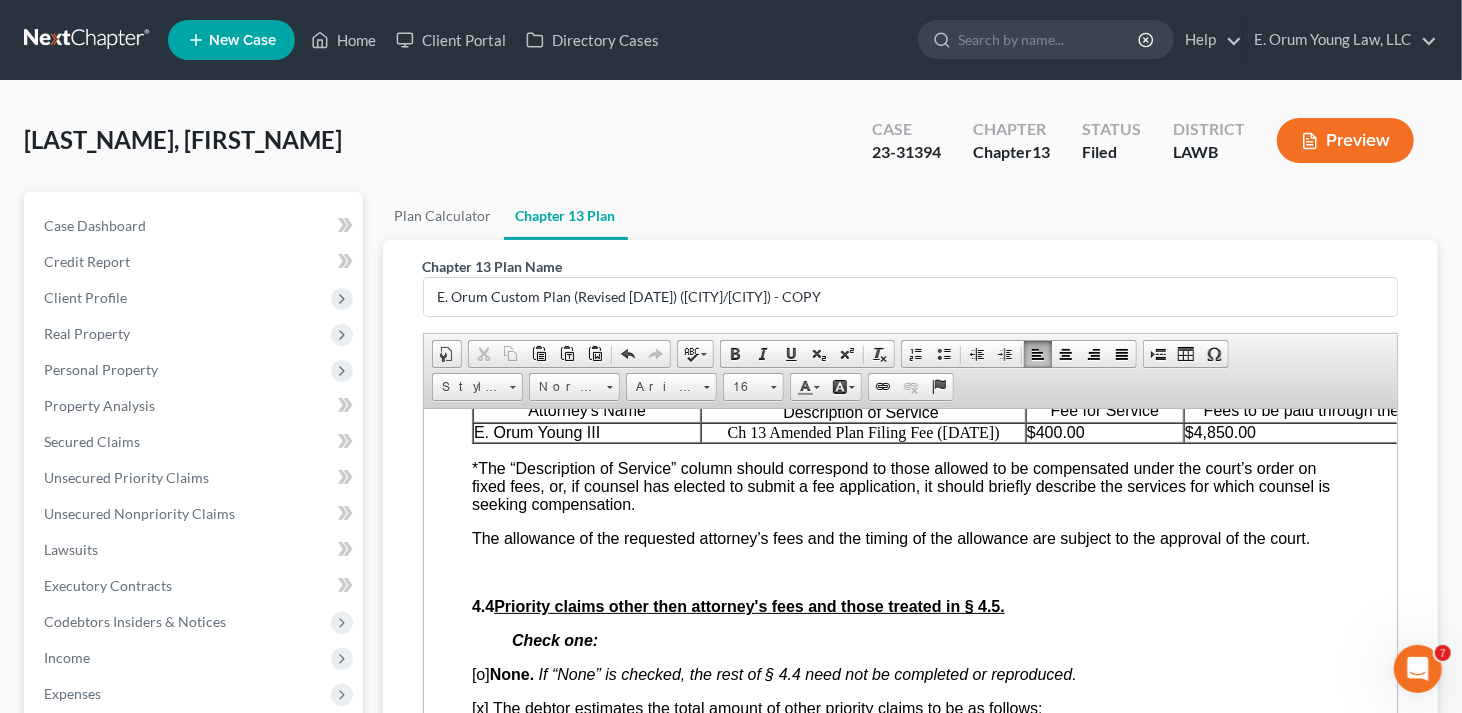 scroll, scrollTop: 4800, scrollLeft: 0, axis: vertical 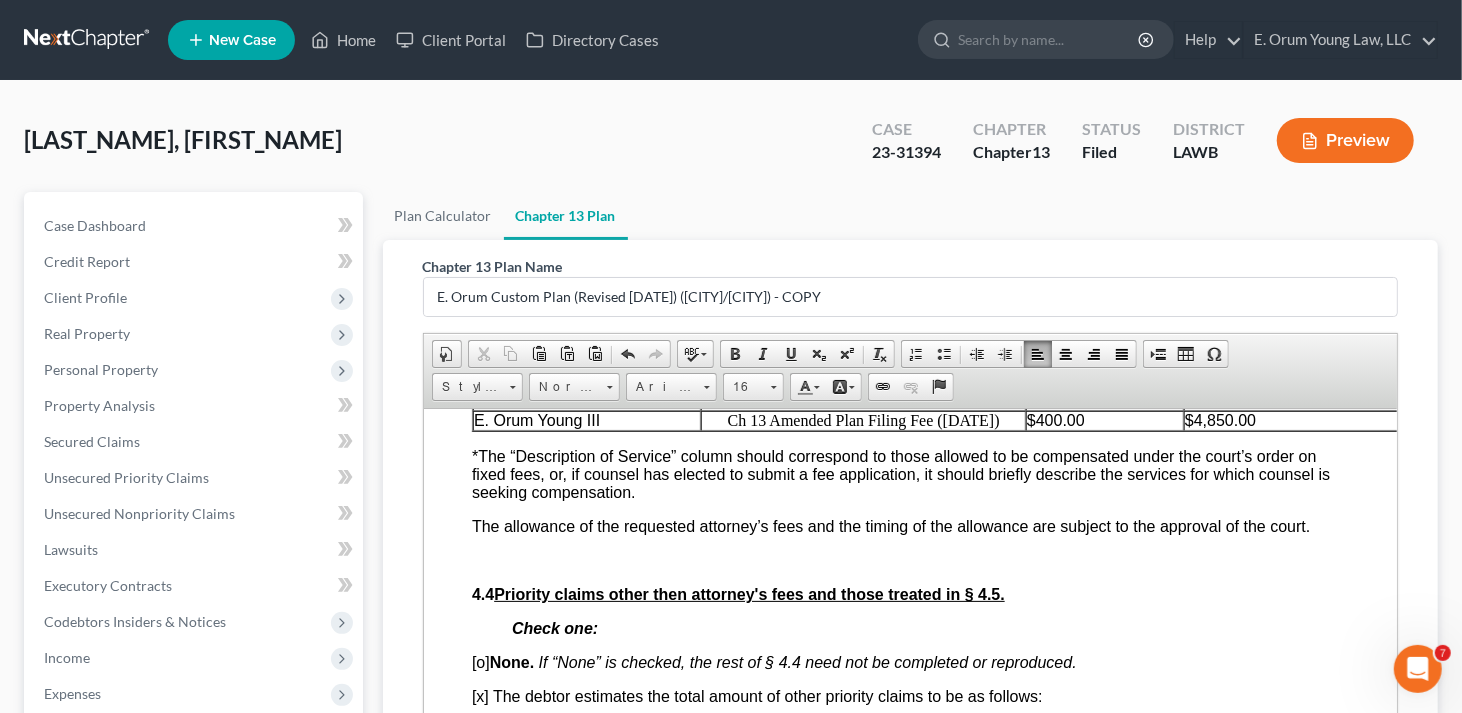 click on "Ch 13 Amended Plan Filing Fee ([DATE])" at bounding box center (862, 420) 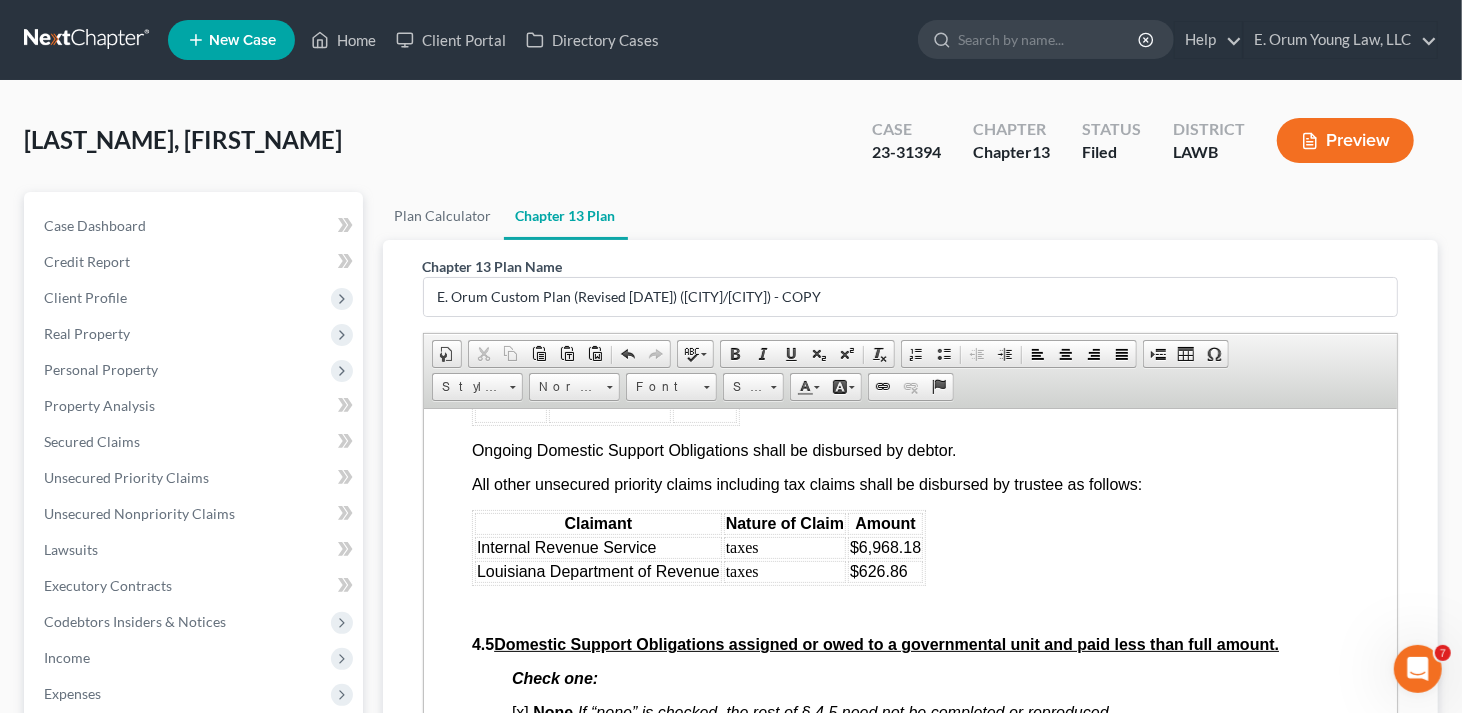 scroll, scrollTop: 5300, scrollLeft: 0, axis: vertical 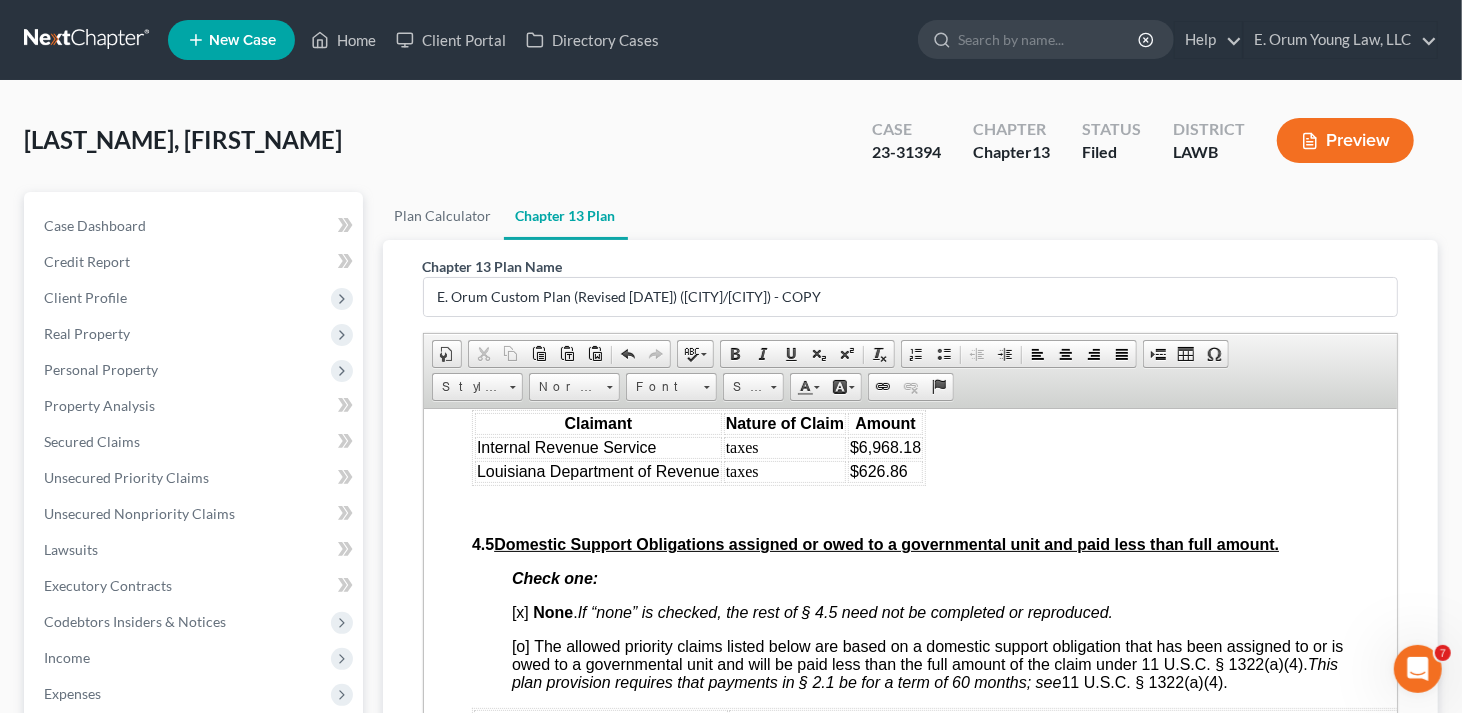 click on "$6,968.18" at bounding box center [884, 446] 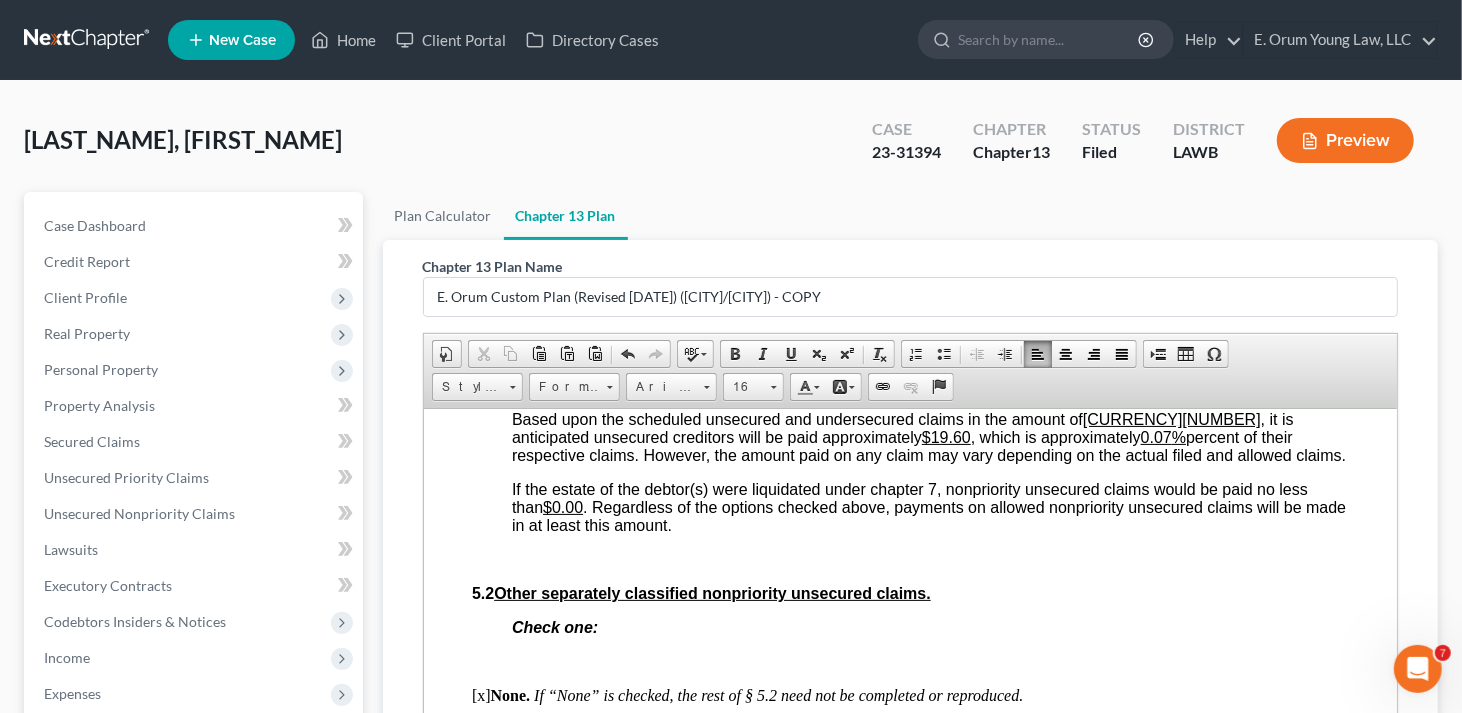 scroll, scrollTop: 6000, scrollLeft: 0, axis: vertical 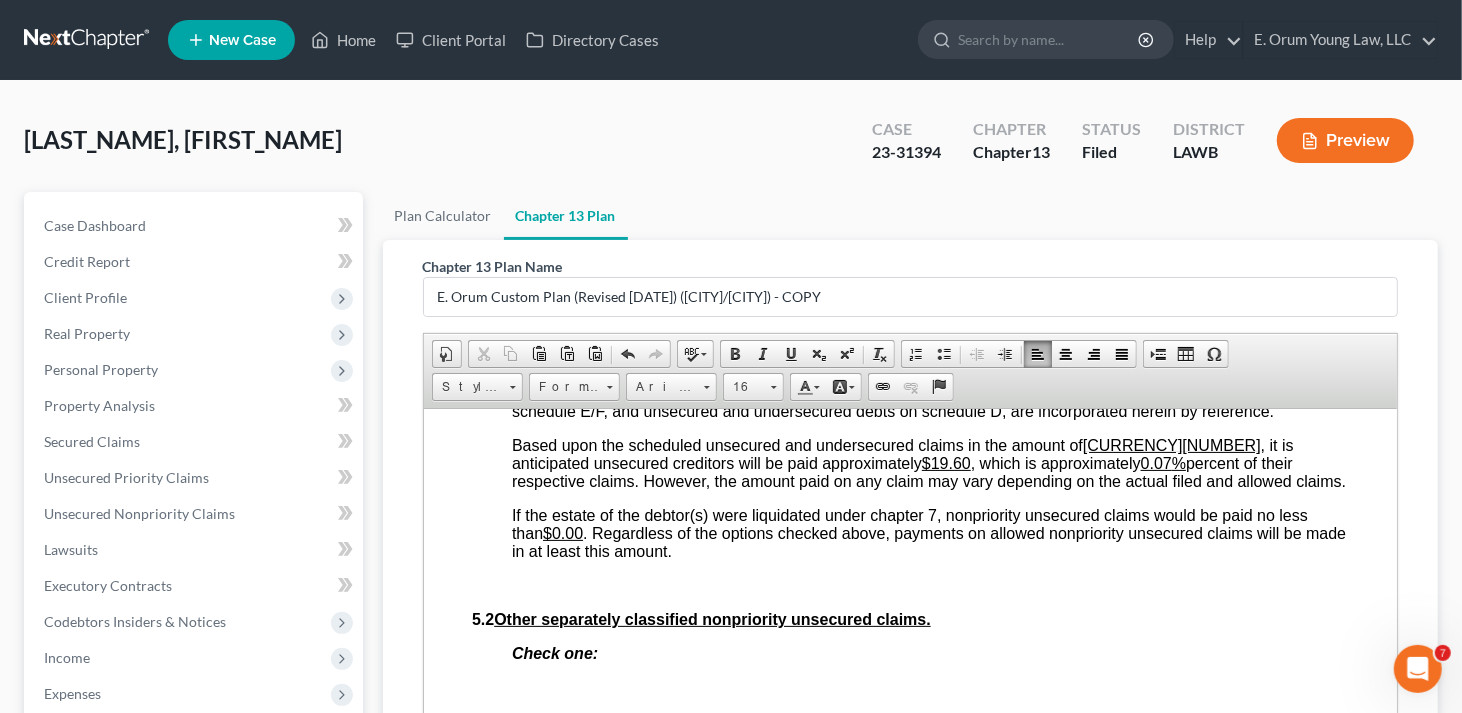 click on "$19.60" at bounding box center (945, 462) 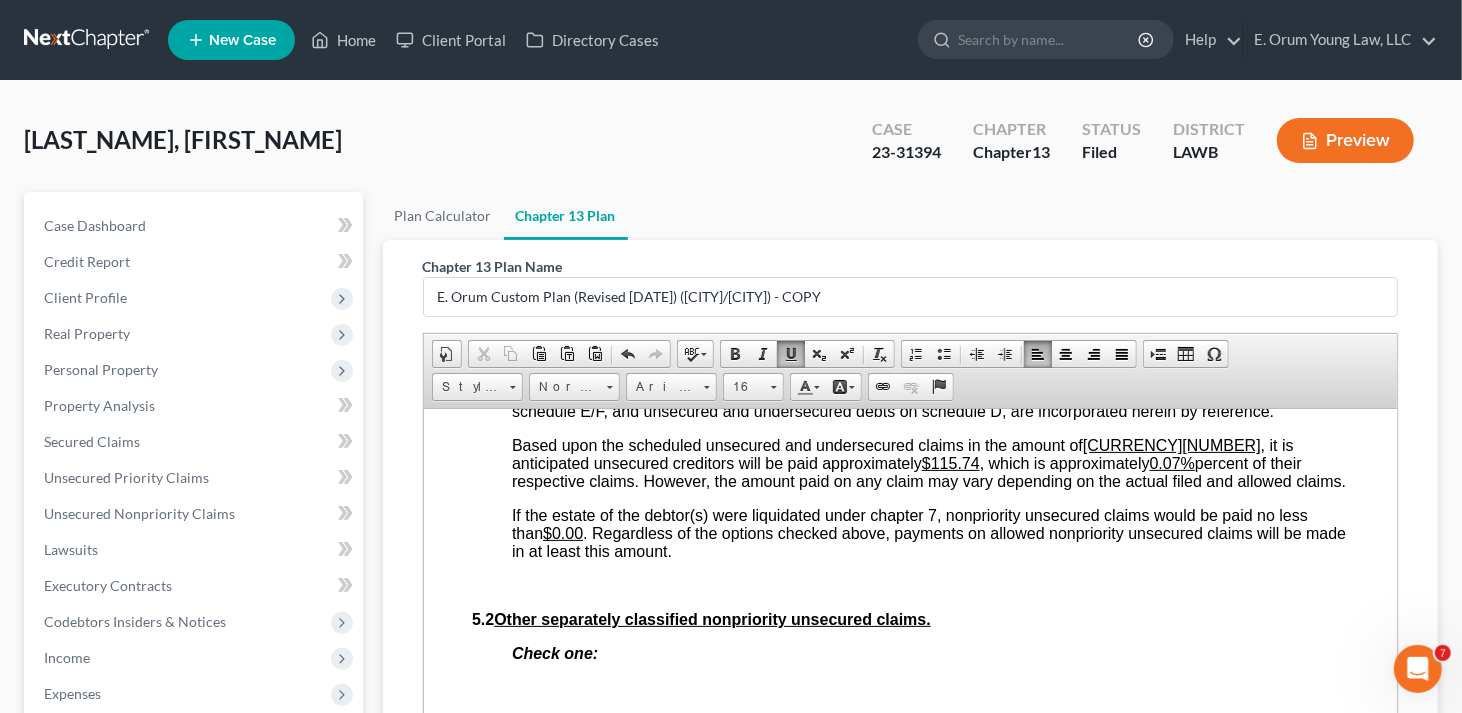 click on "Based upon the scheduled unsecured and undersecured claims in the amount of  [CURRENCY][NUMBER] , it is anticipated unsecured creditors will be paid approximately  [CURRENCY][NUMBER] , which is approximately   [PERCENTAGE]%  percent of their respective claims. However, the amount paid on any claim may vary depending on the actual filed and allowed claims." at bounding box center (928, 462) 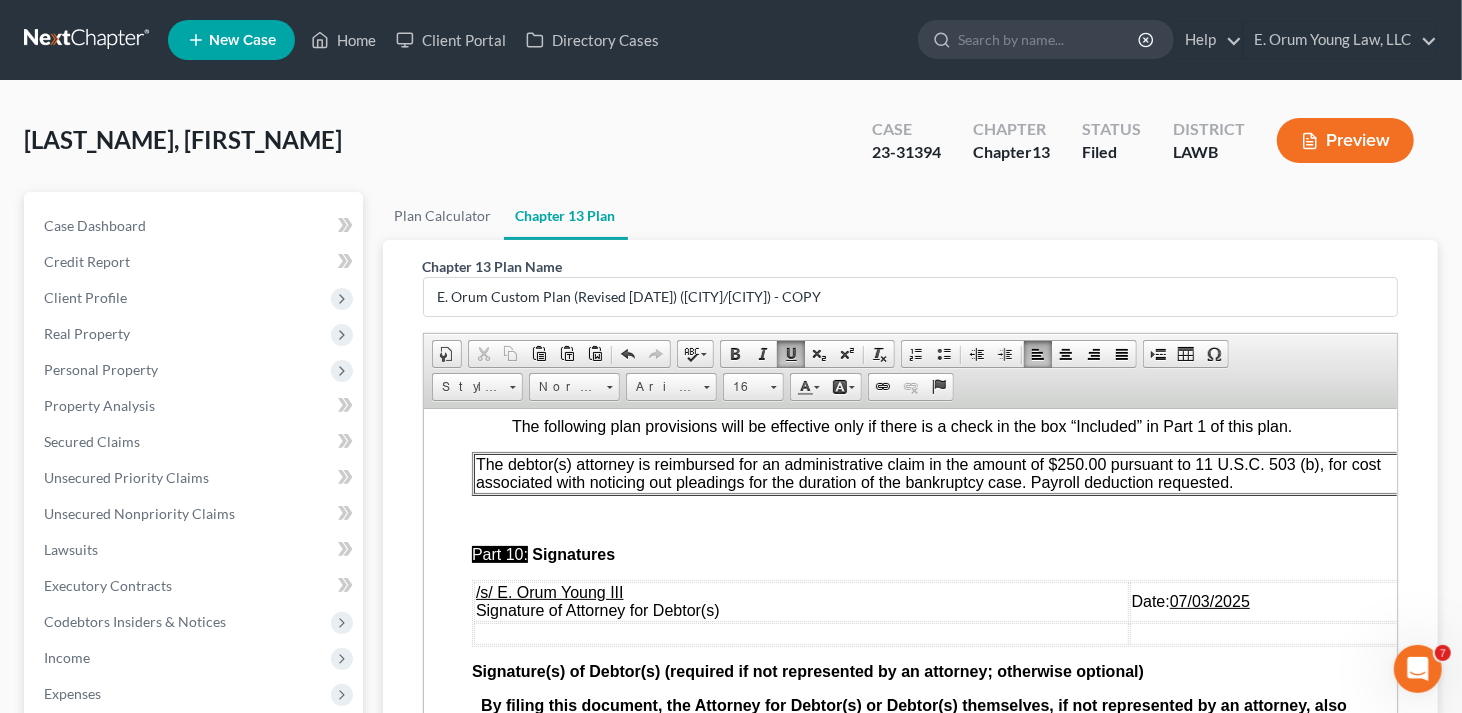 scroll, scrollTop: 7410, scrollLeft: 0, axis: vertical 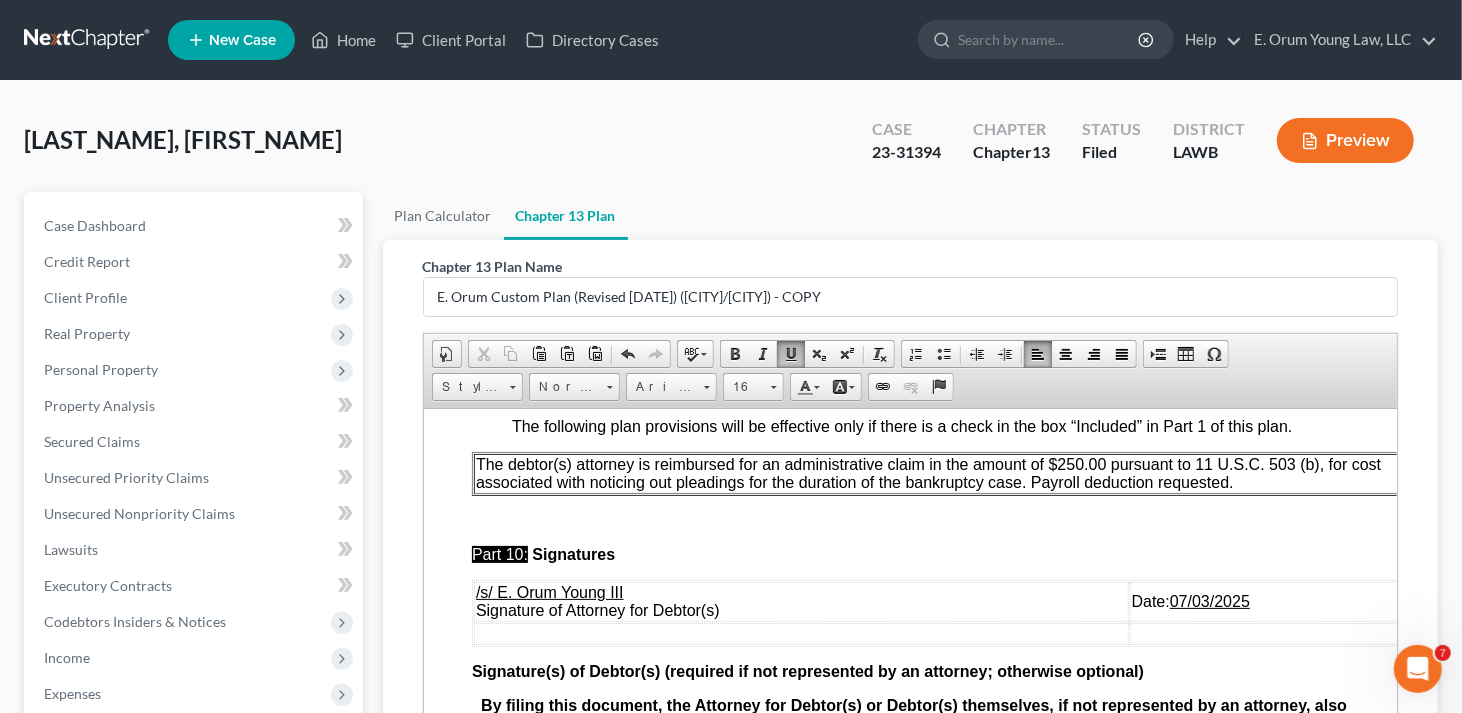 click on "The debtor(s) attorney is reimbursed for an administrative claim in the amount of $250.00 pursuant to 11 U.S.C. 503 (b), for cost associated with noticing out pleadings for the duration of the bankruptcy case. Payroll deduction requested." at bounding box center (927, 472) 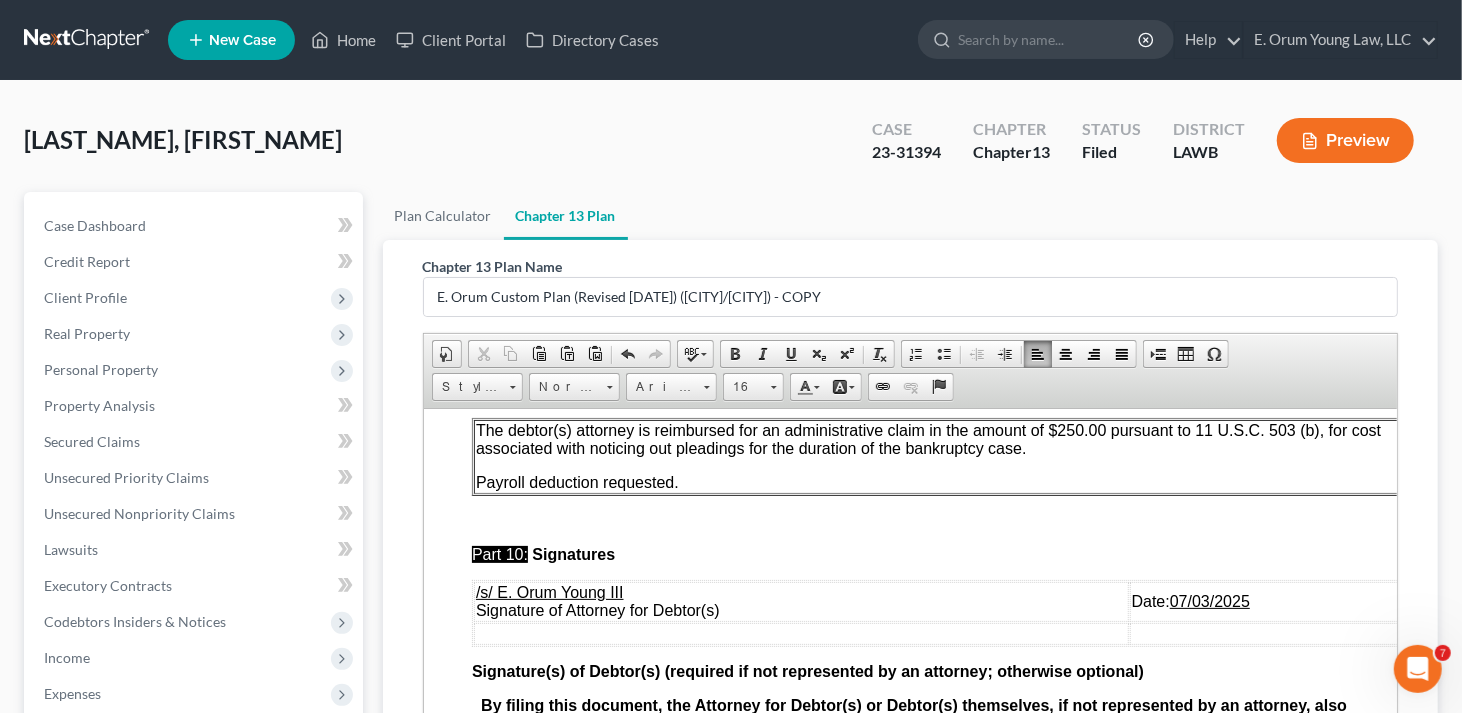 click on "Date:  [DATE]" at bounding box center (1290, 601) 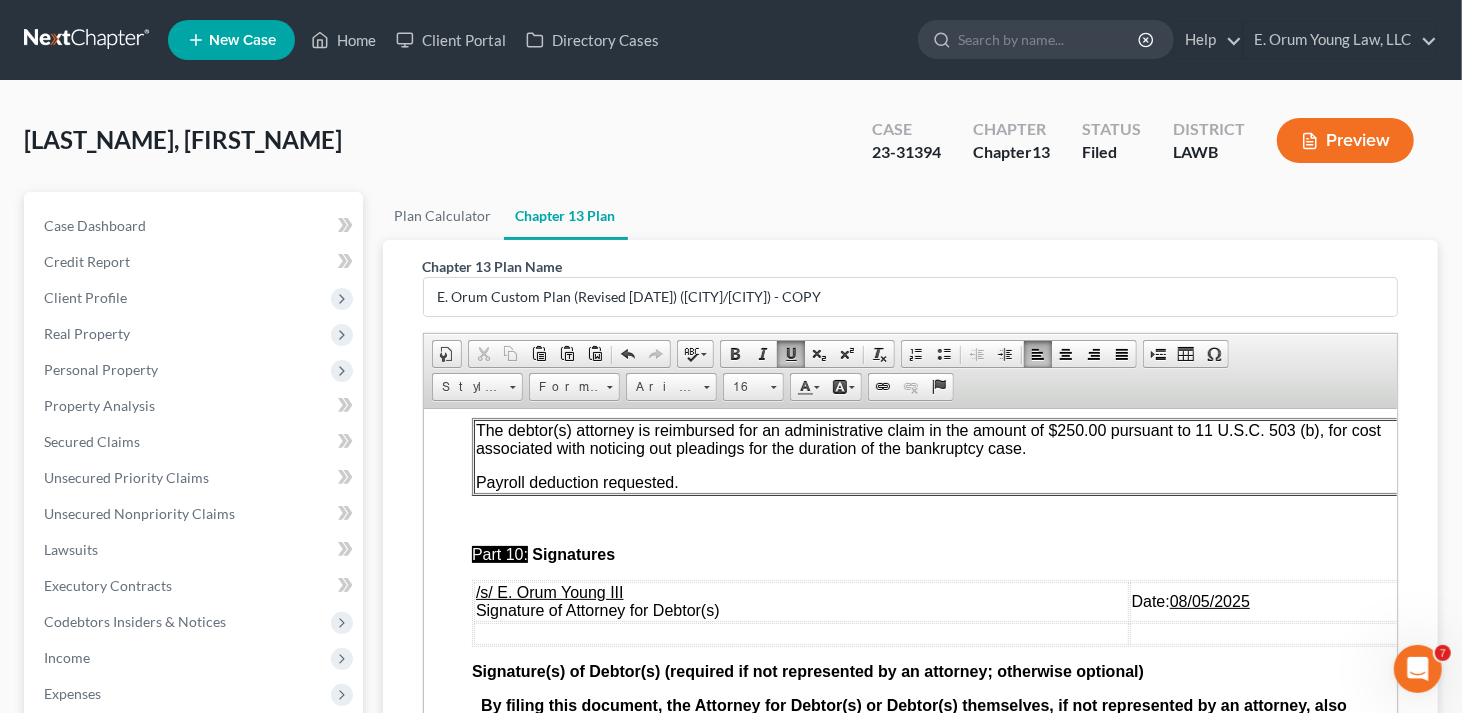 scroll, scrollTop: 7444, scrollLeft: 0, axis: vertical 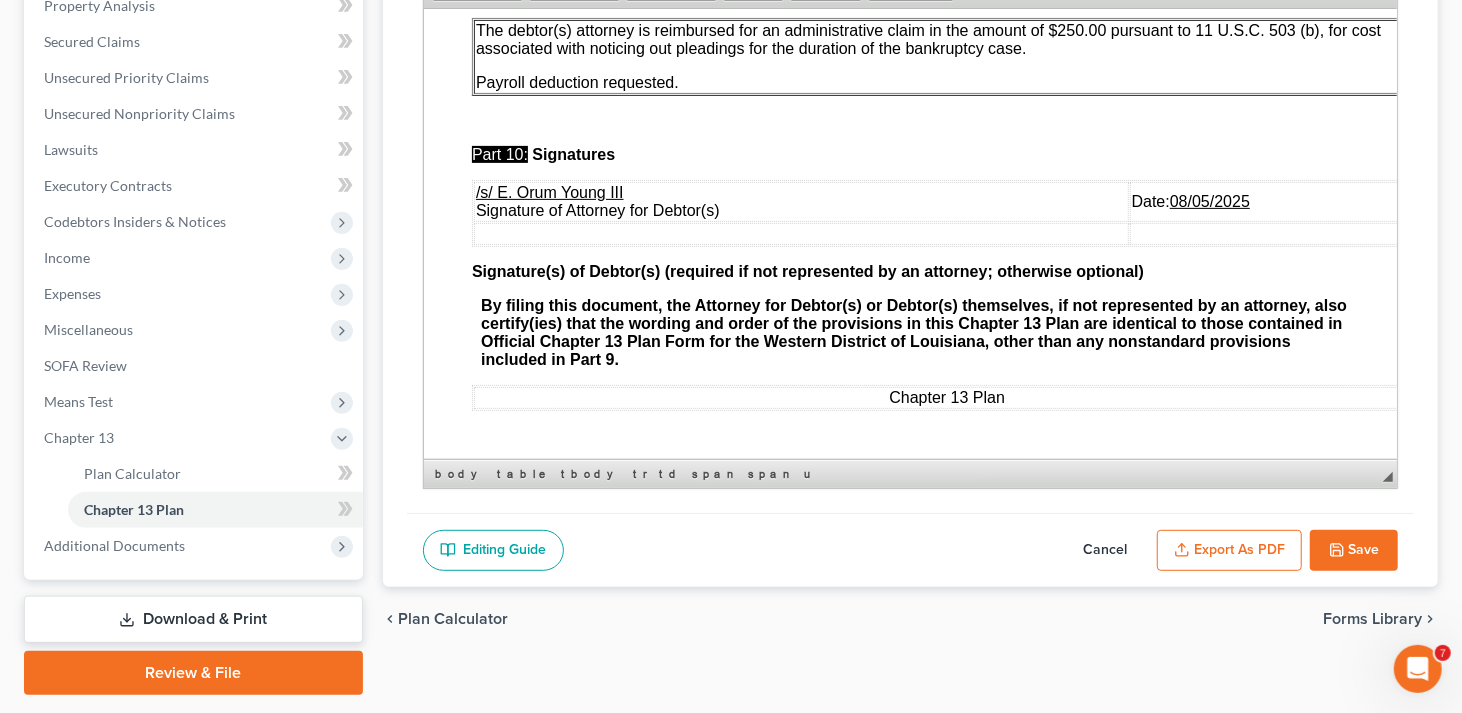 click on "Export as PDF" at bounding box center [1229, 551] 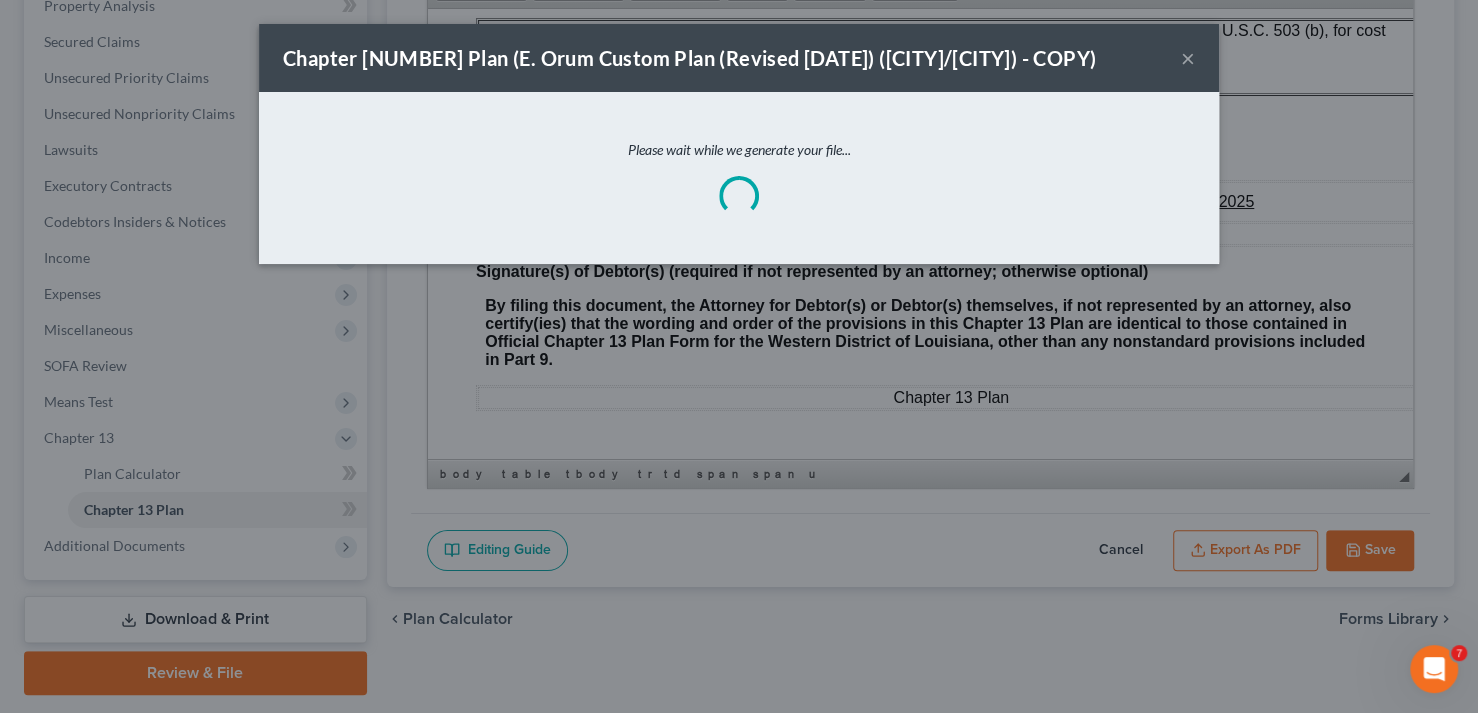 scroll, scrollTop: 7370, scrollLeft: 0, axis: vertical 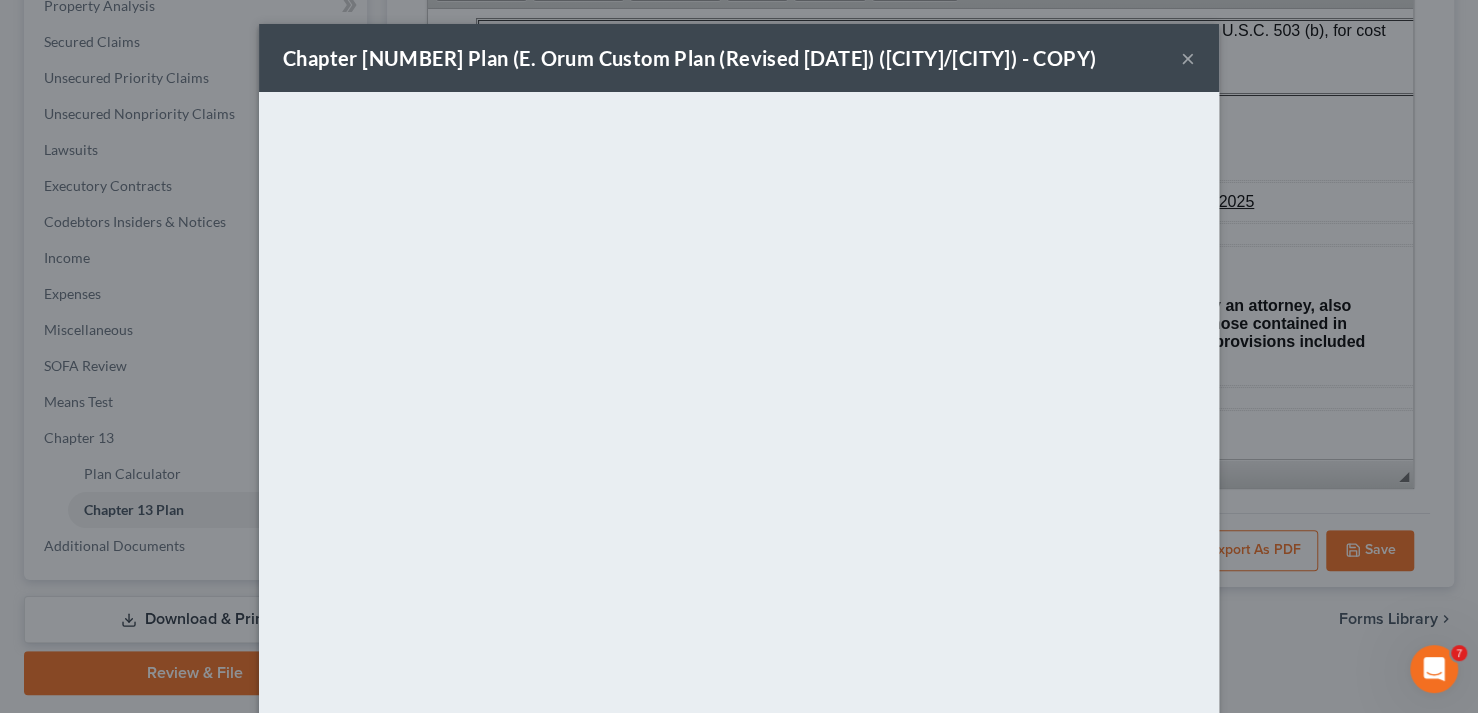 click on "×" at bounding box center [1188, 58] 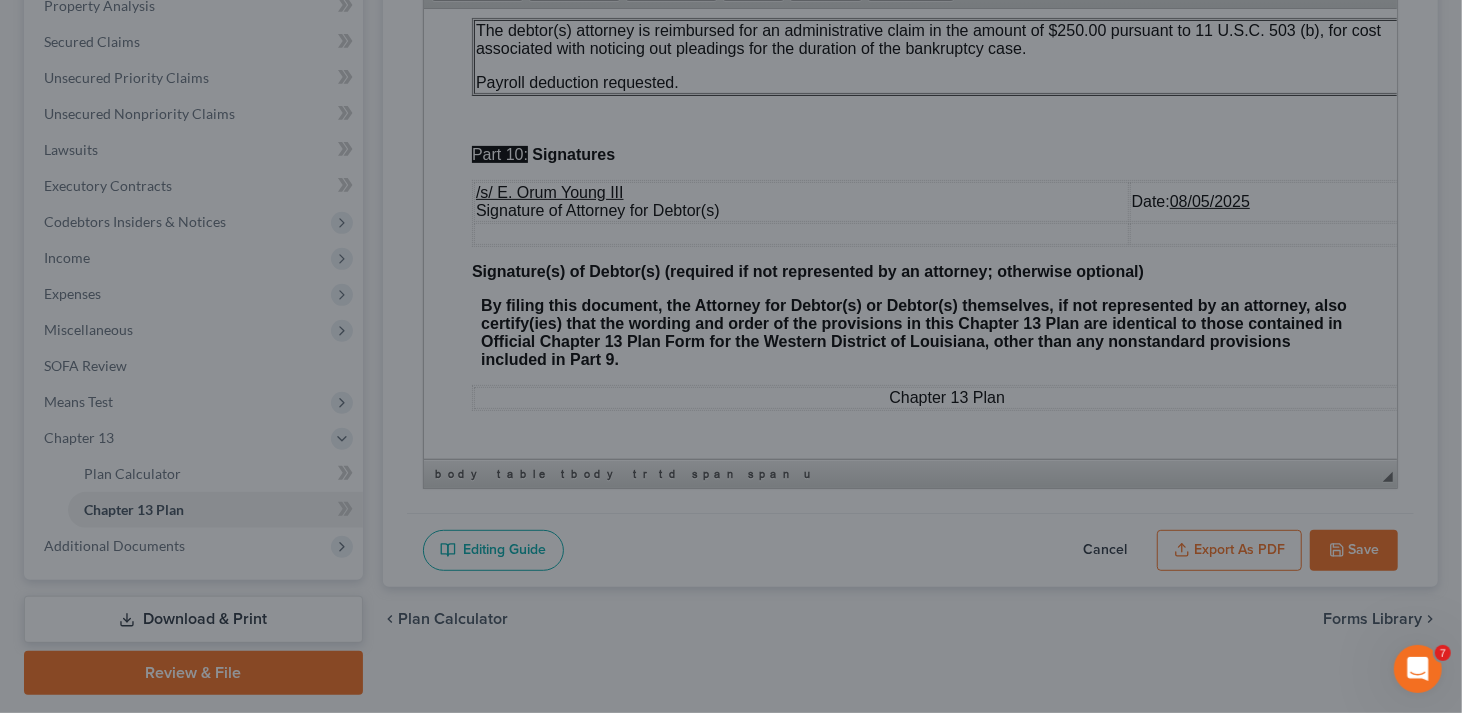 scroll, scrollTop: 7444, scrollLeft: 0, axis: vertical 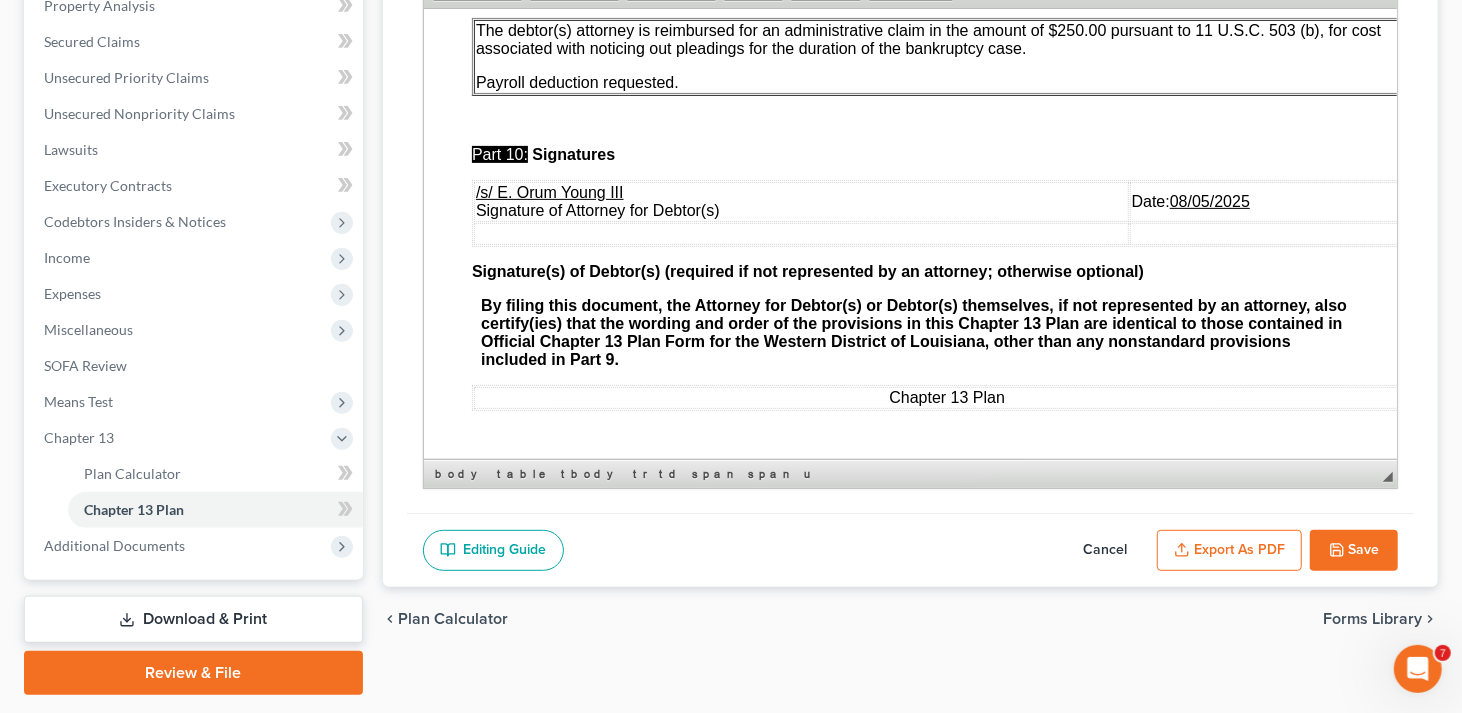 click on "Save" at bounding box center [1354, 551] 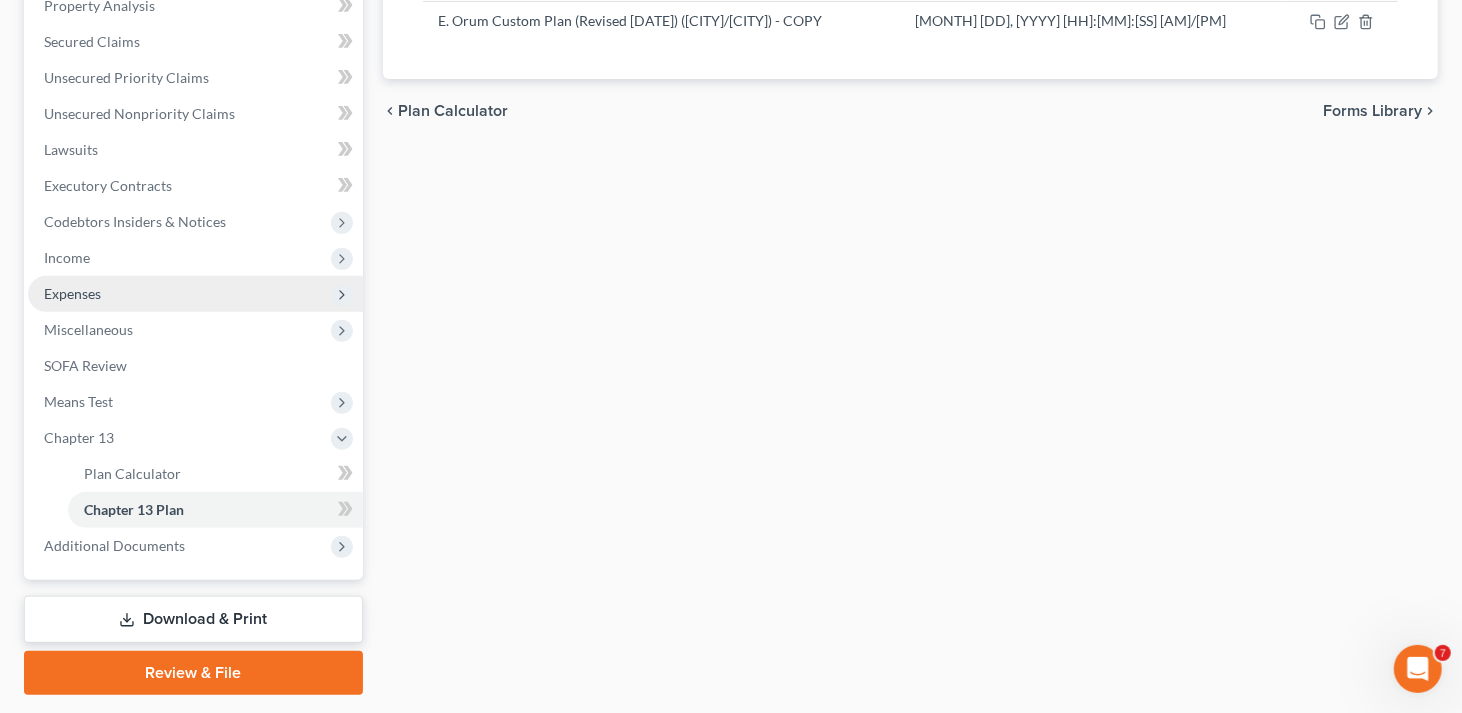 click on "Expenses" at bounding box center [72, 293] 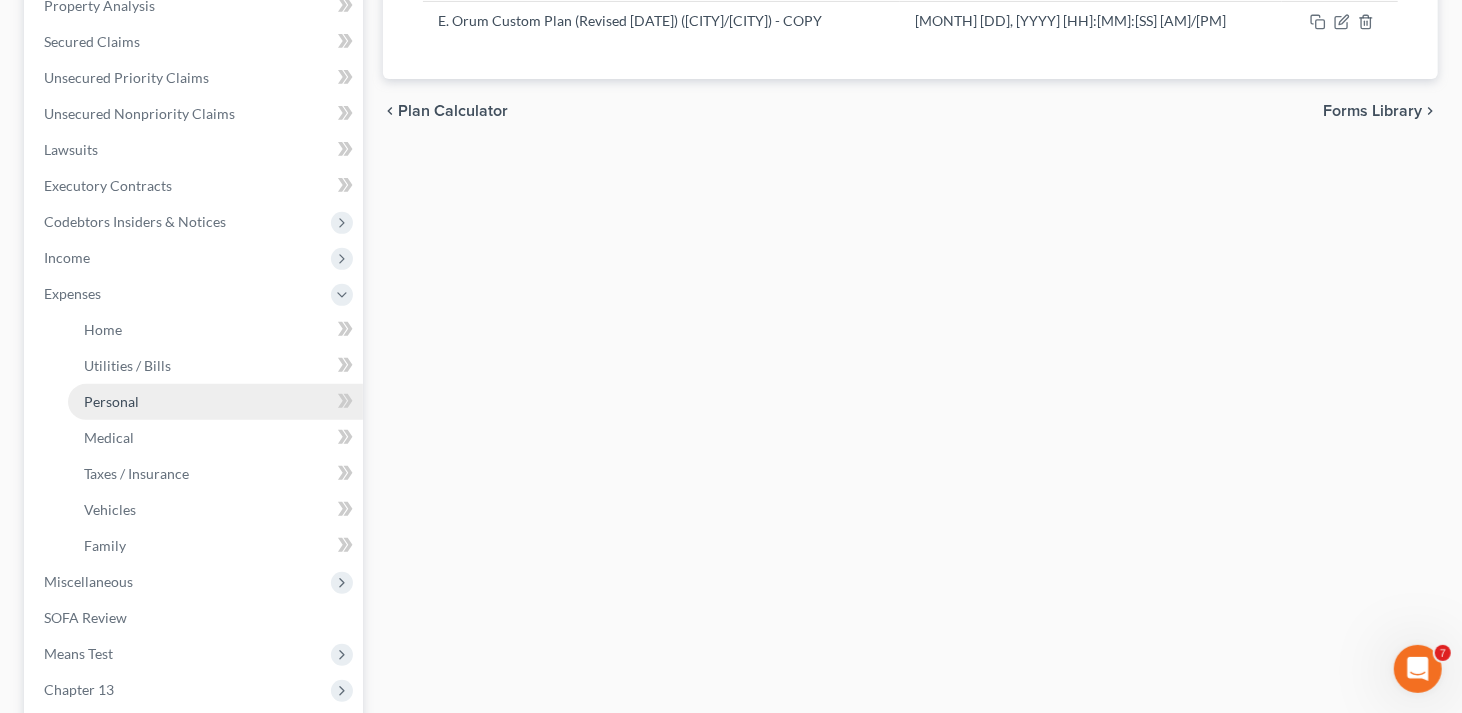 click on "Personal" at bounding box center (215, 402) 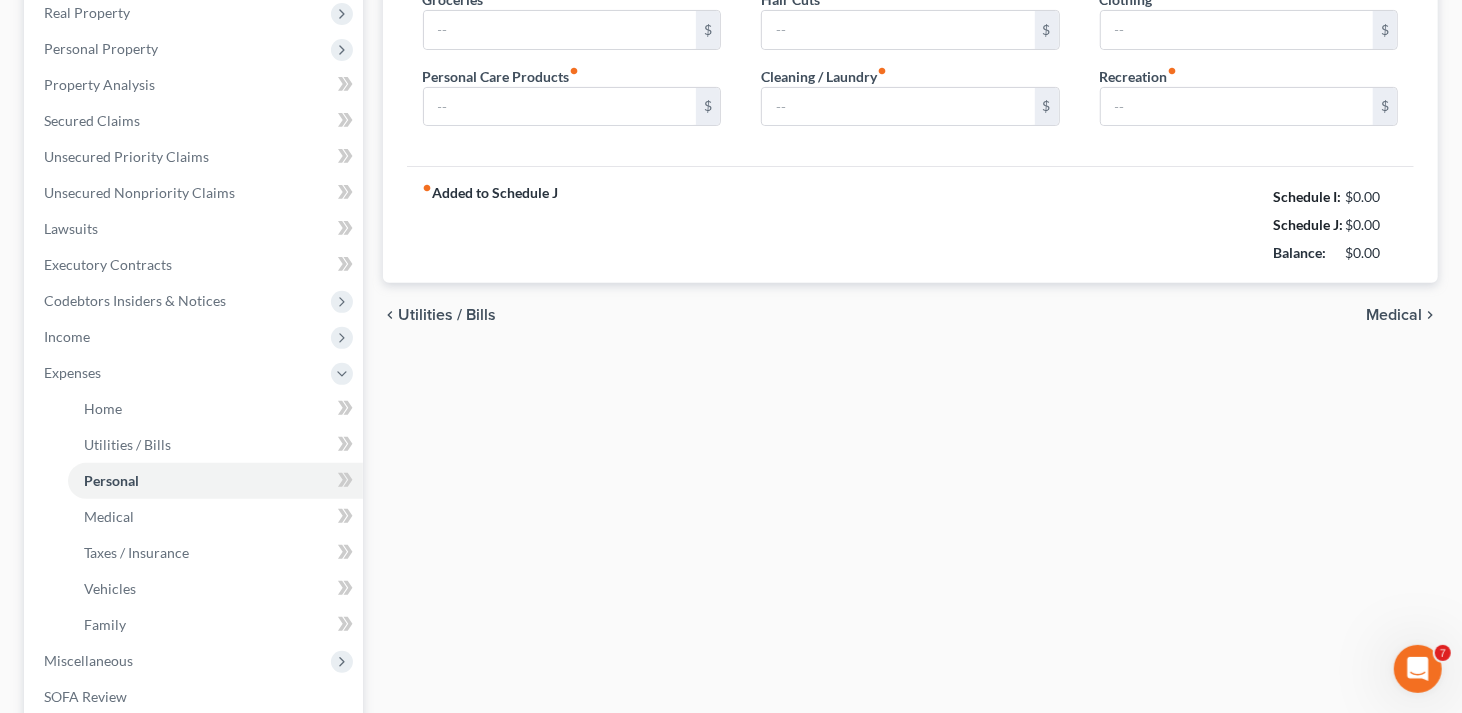 type on "300.00" 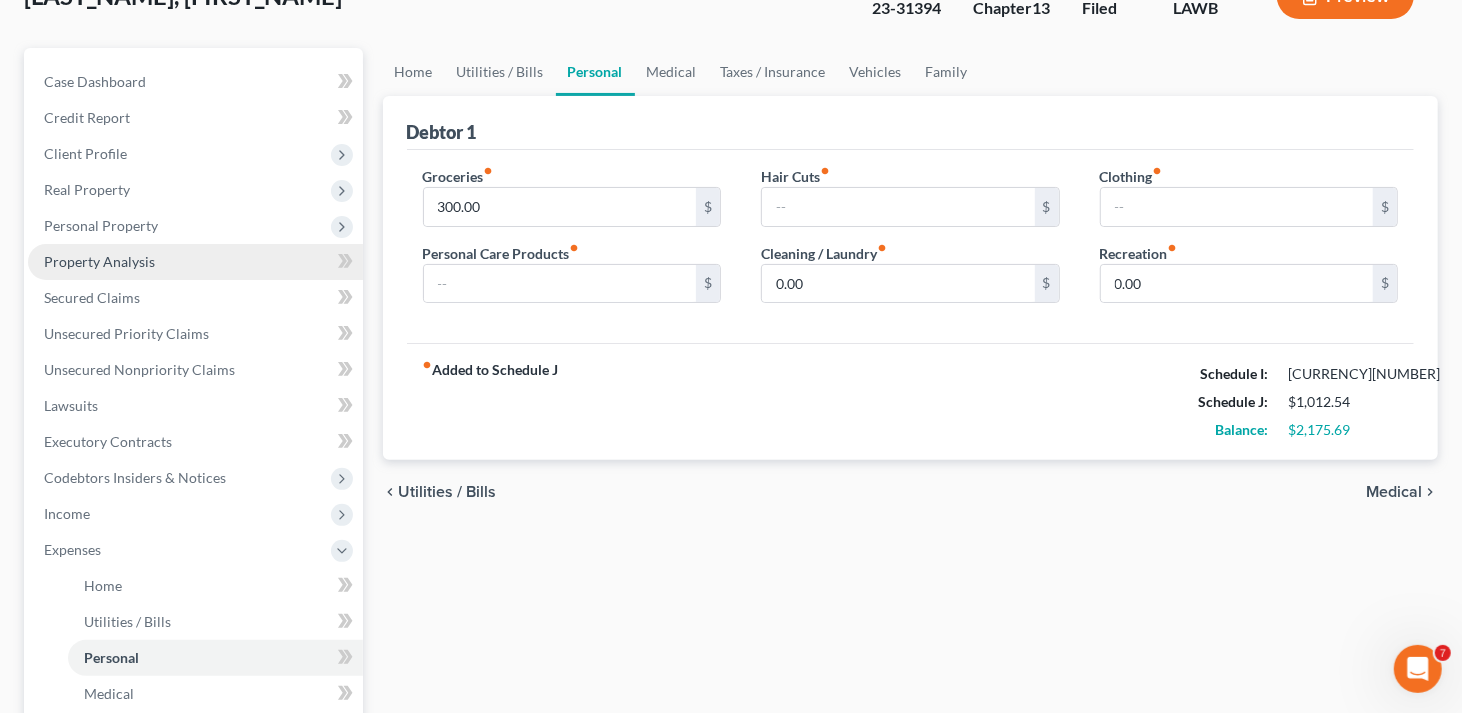 scroll, scrollTop: 300, scrollLeft: 0, axis: vertical 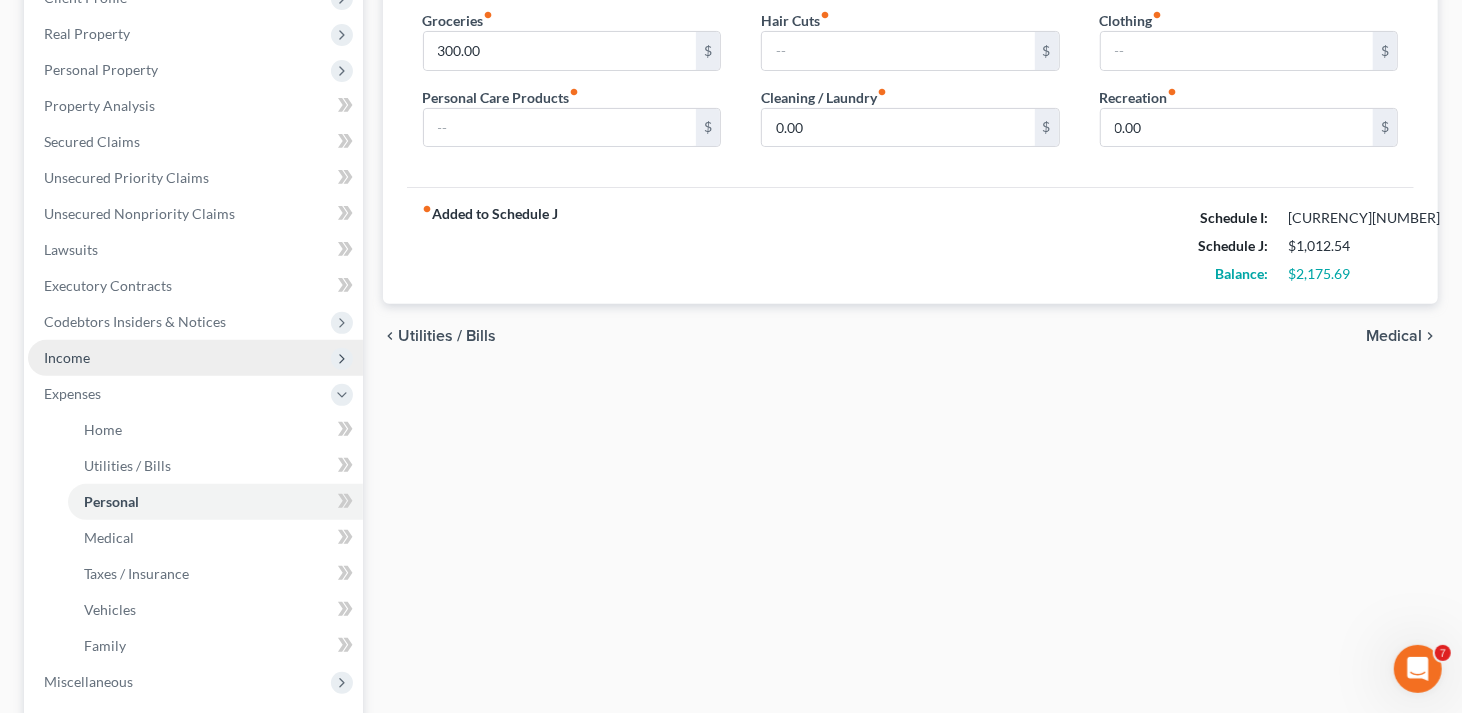 click on "Income" at bounding box center (195, 358) 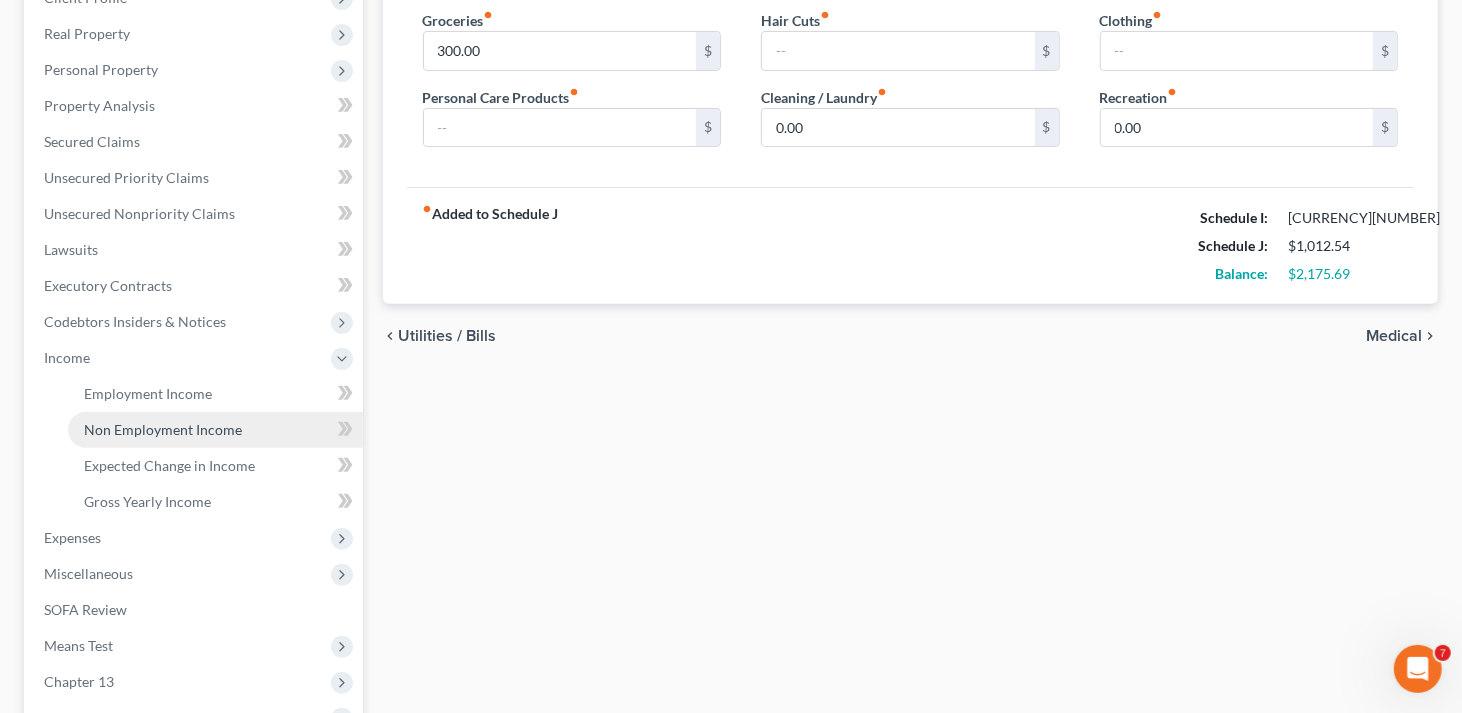 click on "Non Employment Income" at bounding box center [163, 429] 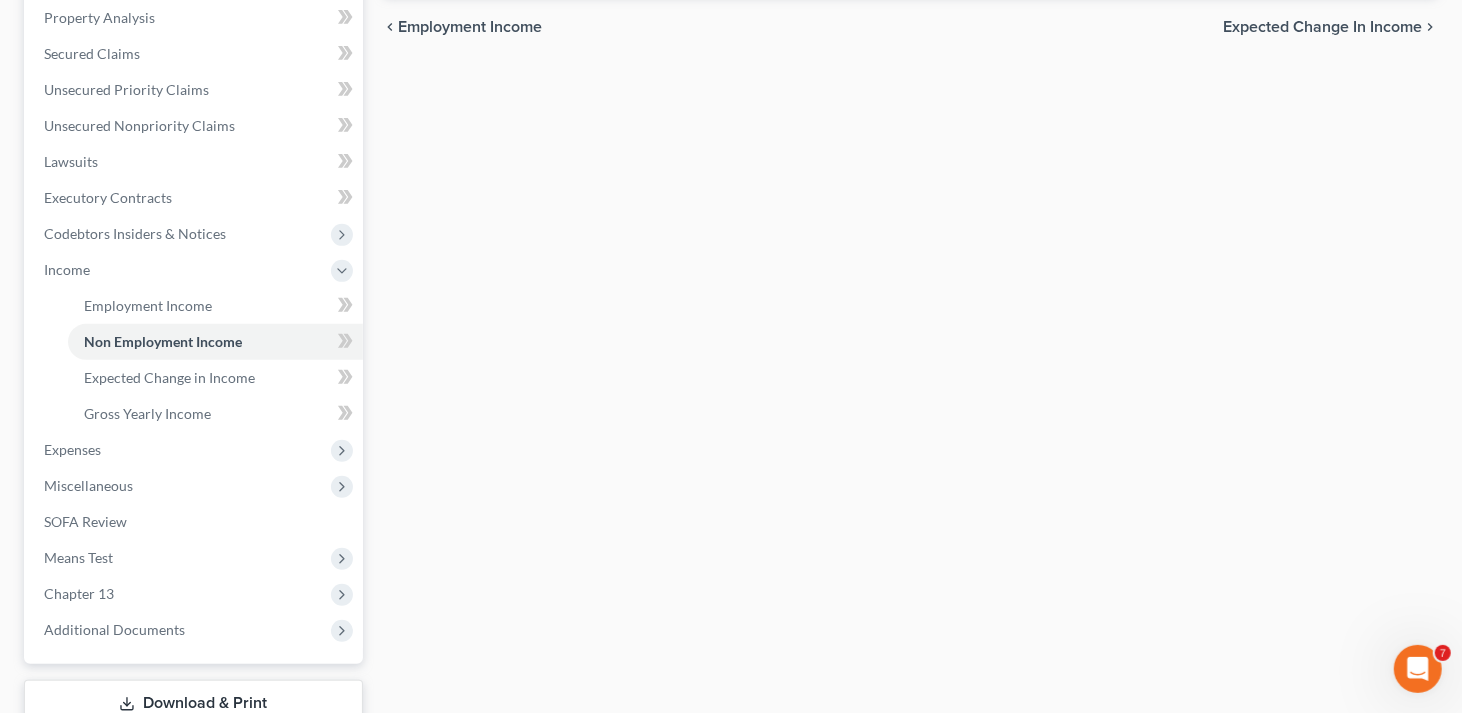 scroll, scrollTop: 400, scrollLeft: 0, axis: vertical 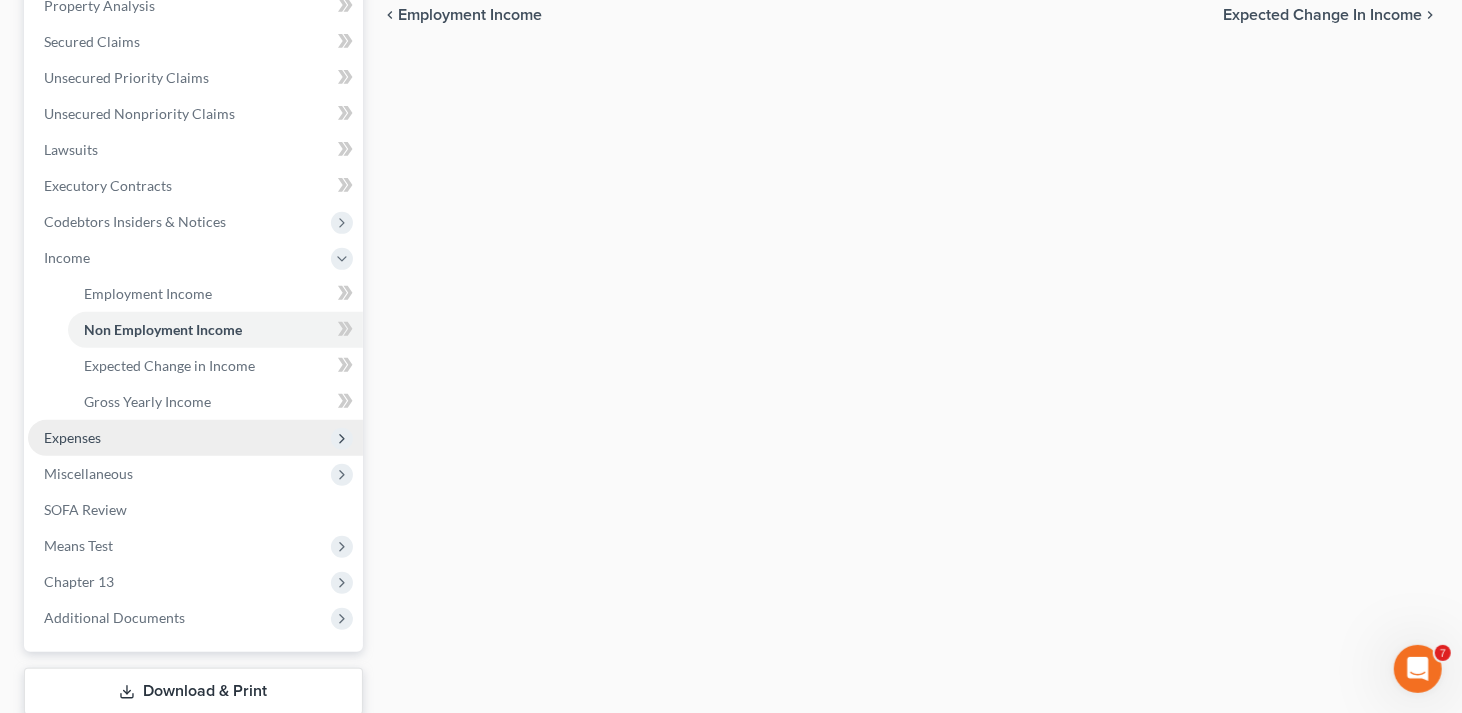 click on "Expenses" at bounding box center (72, 437) 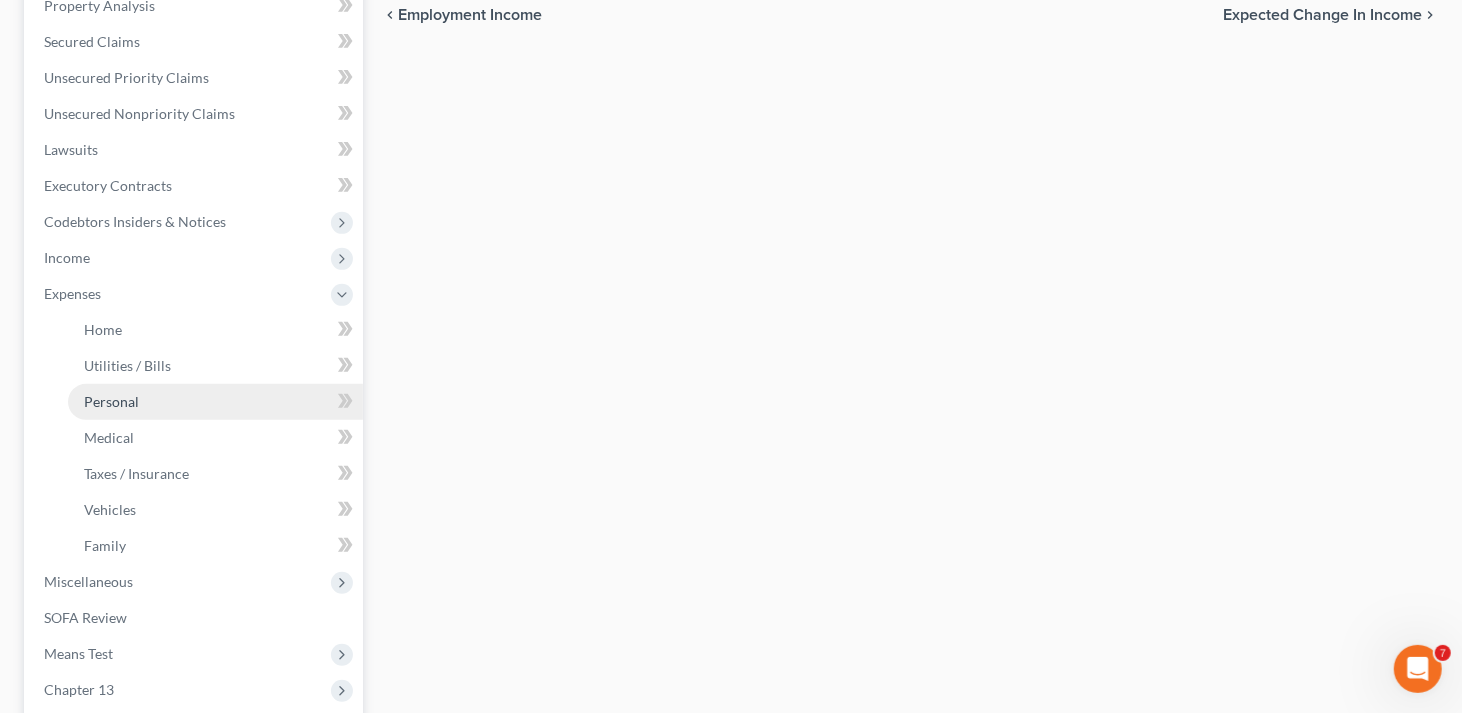 click on "Personal" at bounding box center [215, 402] 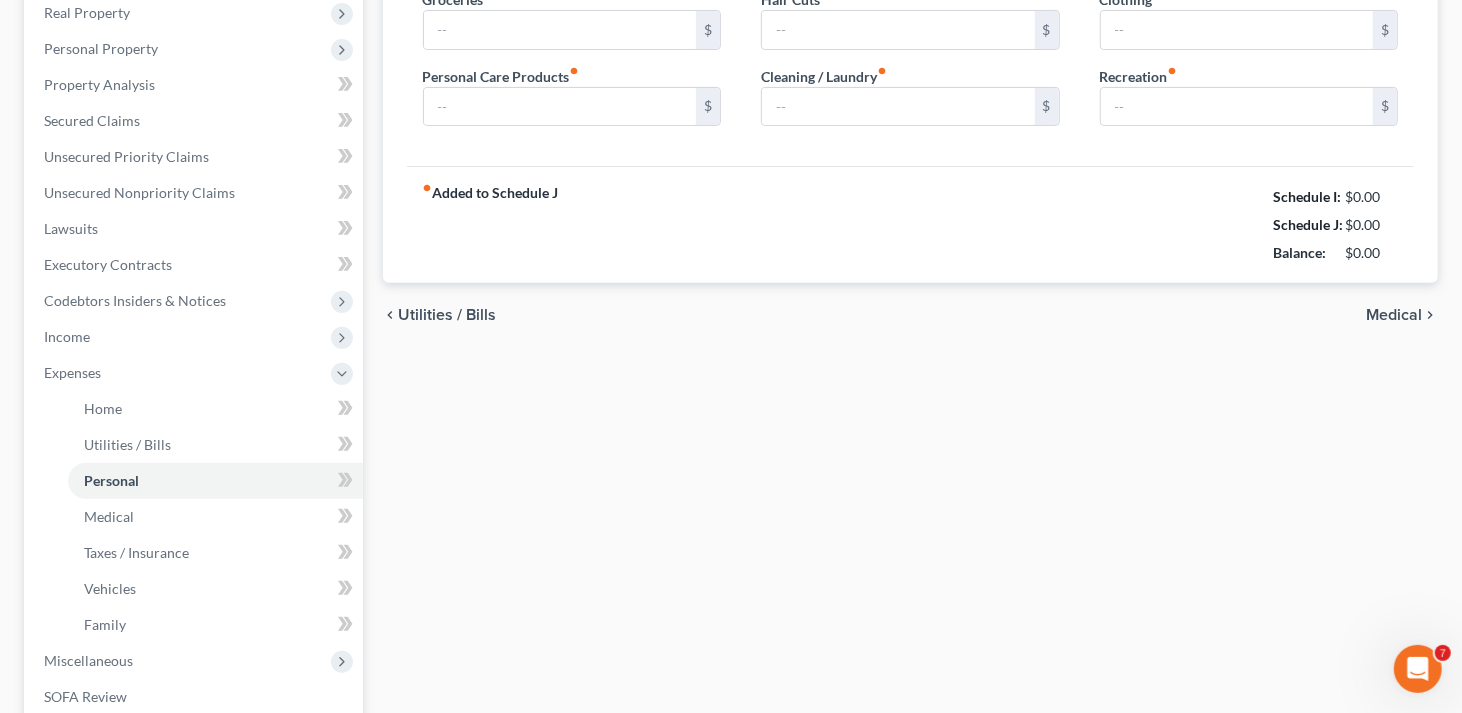 type on "300.00" 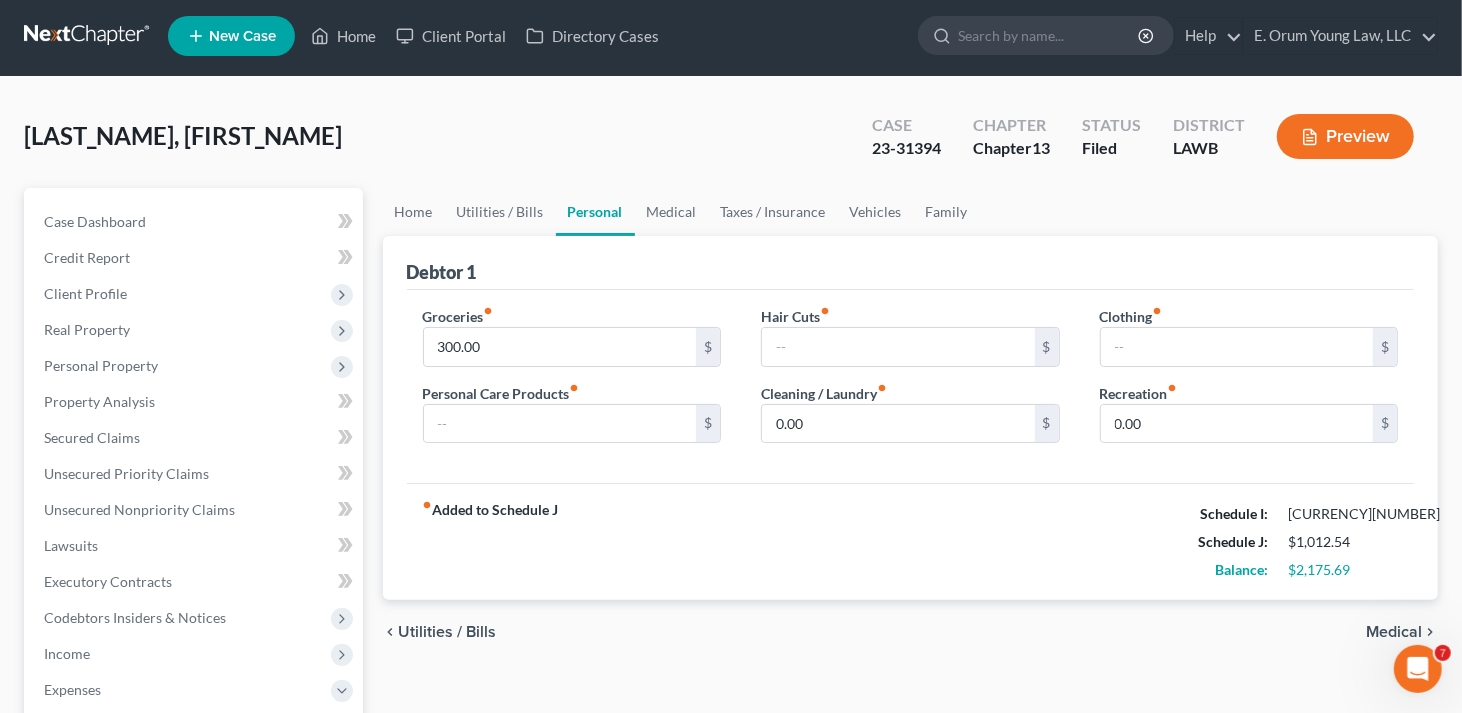 scroll, scrollTop: 0, scrollLeft: 0, axis: both 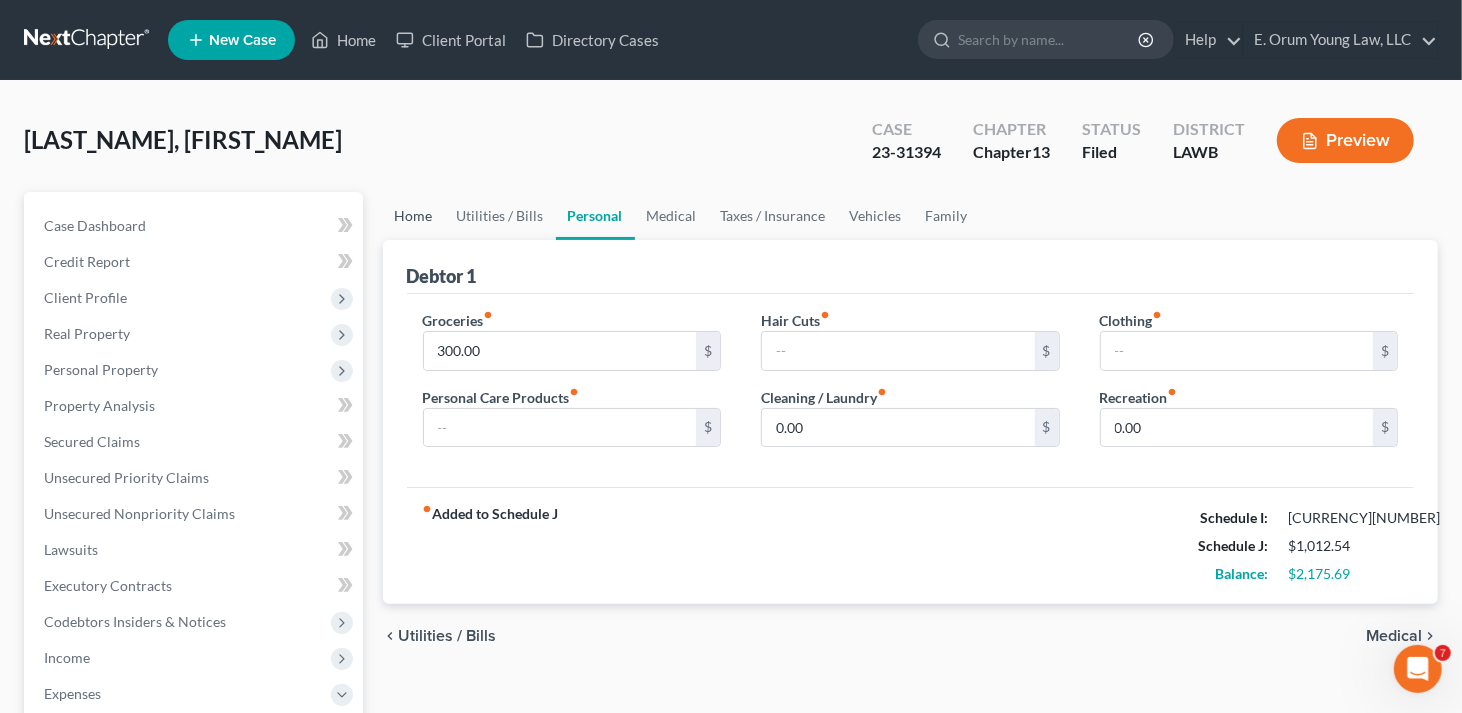 click on "Home" at bounding box center [414, 216] 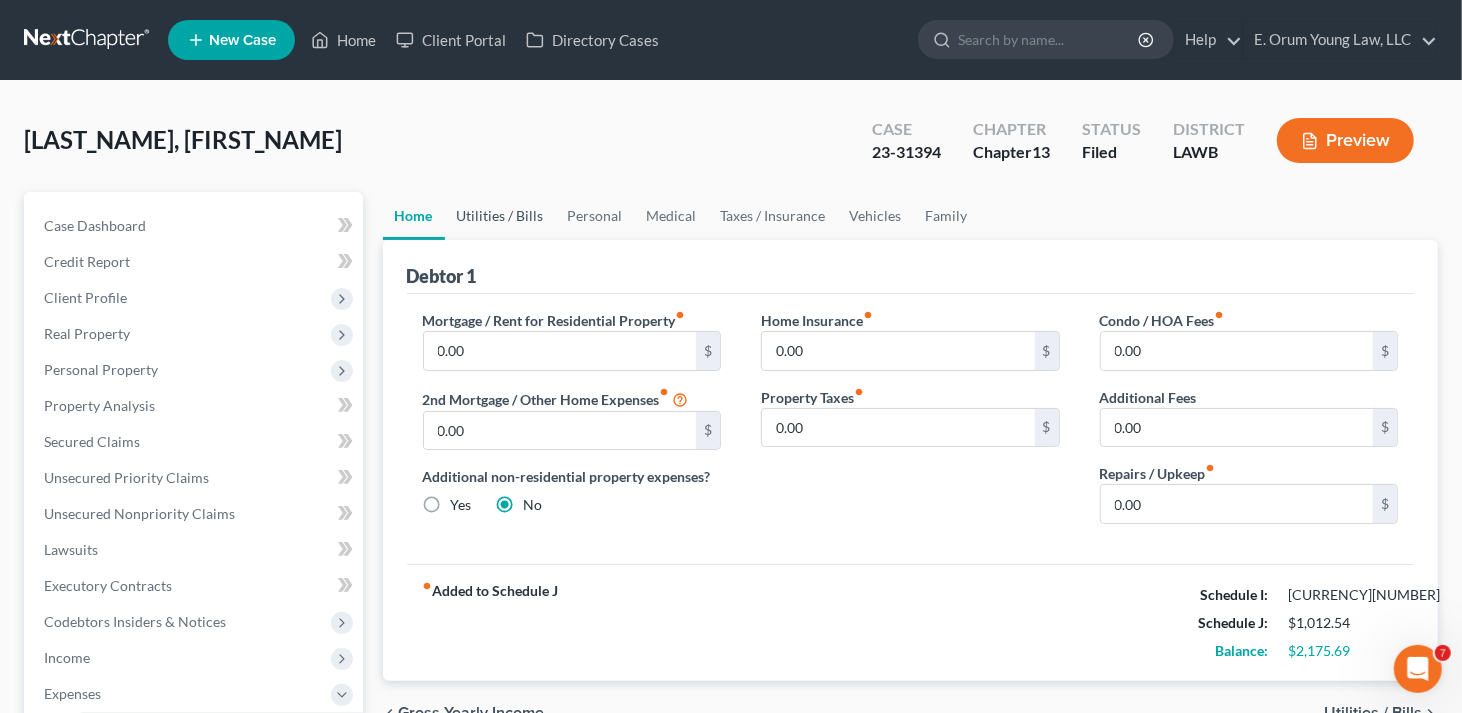 click on "Utilities / Bills" at bounding box center (500, 216) 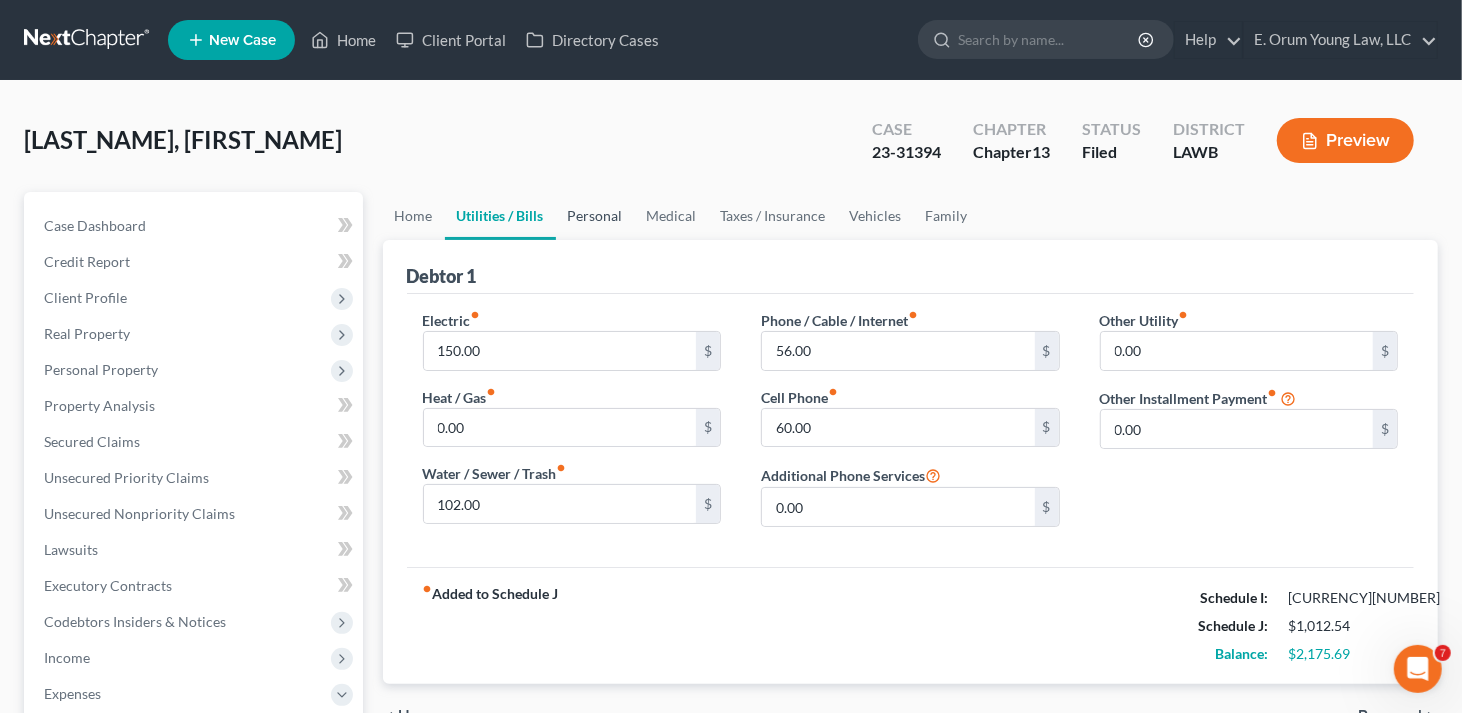 click on "Personal" at bounding box center [595, 216] 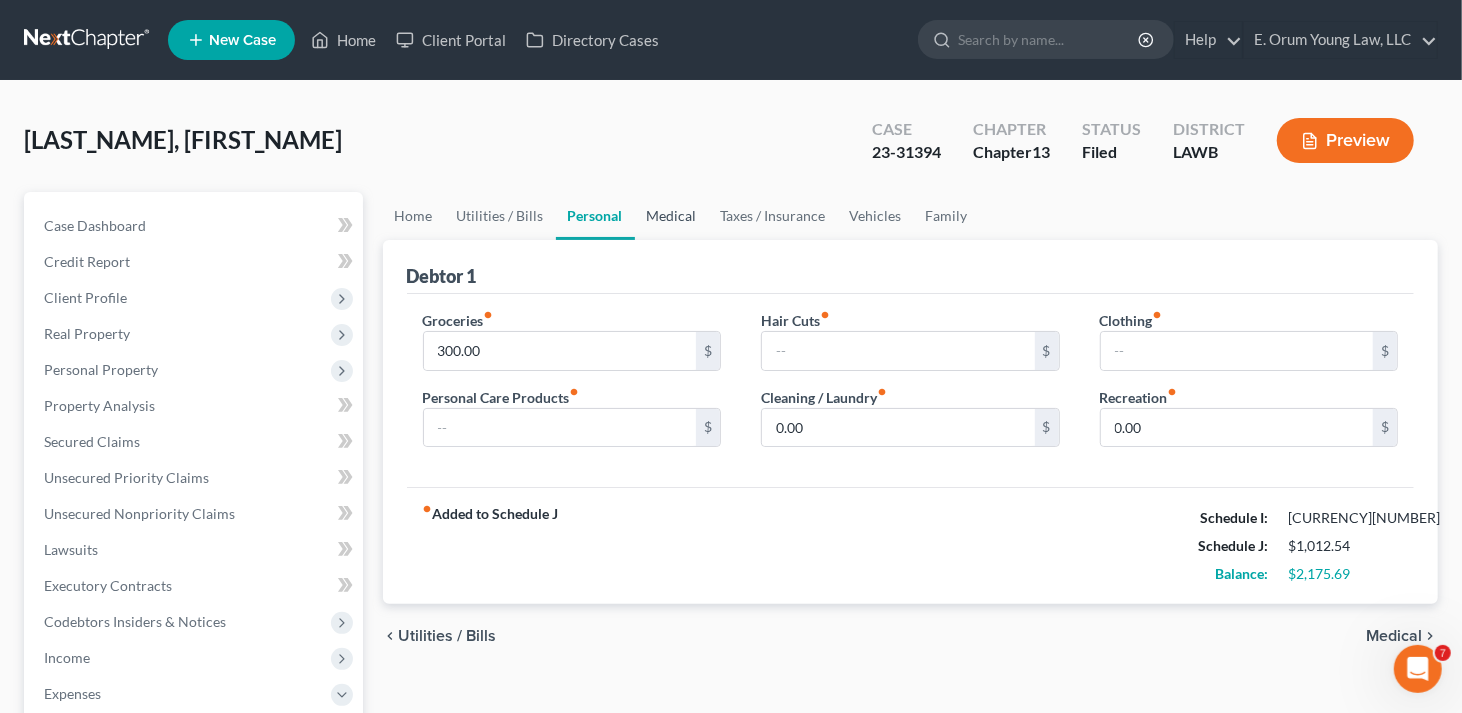 click on "Medical" at bounding box center (672, 216) 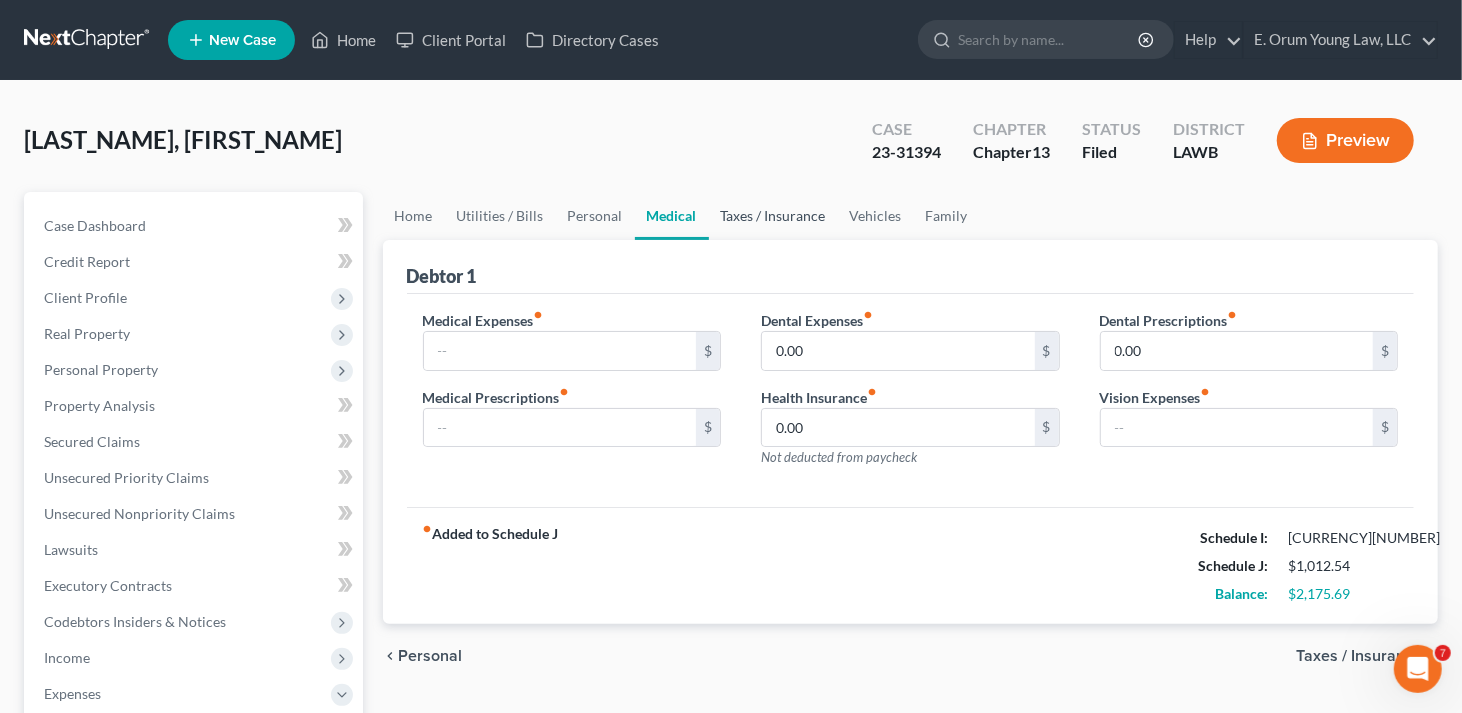 click on "Taxes / Insurance" at bounding box center (773, 216) 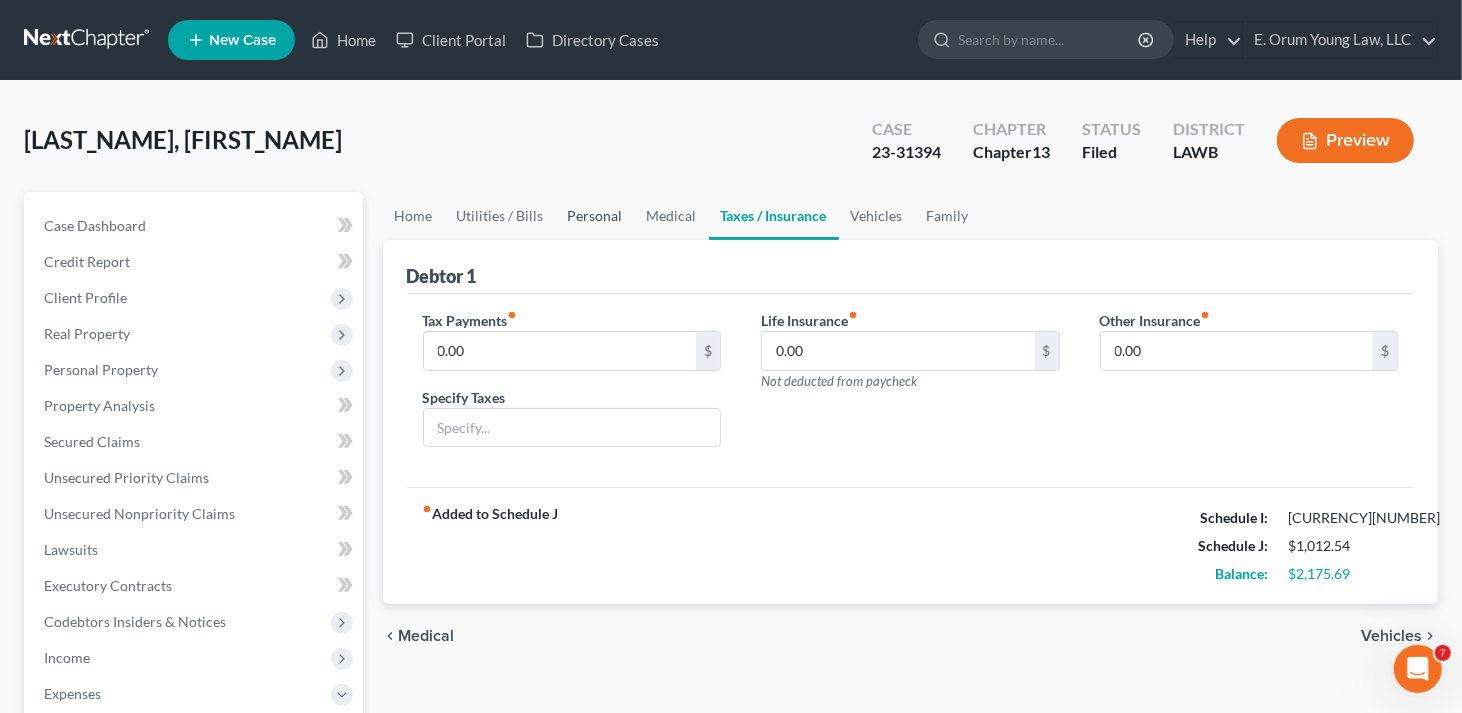 click on "Personal" at bounding box center (595, 216) 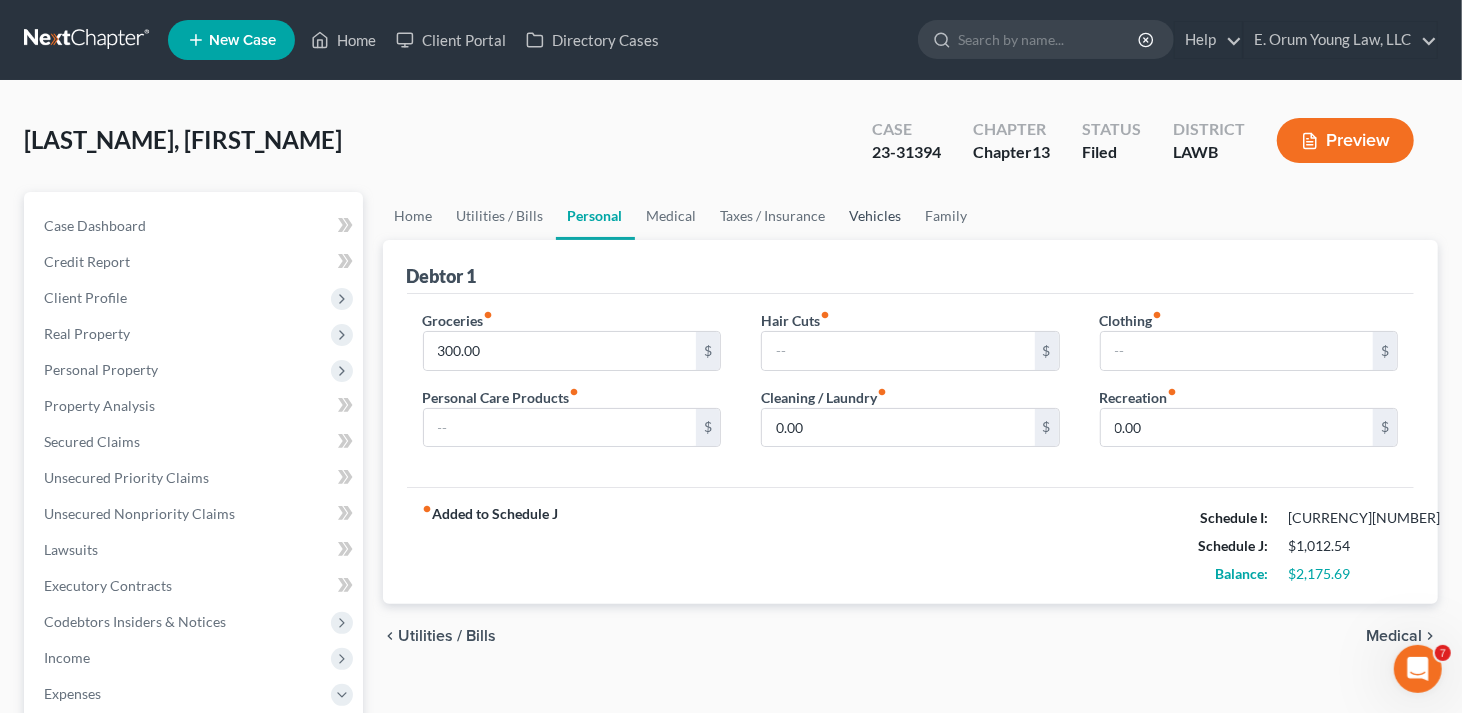 click on "Vehicles" at bounding box center [876, 216] 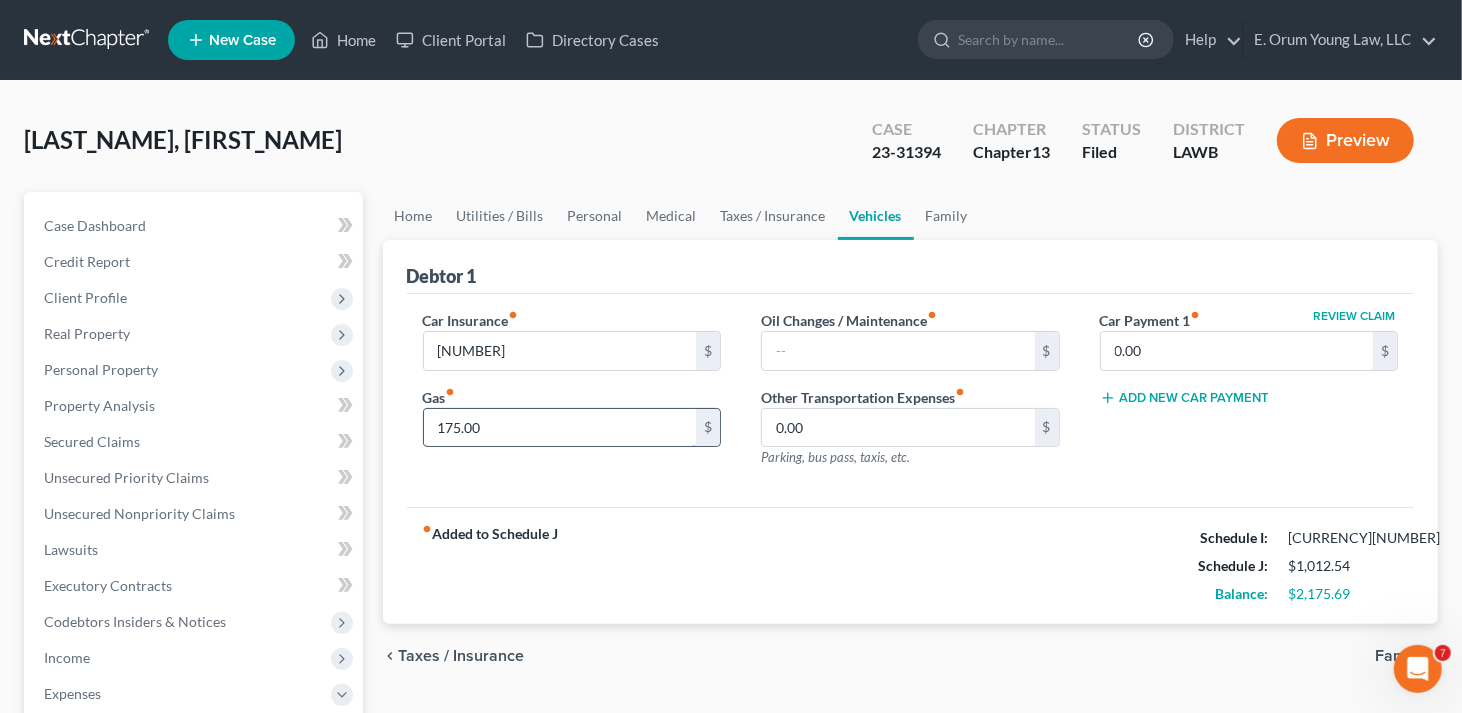 click on "175.00" at bounding box center [560, 428] 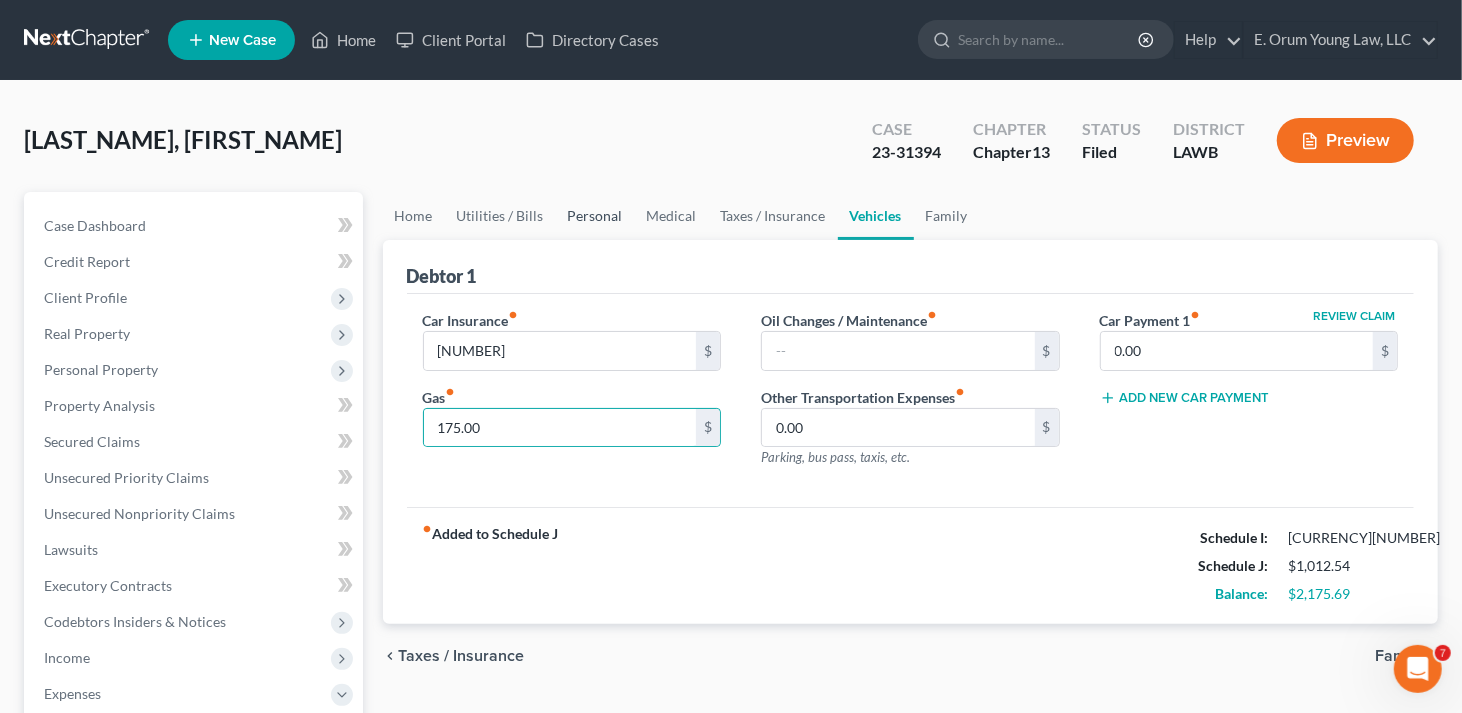 click on "Personal" at bounding box center [595, 216] 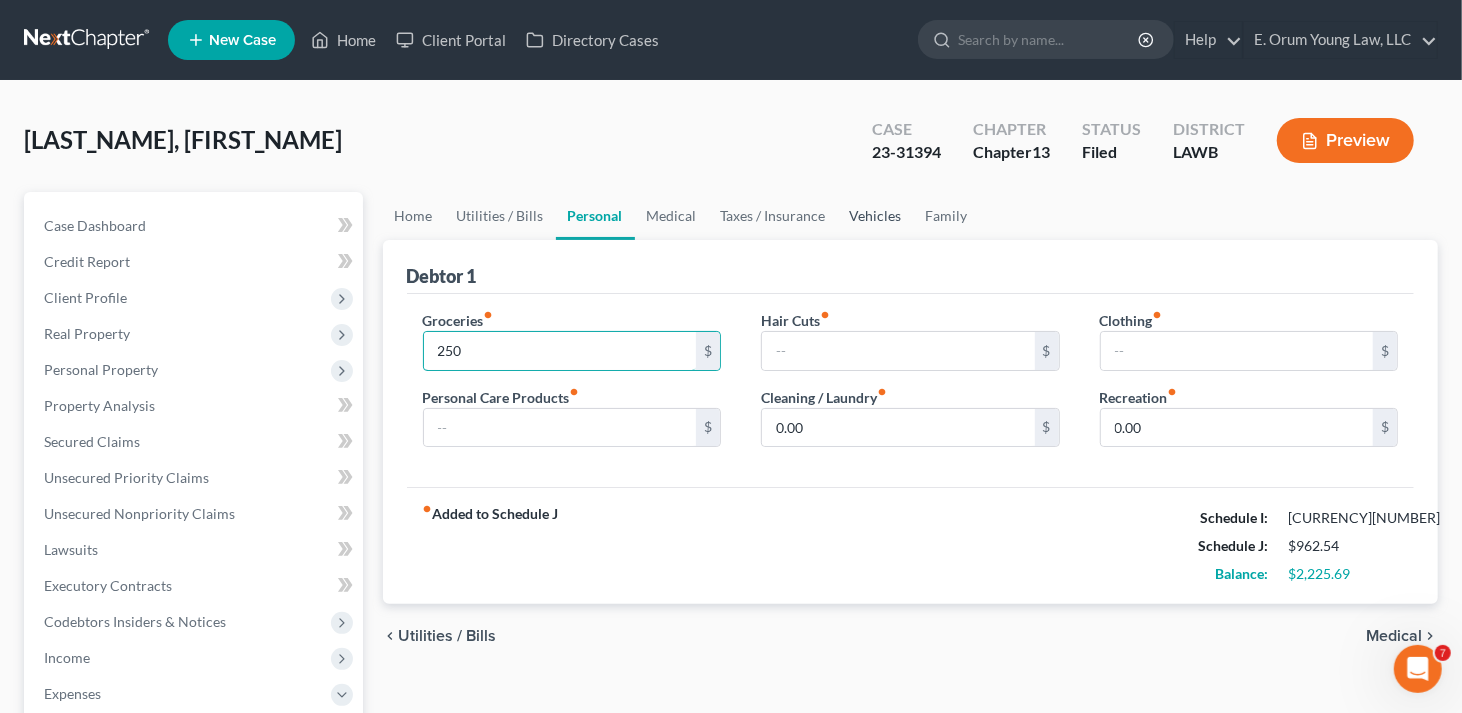 type on "250" 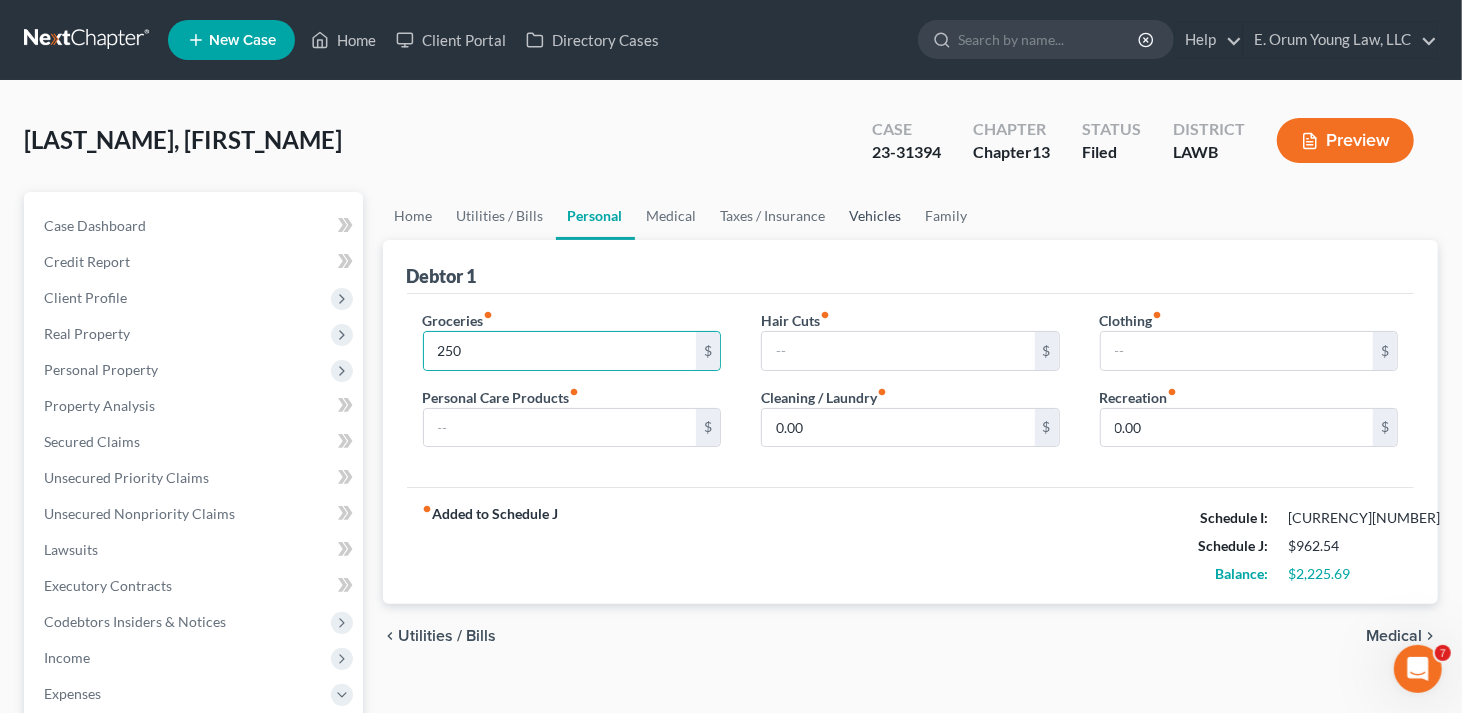 click on "Vehicles" at bounding box center (876, 216) 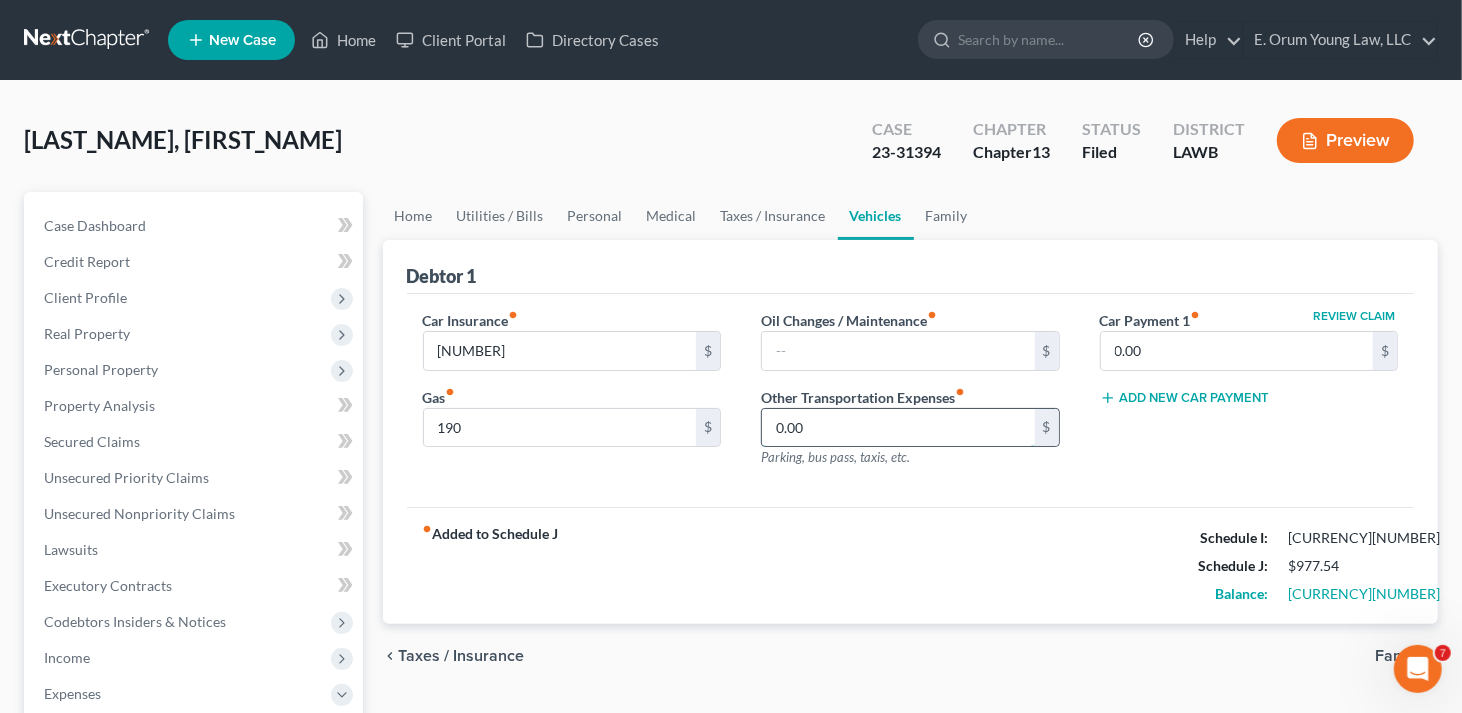 click on "0.00" at bounding box center (898, 428) 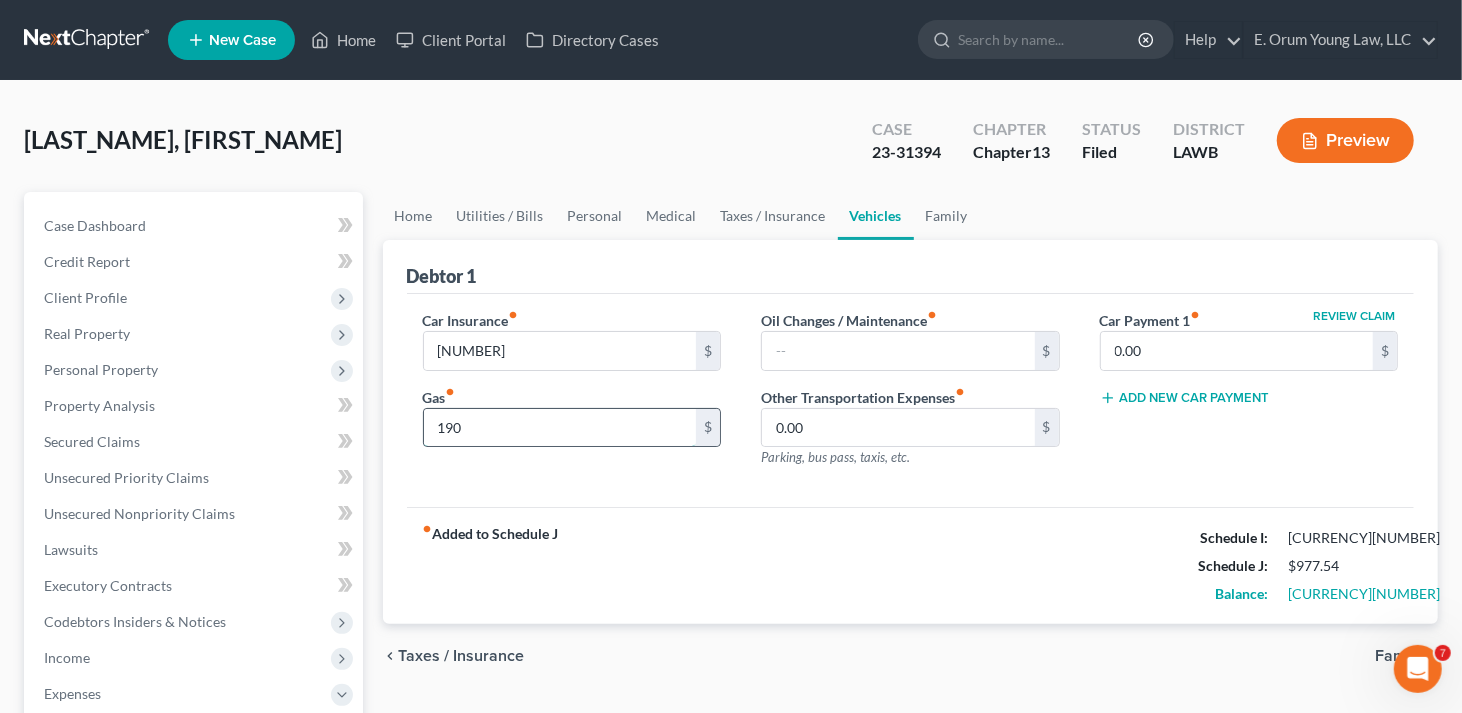 click on "190" at bounding box center [560, 428] 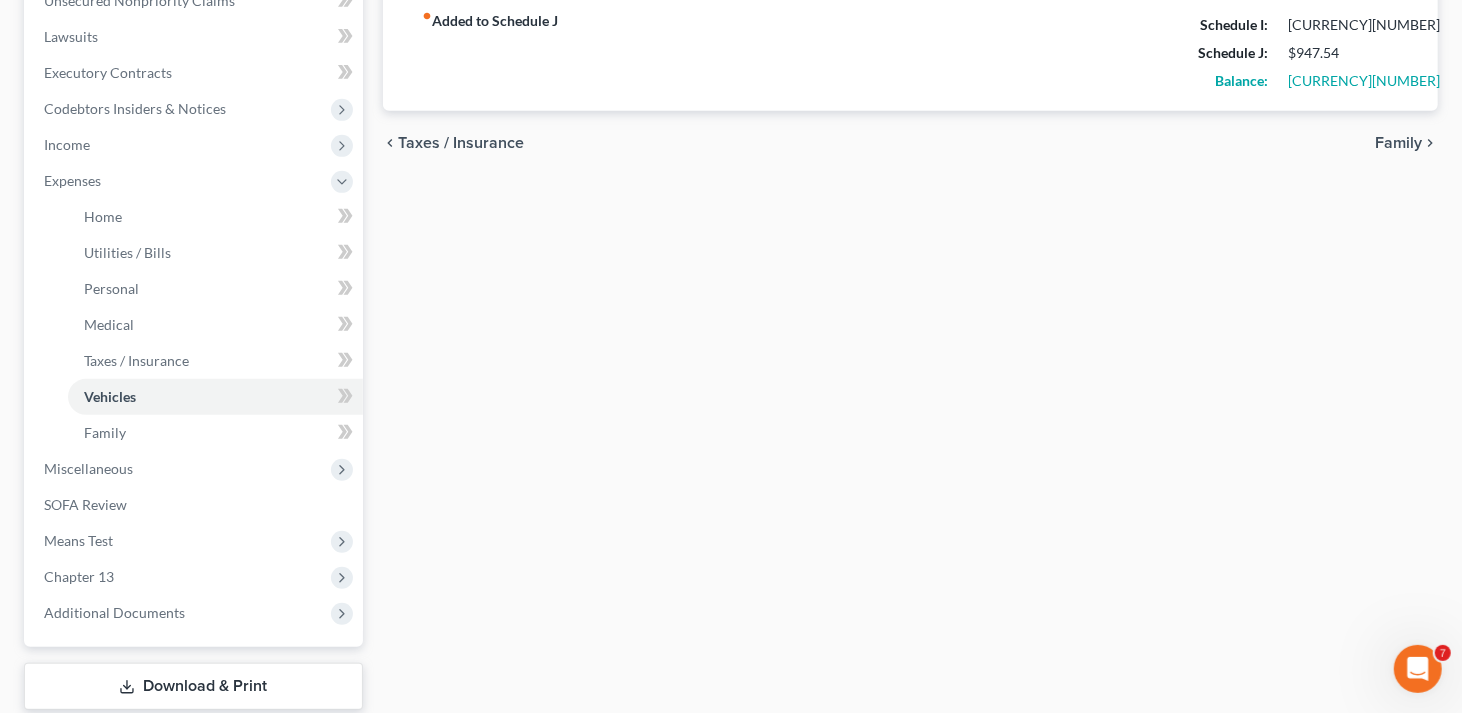 scroll, scrollTop: 634, scrollLeft: 0, axis: vertical 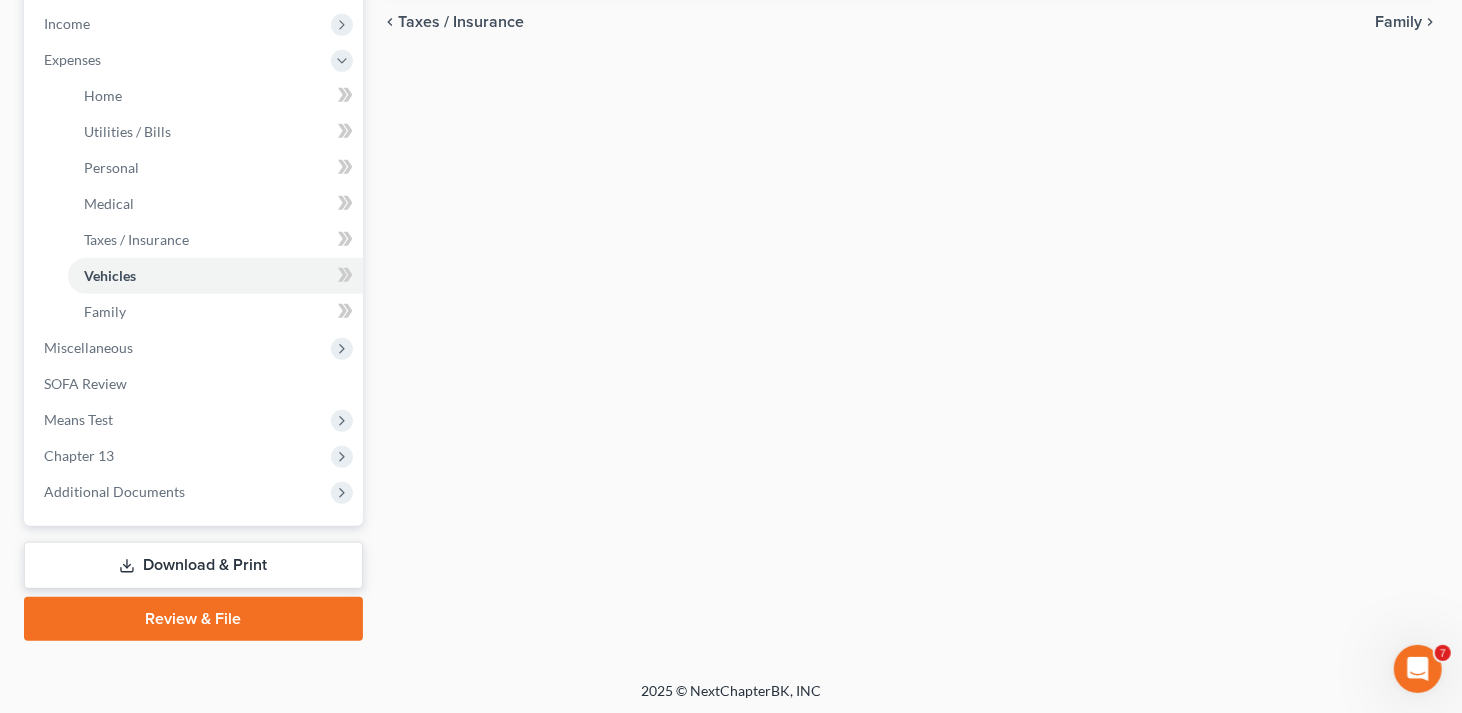 click on "Download & Print" at bounding box center (193, 565) 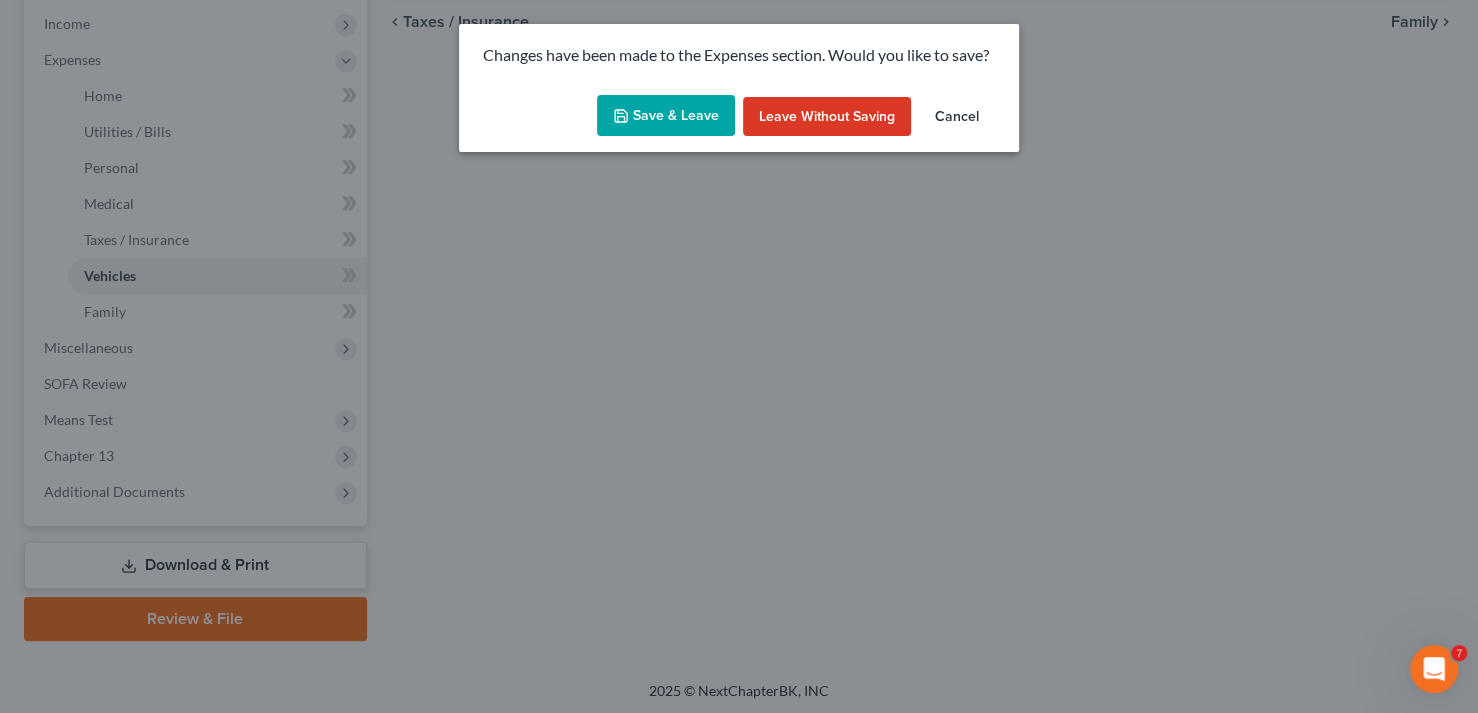 click on "Save & Leave" at bounding box center (666, 116) 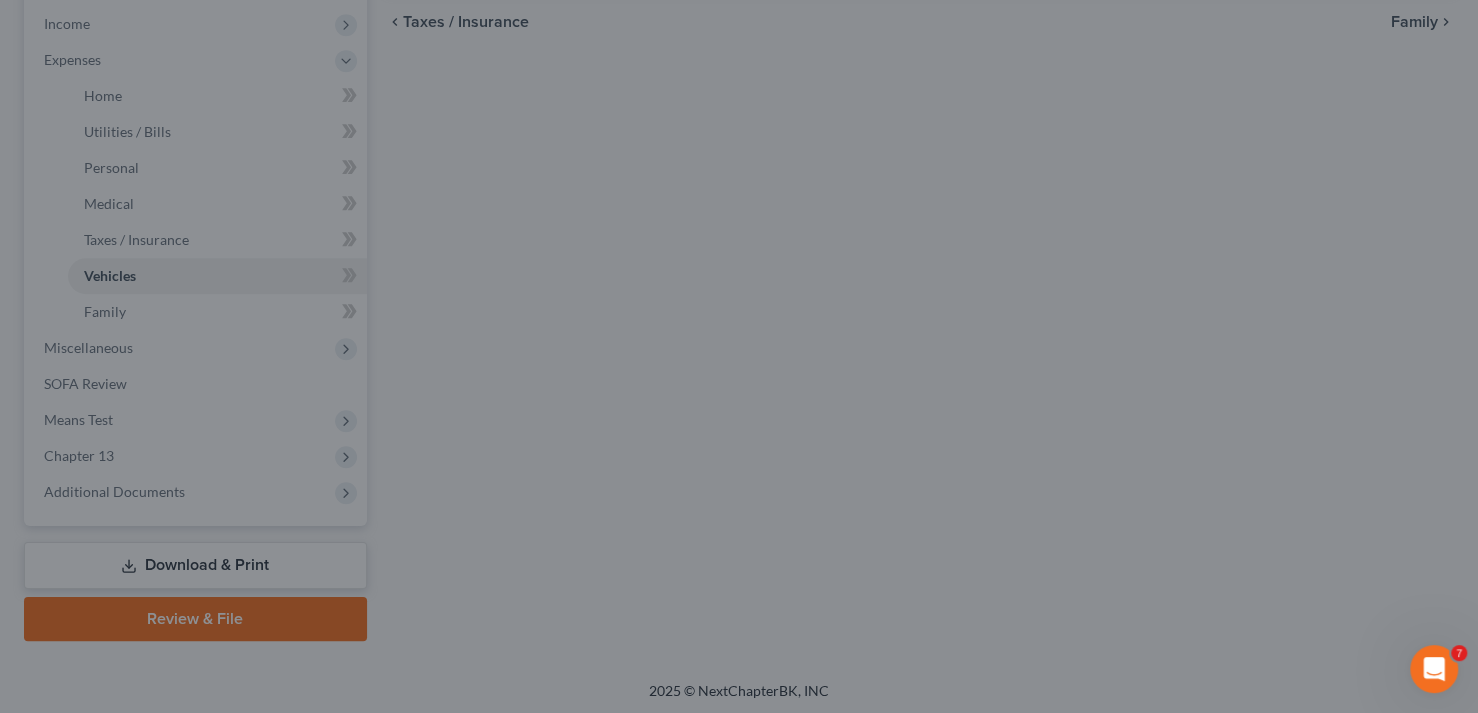 type on "160.00" 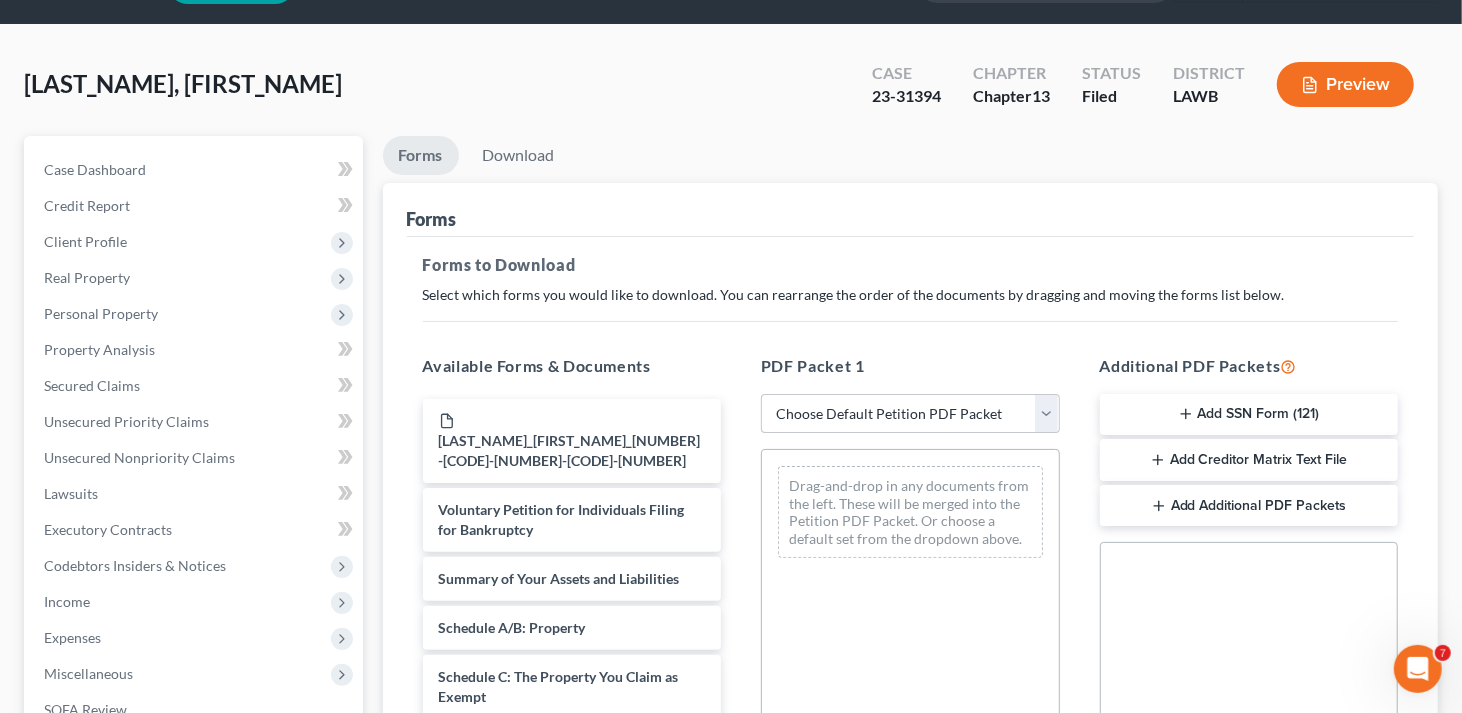 scroll, scrollTop: 0, scrollLeft: 0, axis: both 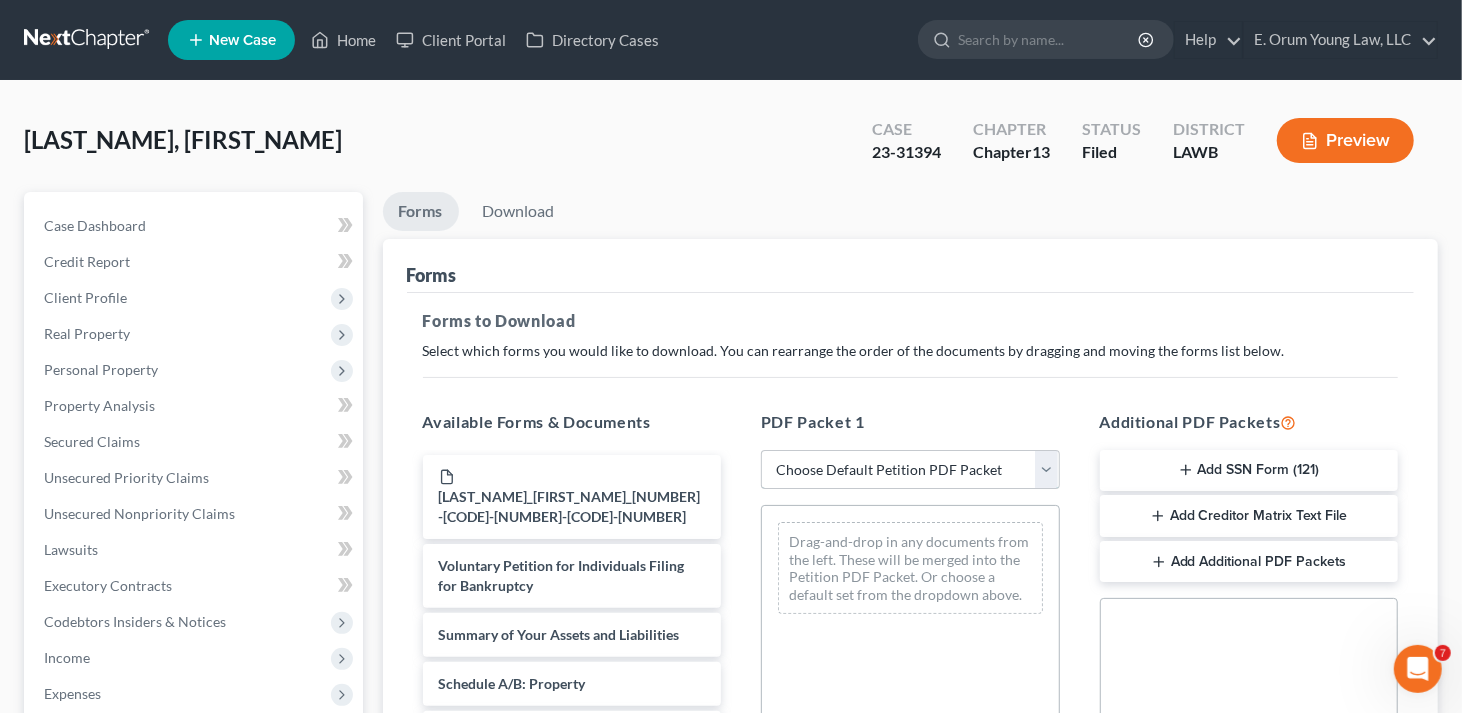 click on "Choose Default Petition PDF Packet Complete Bankruptcy Petition (all forms and schedules) Emergency Filing Forms (Petition and Creditor List Only) Amended Forms Signature Pages Only Supplemental Post Petition (Sch. I & J) Supplemental Post Petition (Sch. I) Supplemental Post Petition (Sch. J) AMDJ AMNDJ 2016(b) Atty Fee disclosure amnd j,dec Sauseda- Amended Schedule E-F and Declaration of Individual Schedules Amended Sch I, Sch J and Debtor's Declaration Amended Sch I, Sch J and Debtor's Declaration dec Sig Pages" at bounding box center (910, 470) 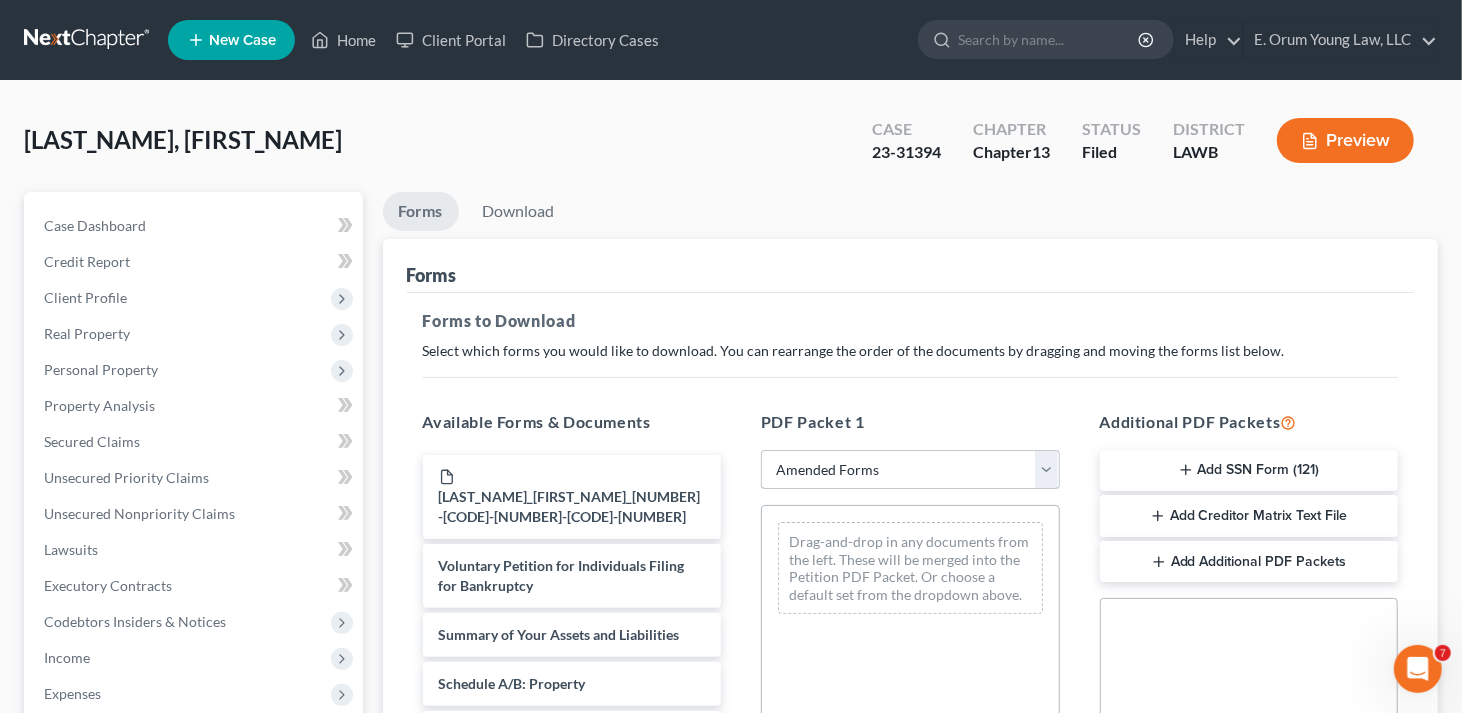 click on "Choose Default Petition PDF Packet Complete Bankruptcy Petition (all forms and schedules) Emergency Filing Forms (Petition and Creditor List Only) Amended Forms Signature Pages Only Supplemental Post Petition (Sch. I & J) Supplemental Post Petition (Sch. I) Supplemental Post Petition (Sch. J) AMDJ AMNDJ 2016(b) Atty Fee disclosure amnd j,dec Sauseda- Amended Schedule E-F and Declaration of Individual Schedules Amended Sch I, Sch J and Debtor's Declaration Amended Sch I, Sch J and Debtor's Declaration dec Sig Pages" at bounding box center (910, 470) 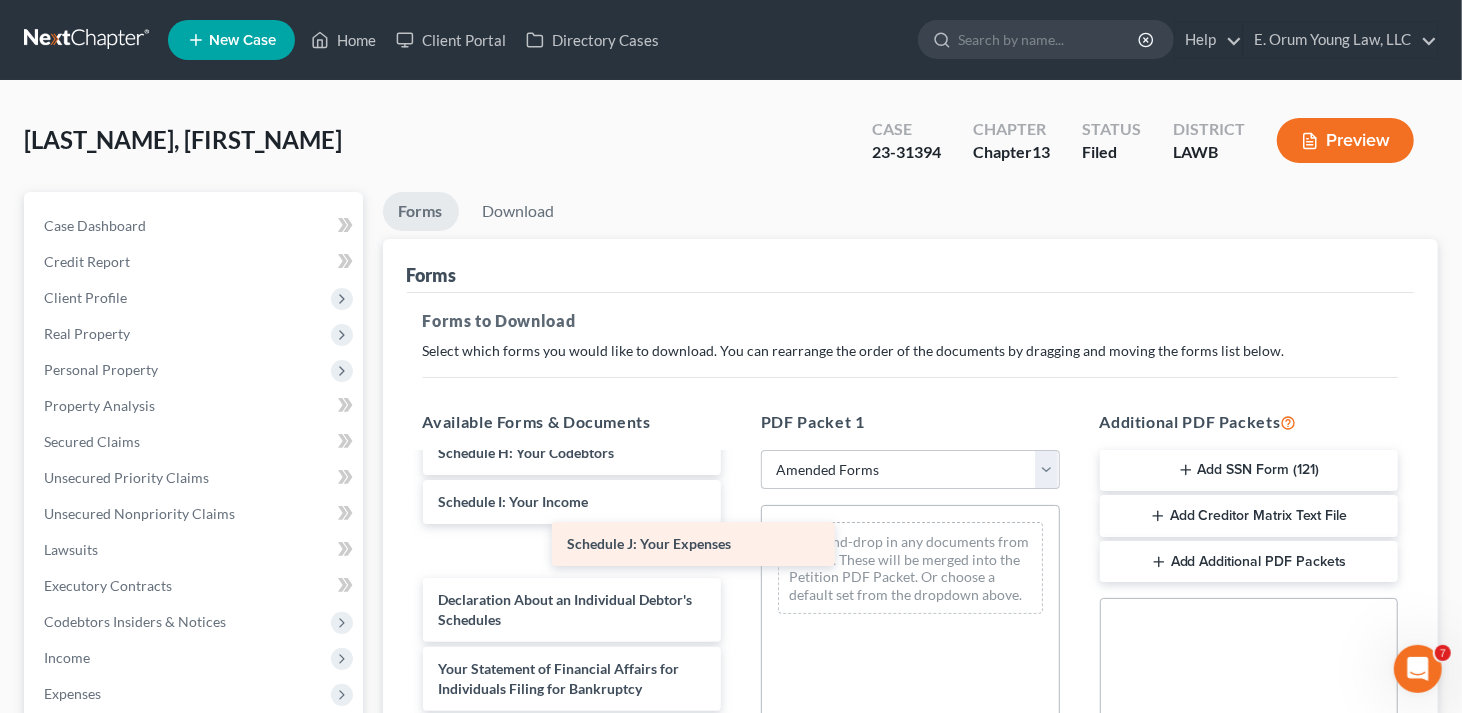 scroll, scrollTop: 419, scrollLeft: 0, axis: vertical 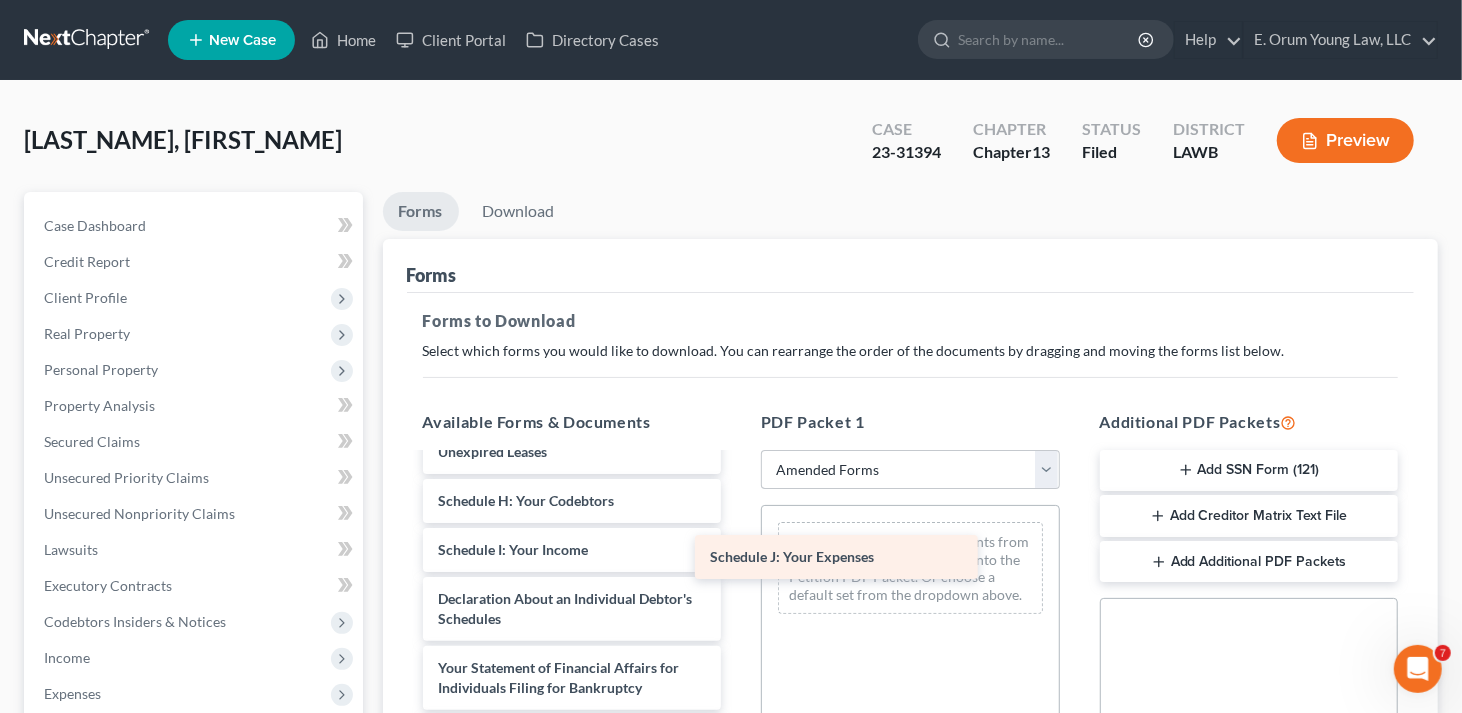 drag, startPoint x: 596, startPoint y: 553, endPoint x: 869, endPoint y: 562, distance: 273.14832 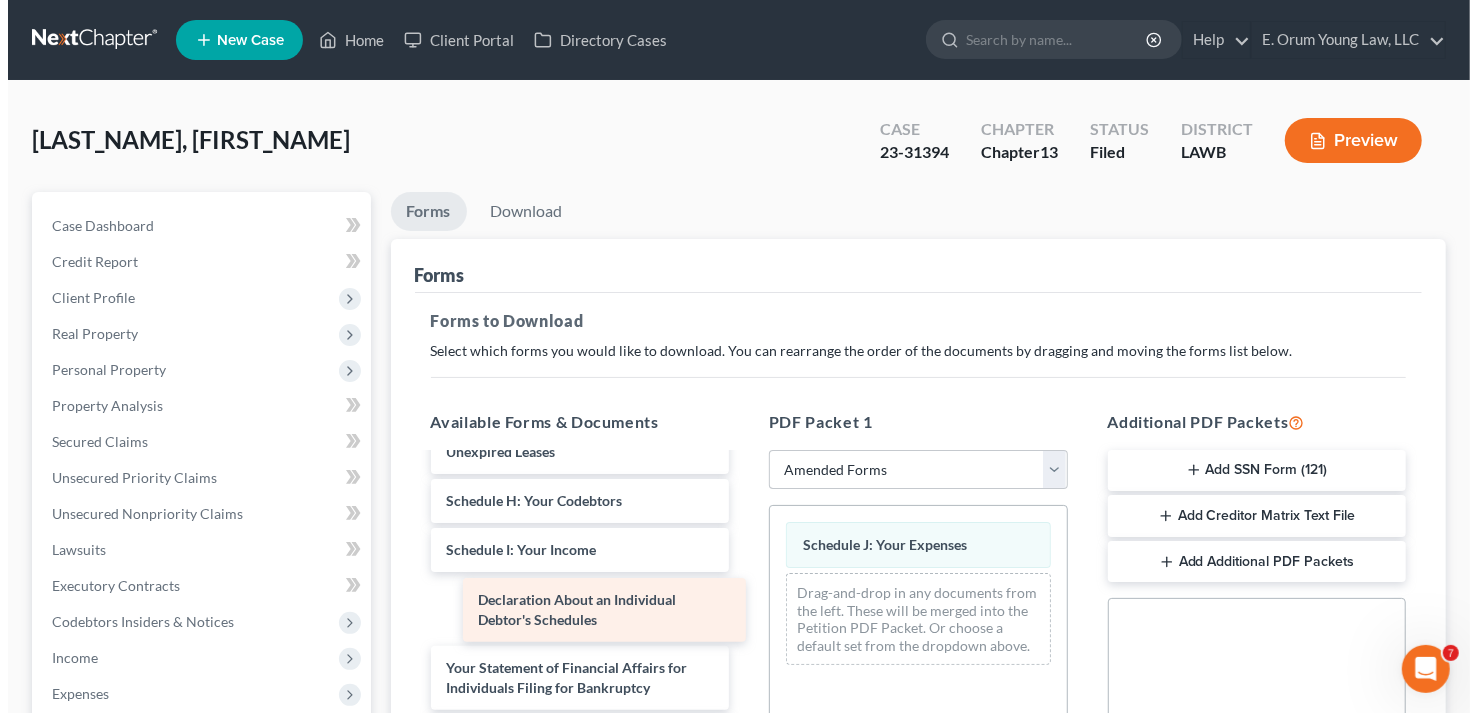 scroll, scrollTop: 350, scrollLeft: 0, axis: vertical 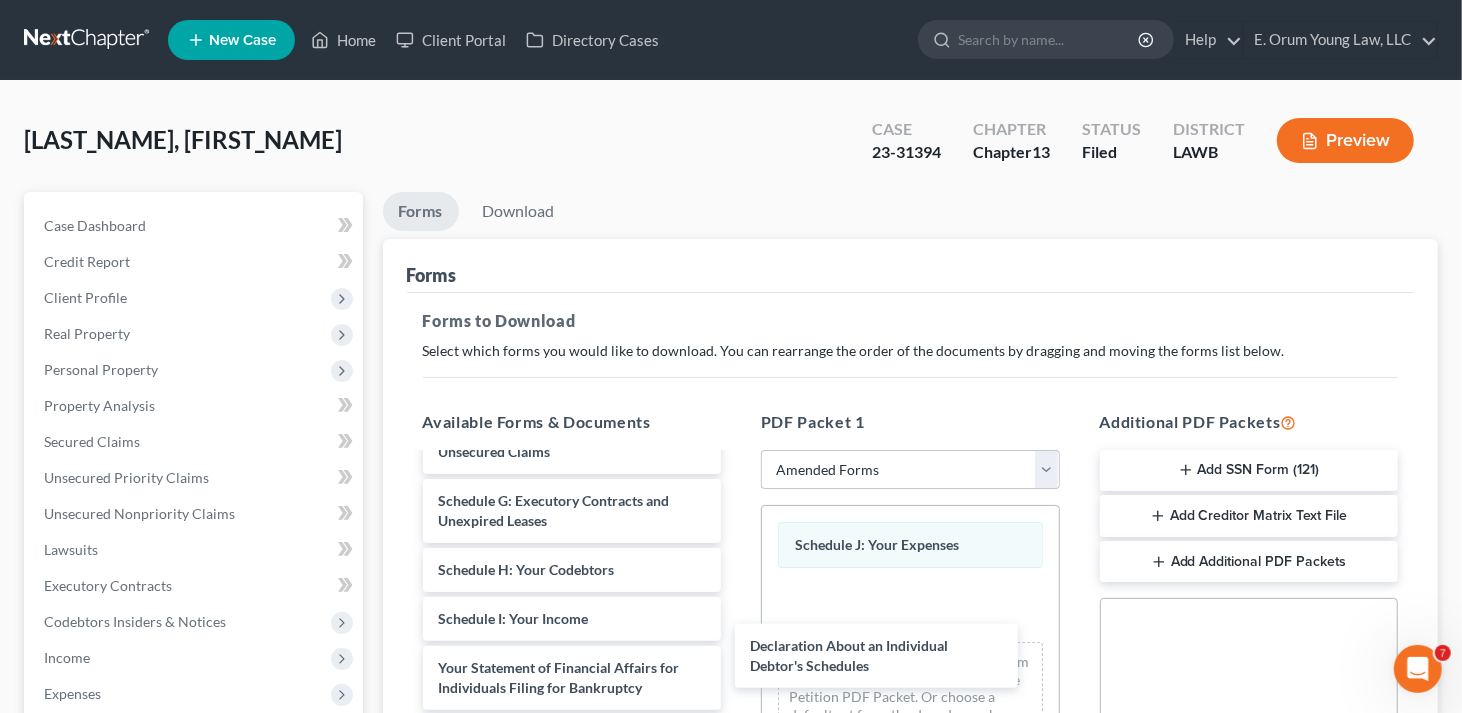 drag, startPoint x: 596, startPoint y: 596, endPoint x: 830, endPoint y: 512, distance: 248.6202 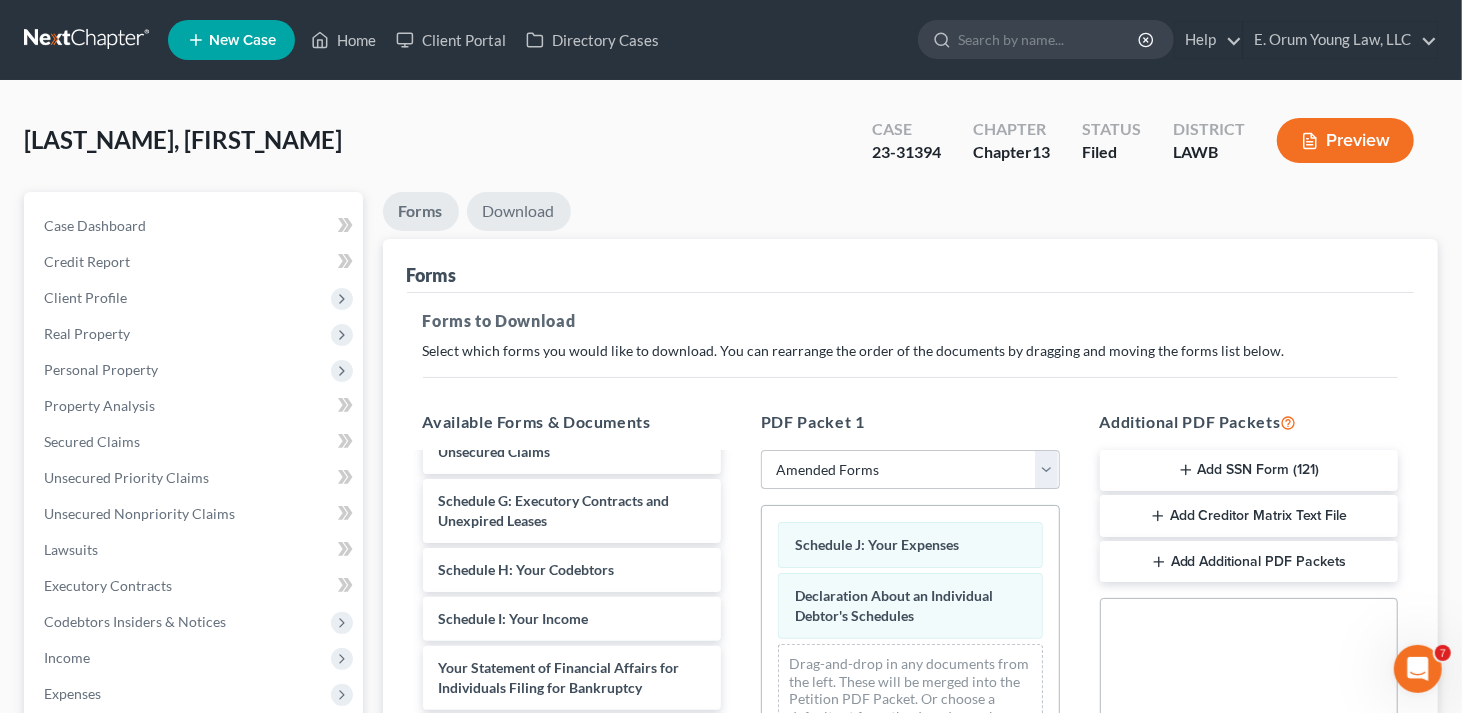 click on "Download" at bounding box center [519, 211] 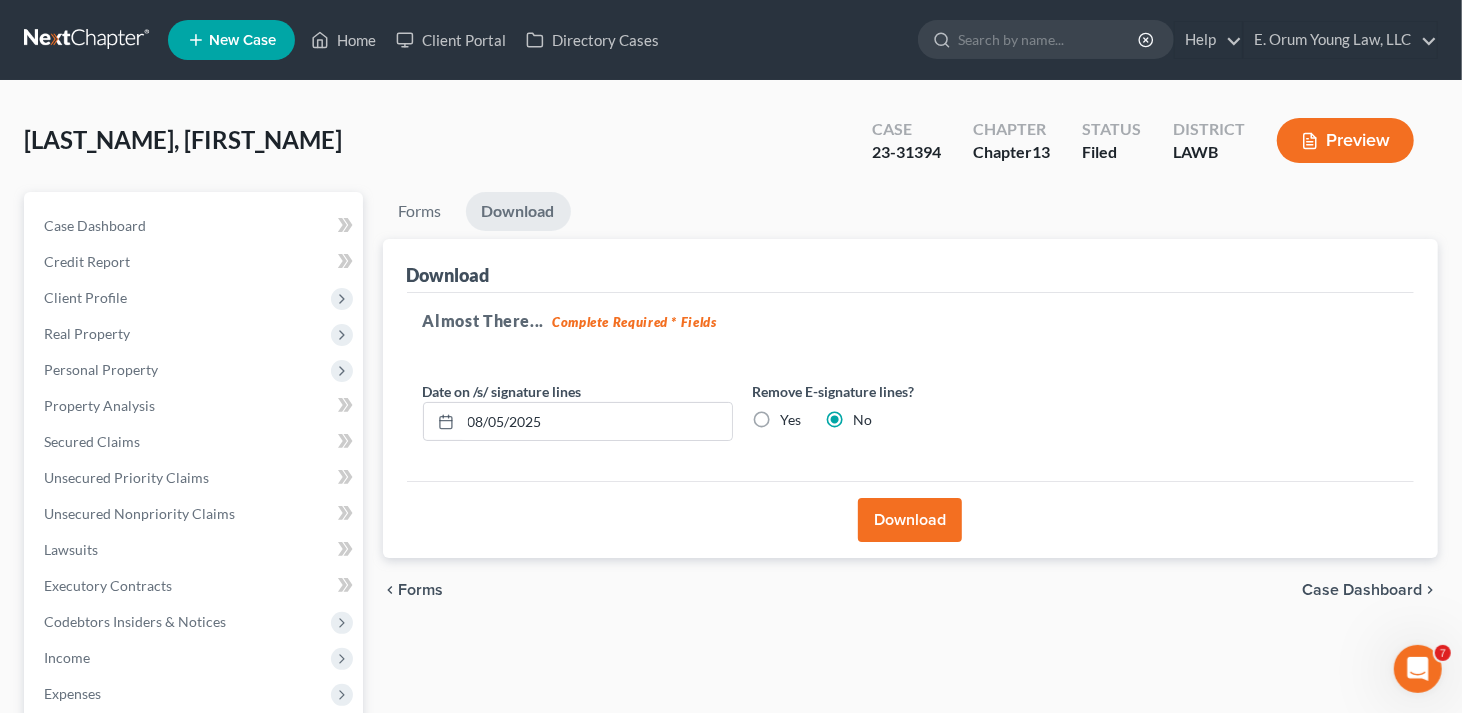 click on "Download" at bounding box center (910, 520) 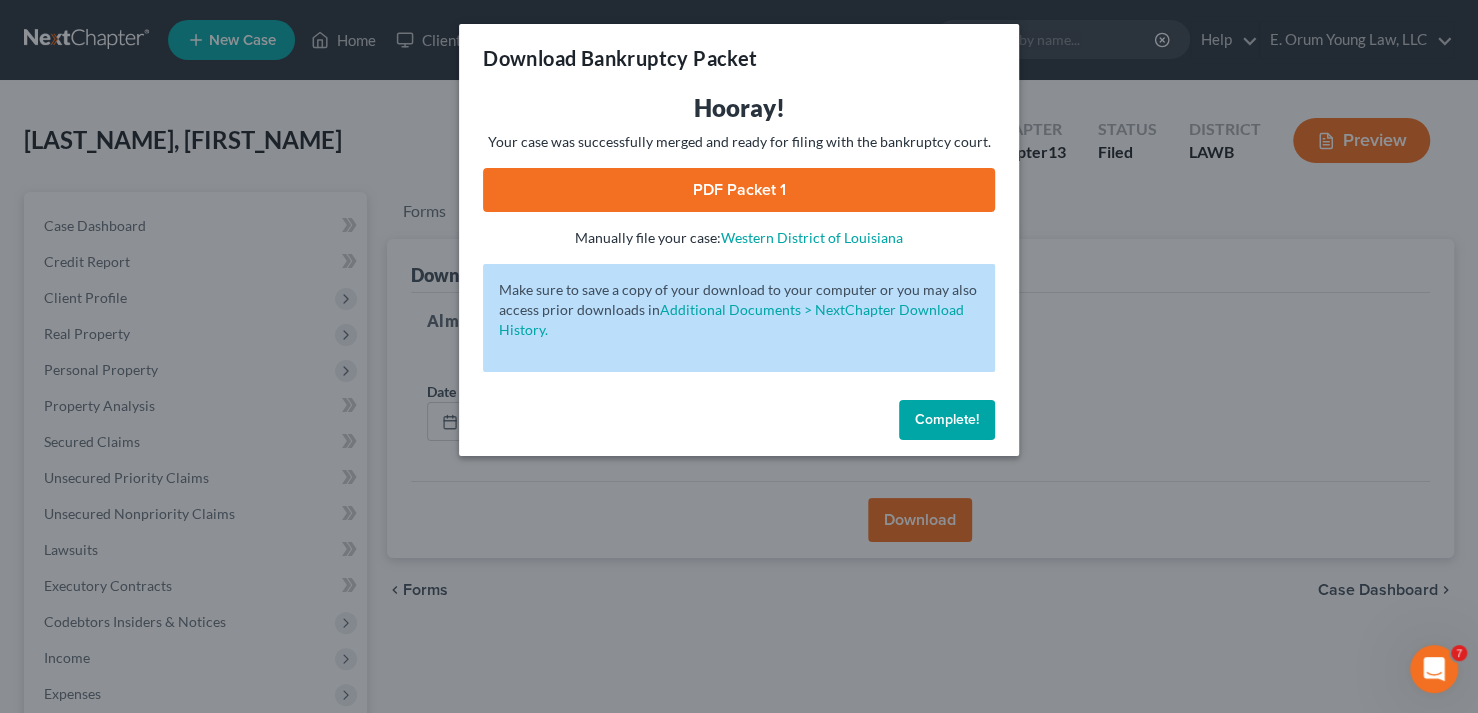 drag, startPoint x: 812, startPoint y: 196, endPoint x: 838, endPoint y: 188, distance: 27.202942 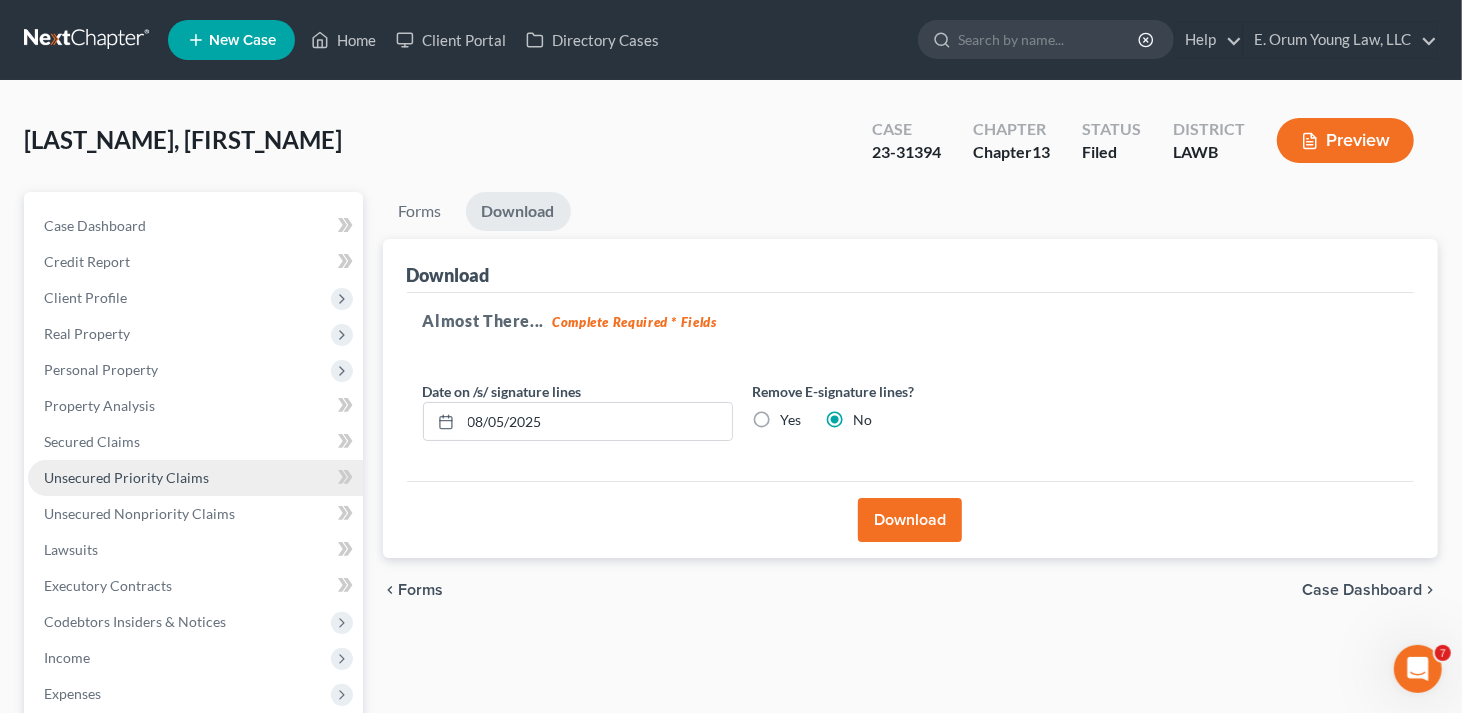 click on "Unsecured Priority Claims" at bounding box center [126, 477] 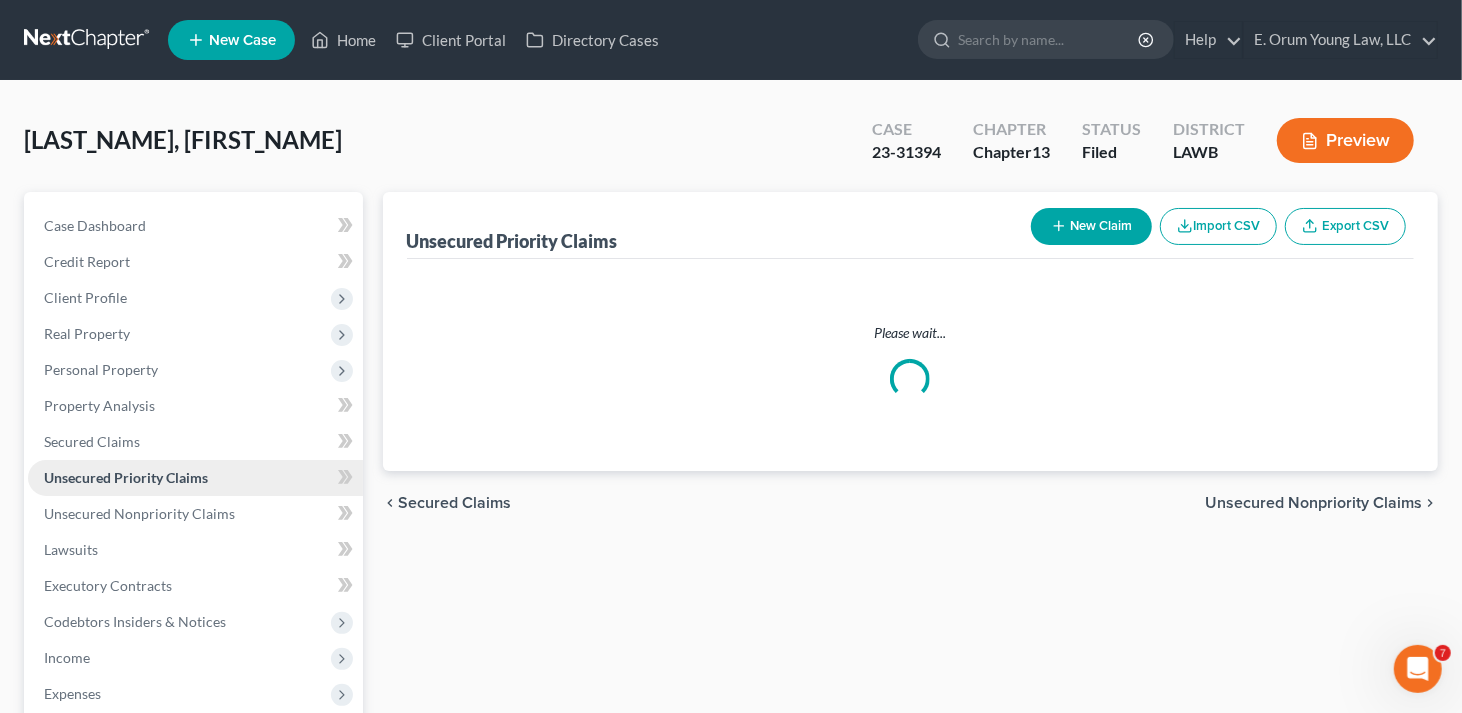 click on "Unsecured Priority Claims" at bounding box center [126, 477] 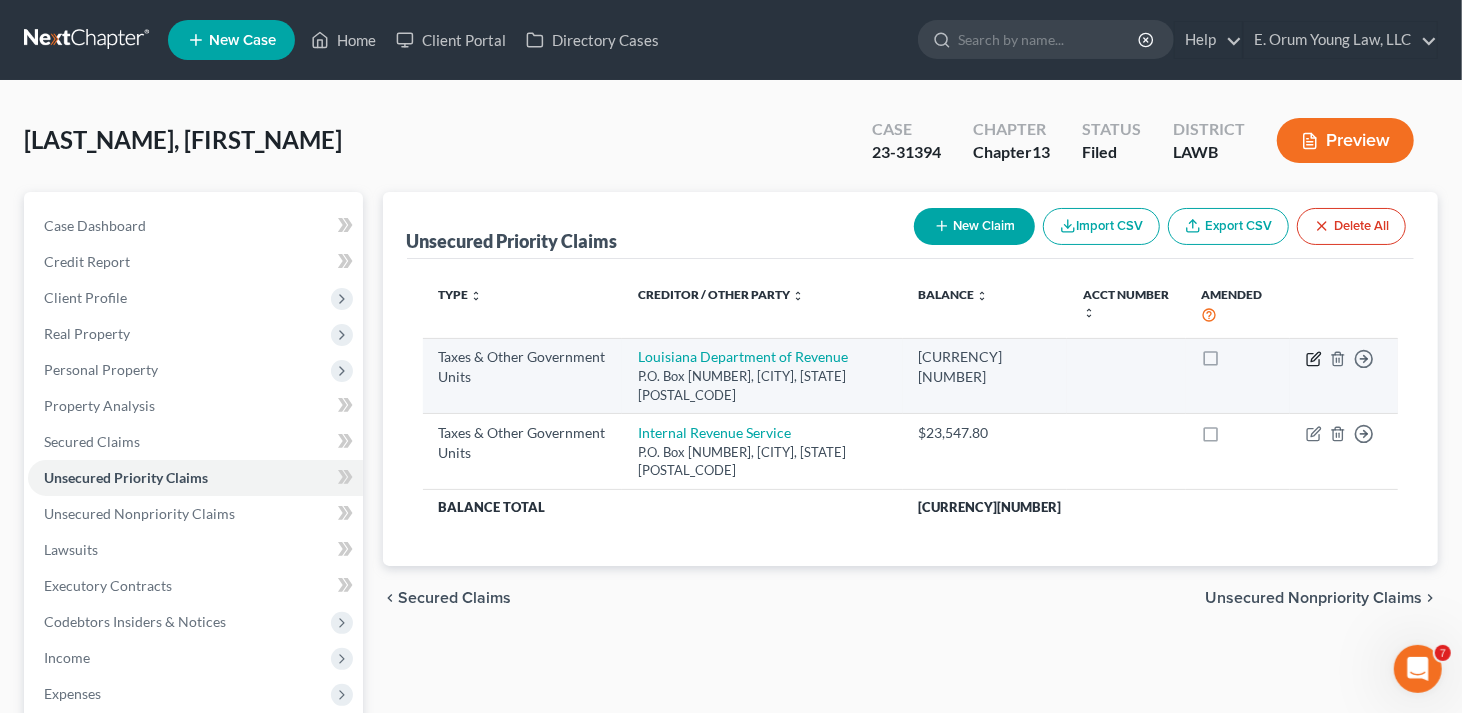 click 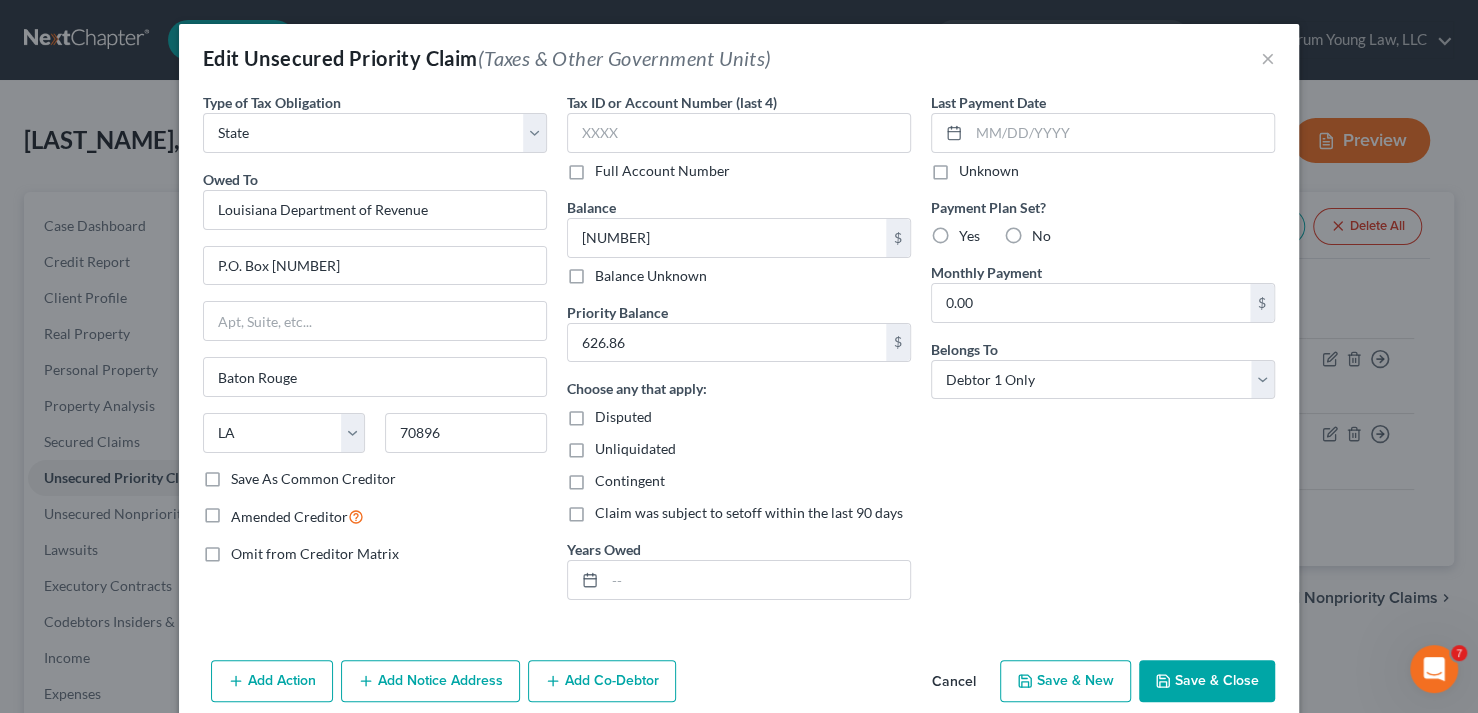 click on "Save & Close" at bounding box center [1207, 681] 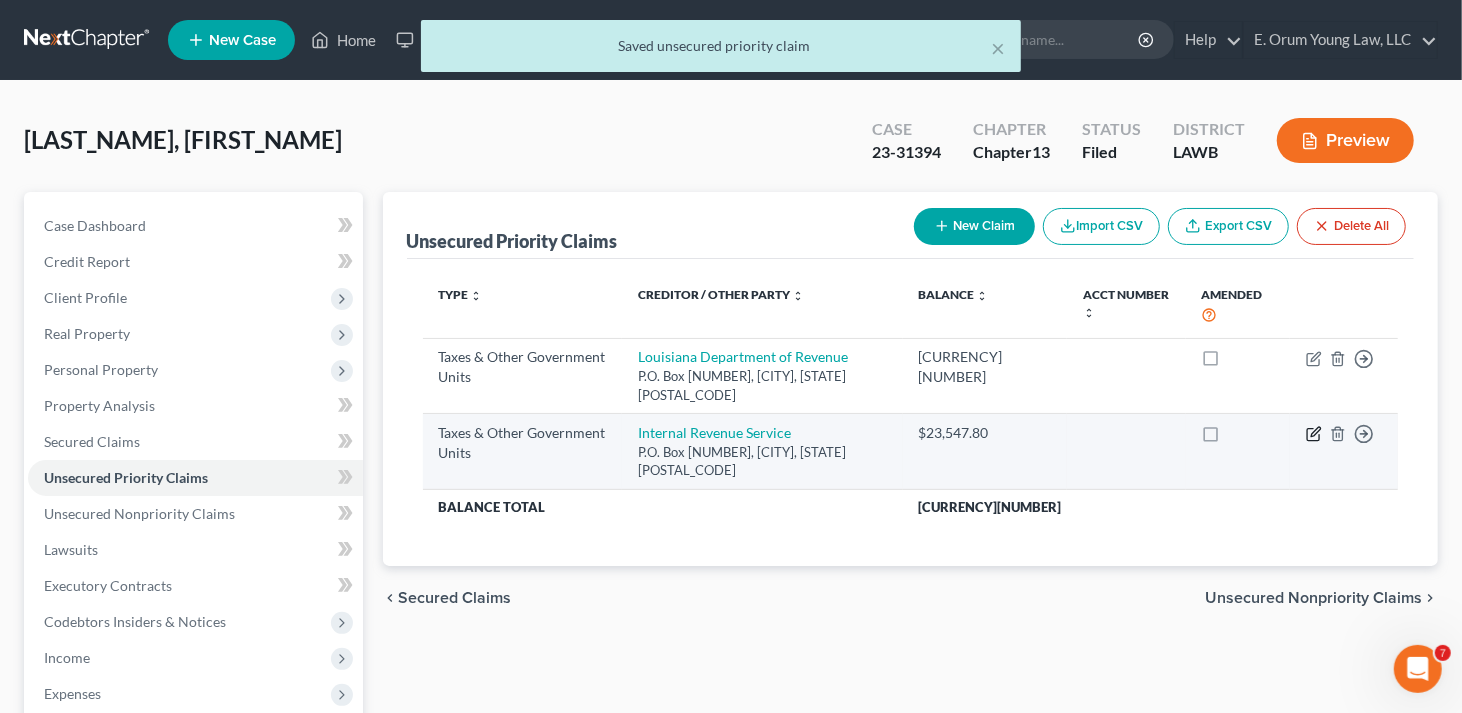 click 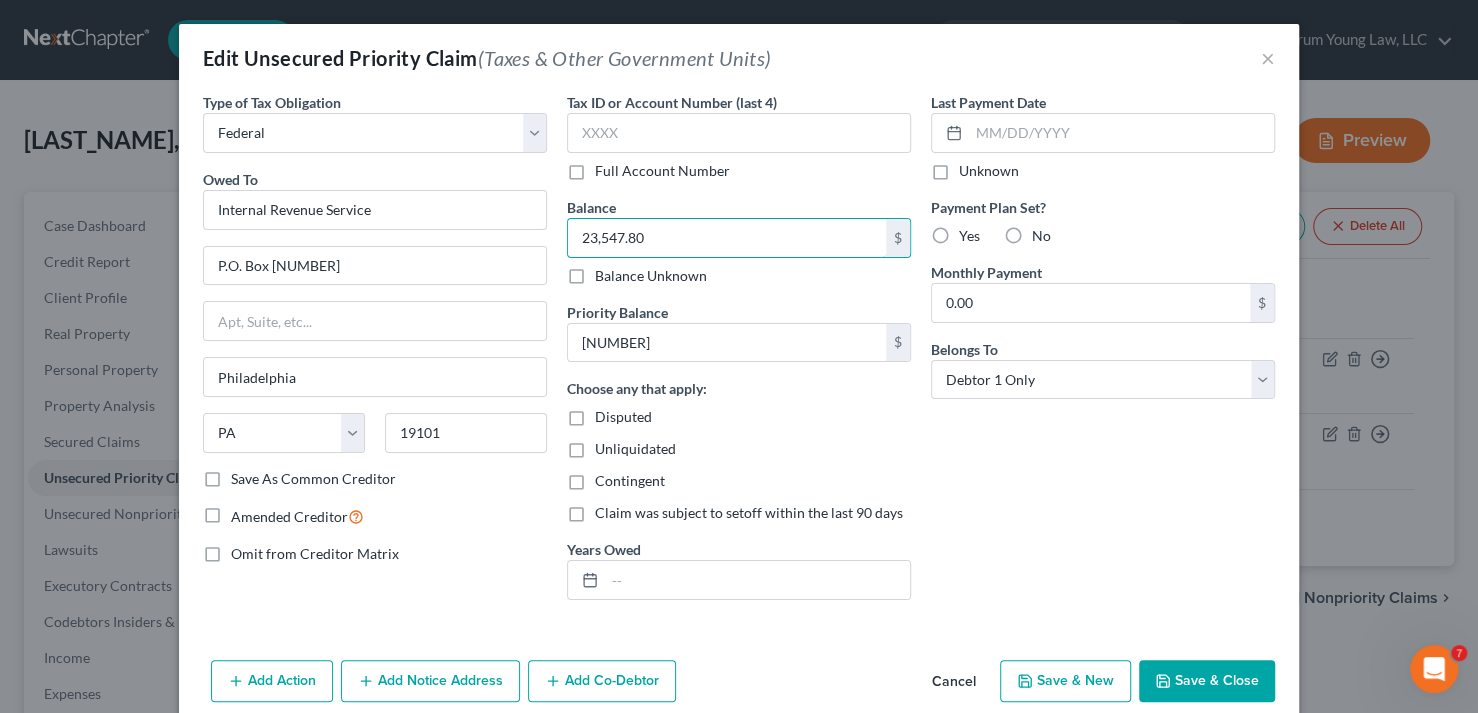 paste on "5,595.54" 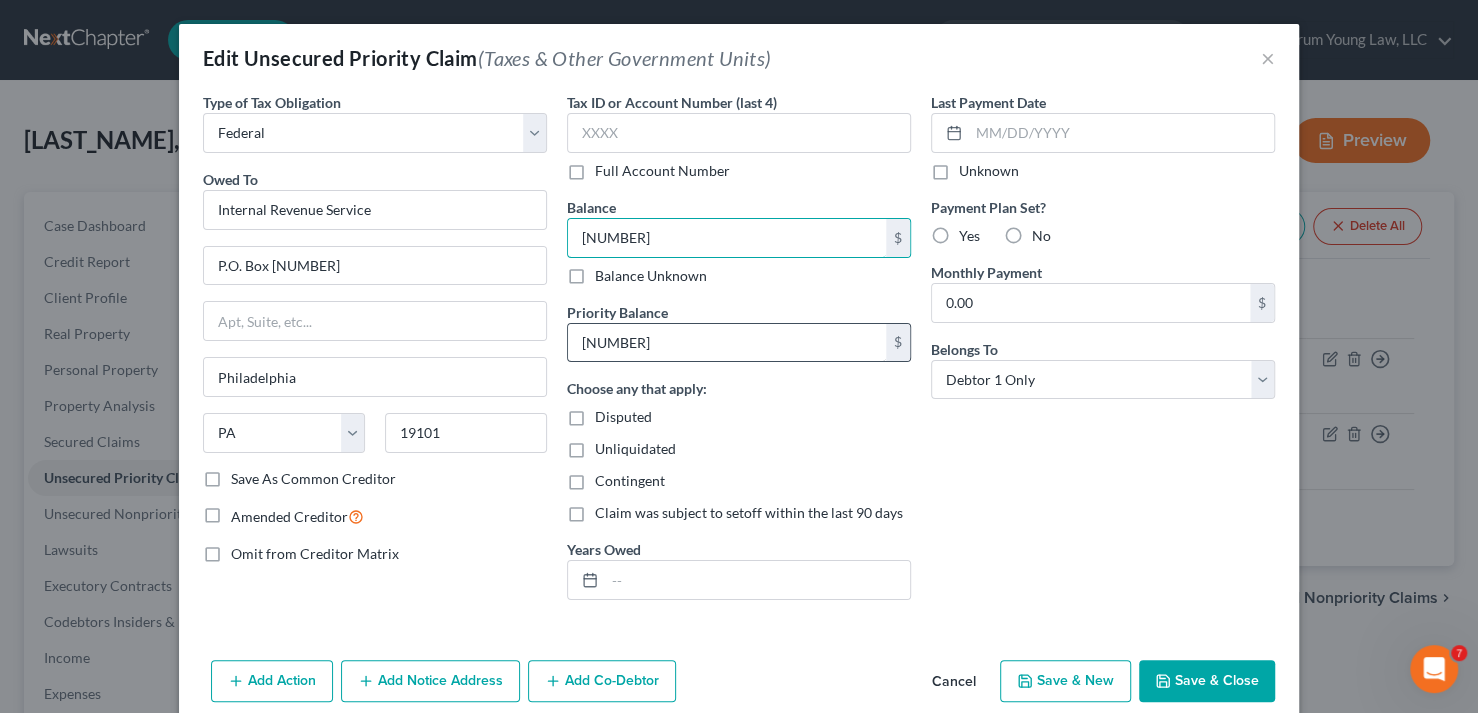 type on "[NUMBER]" 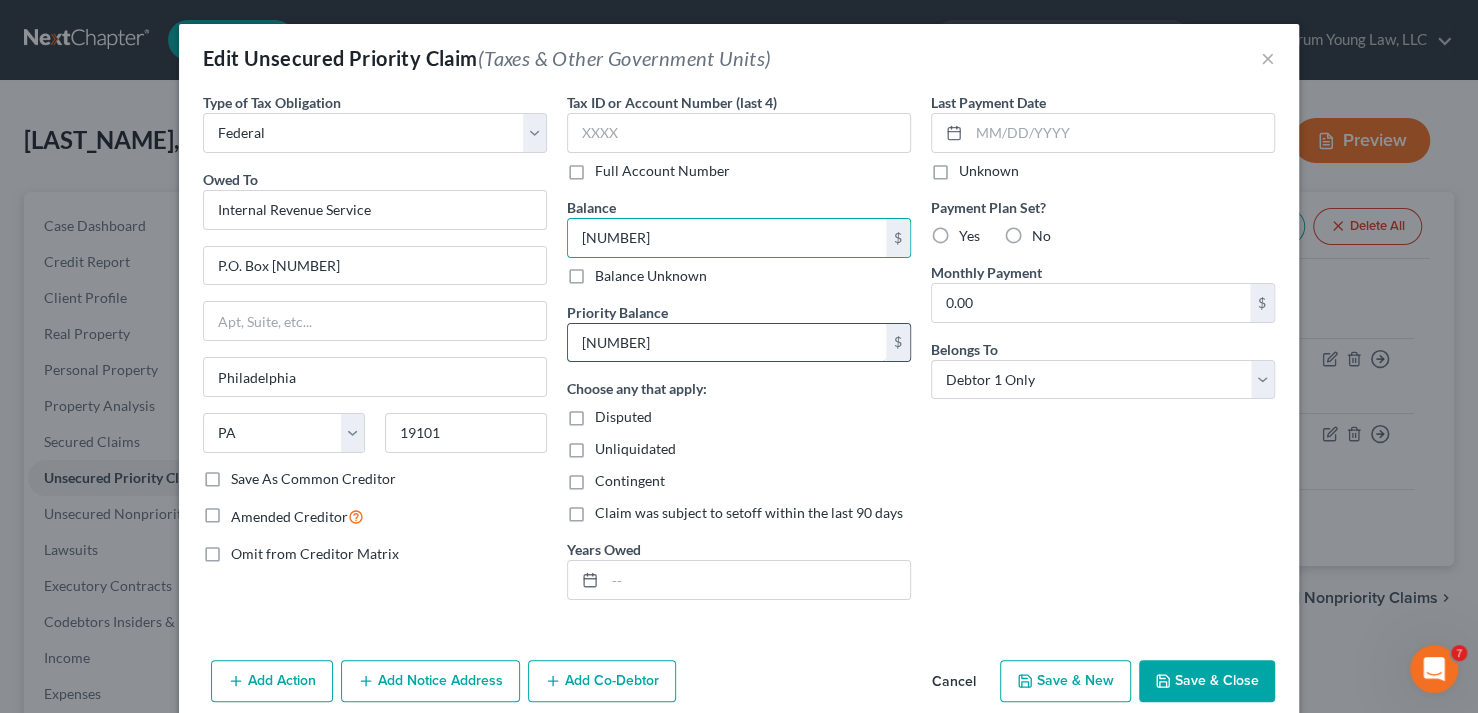 click on "[NUMBER]" at bounding box center [727, 343] 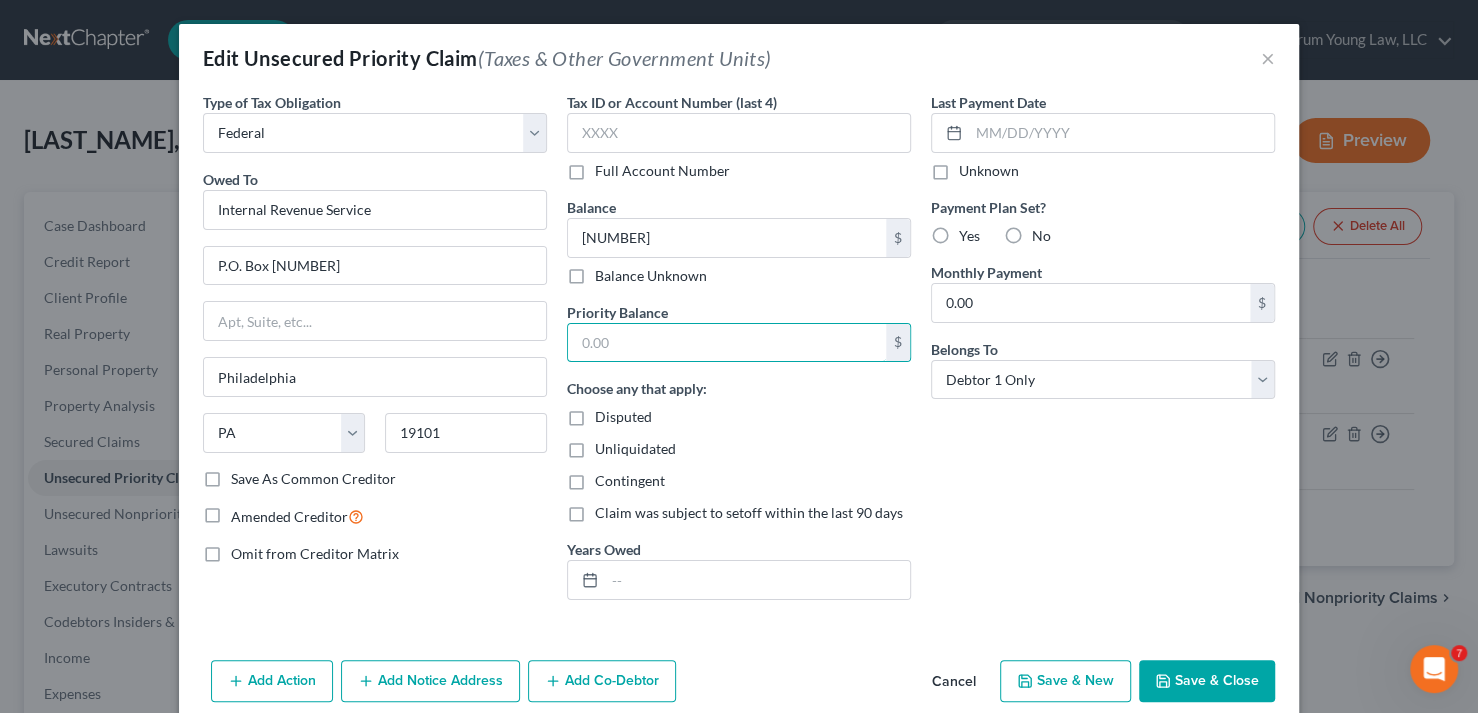 paste on "[NUMBER]" 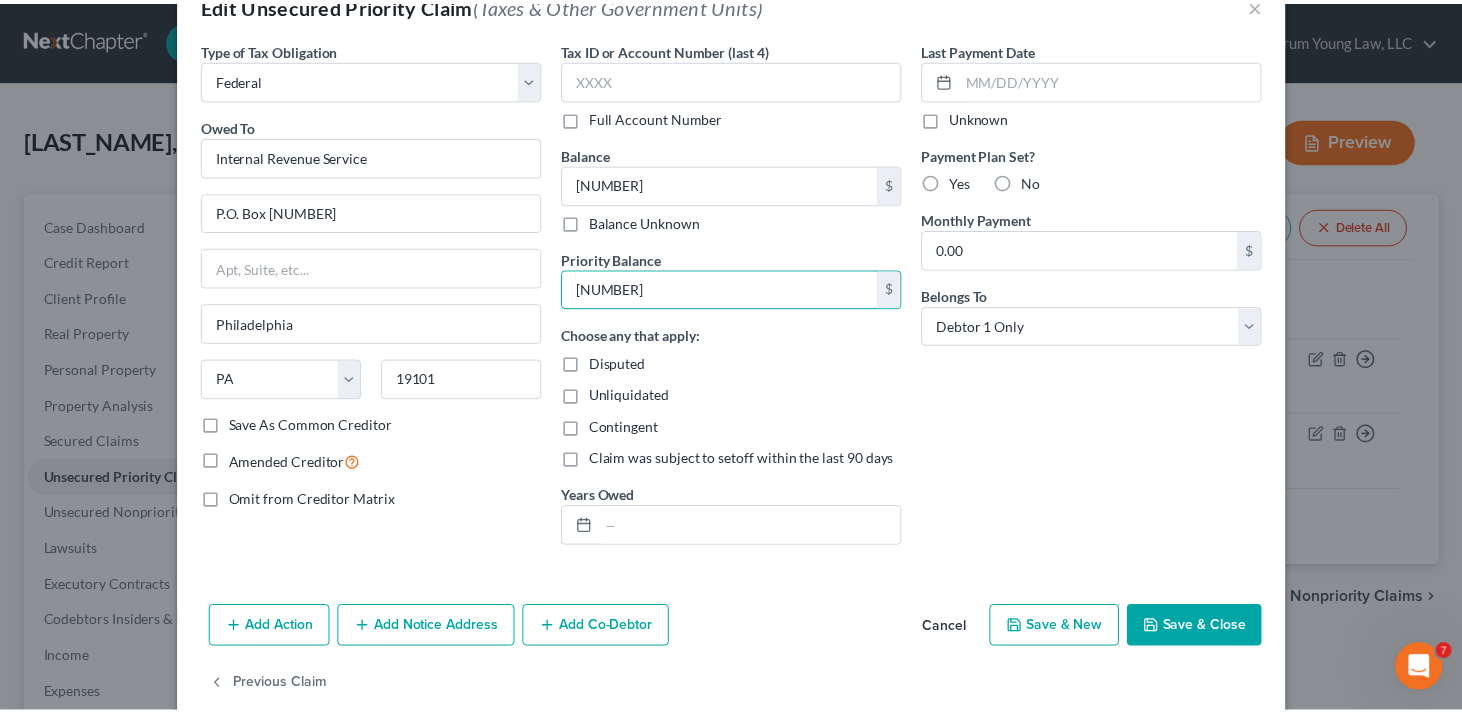 scroll, scrollTop: 83, scrollLeft: 0, axis: vertical 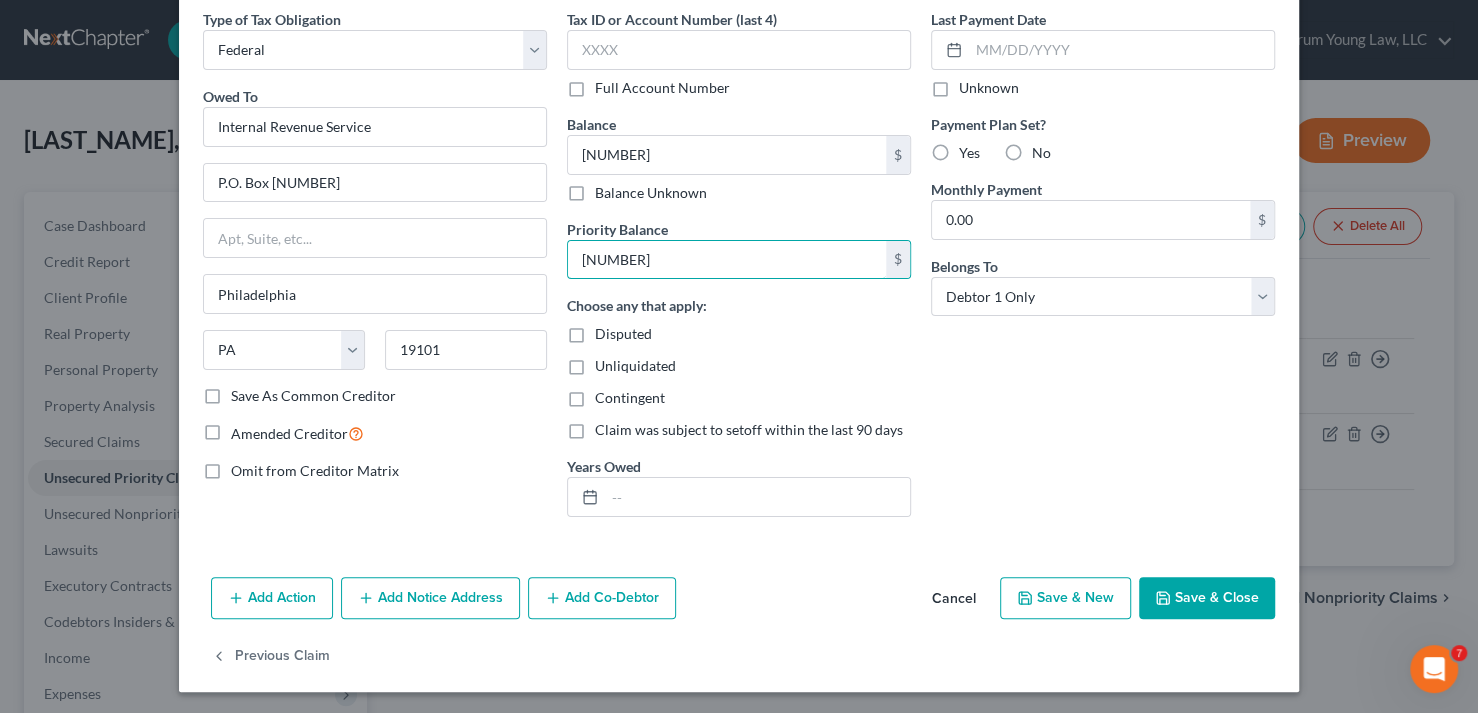 type on "[NUMBER]" 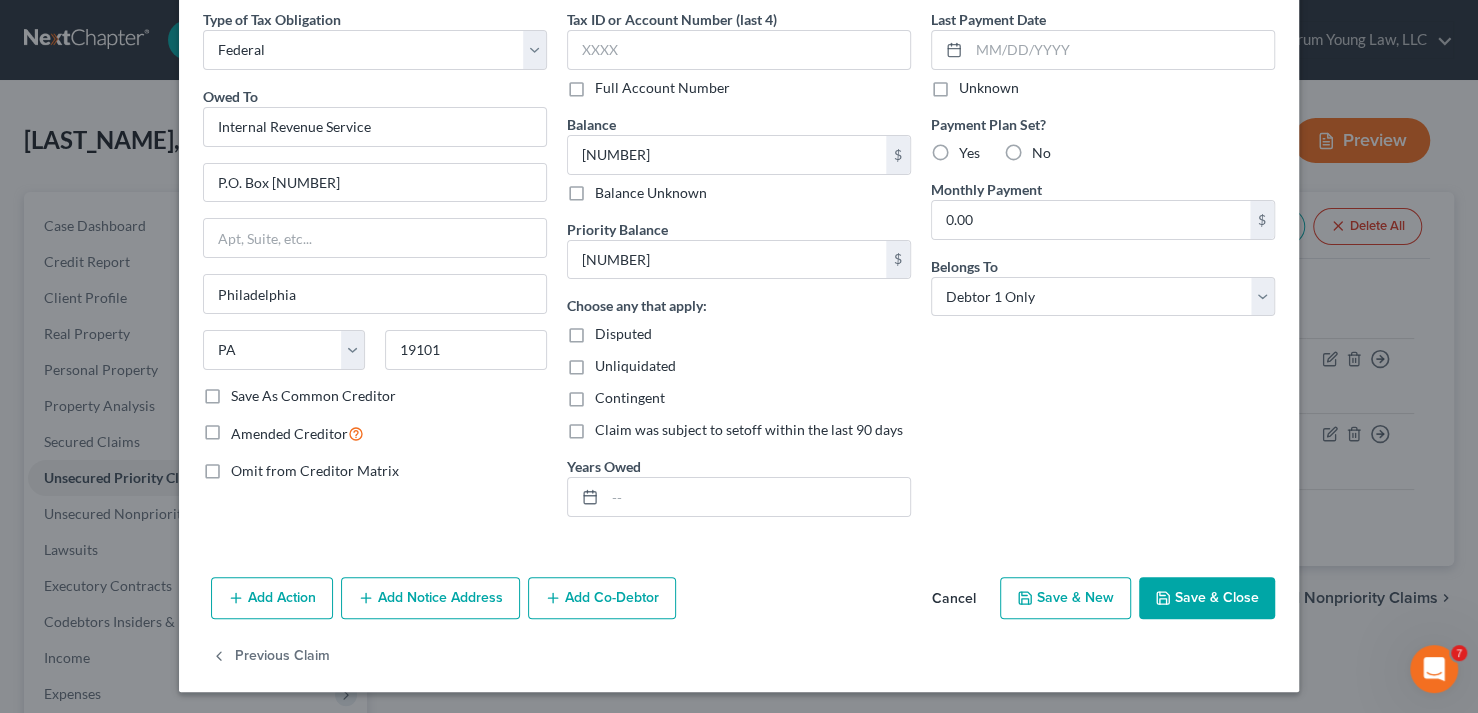 click on "Save & Close" at bounding box center (1207, 598) 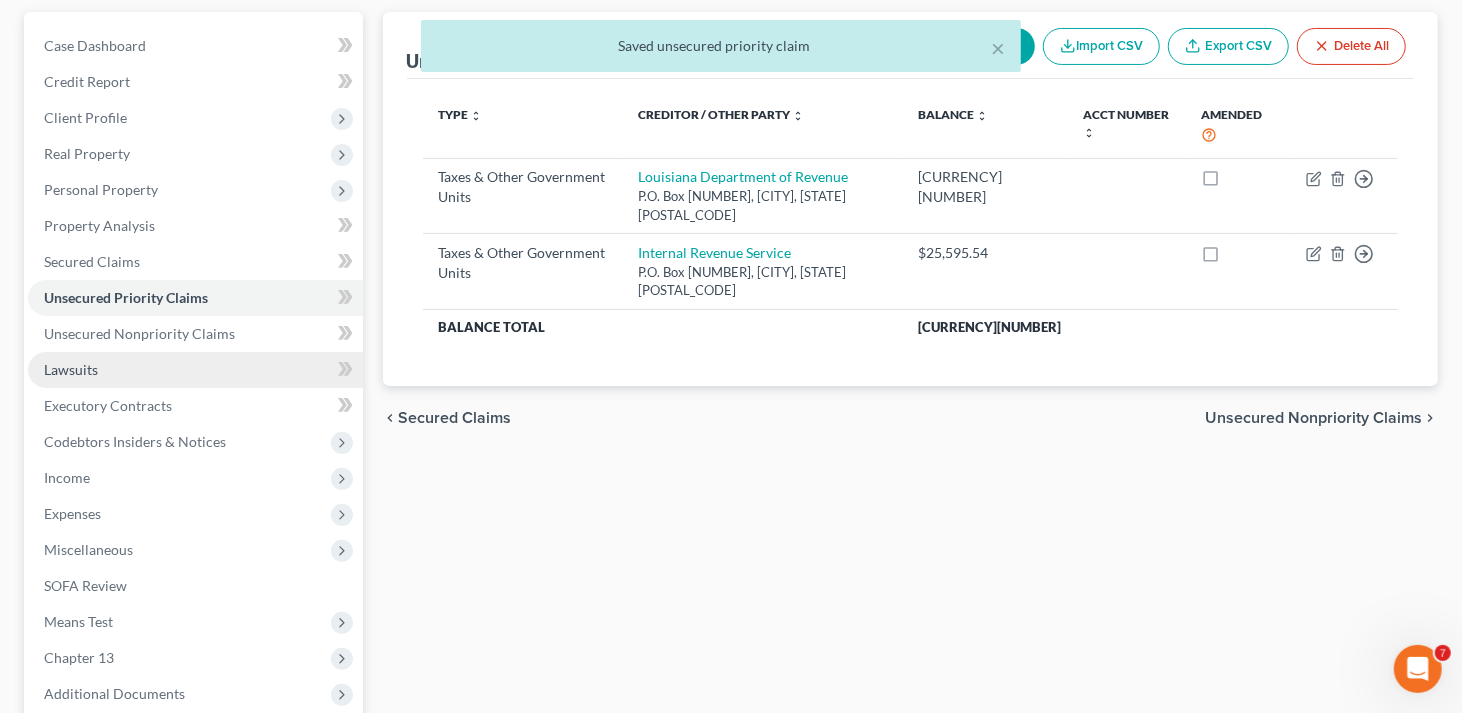 scroll, scrollTop: 300, scrollLeft: 0, axis: vertical 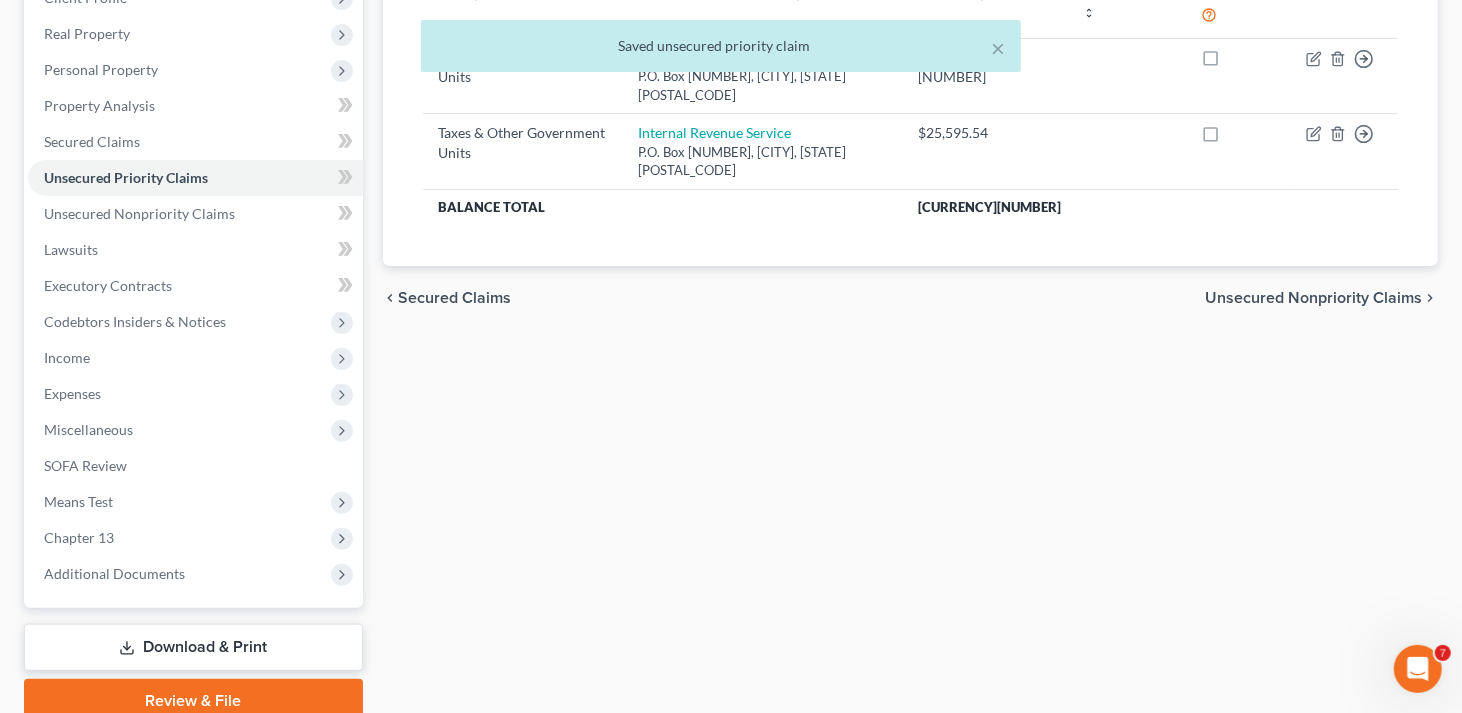 click on "Download & Print" at bounding box center (193, 647) 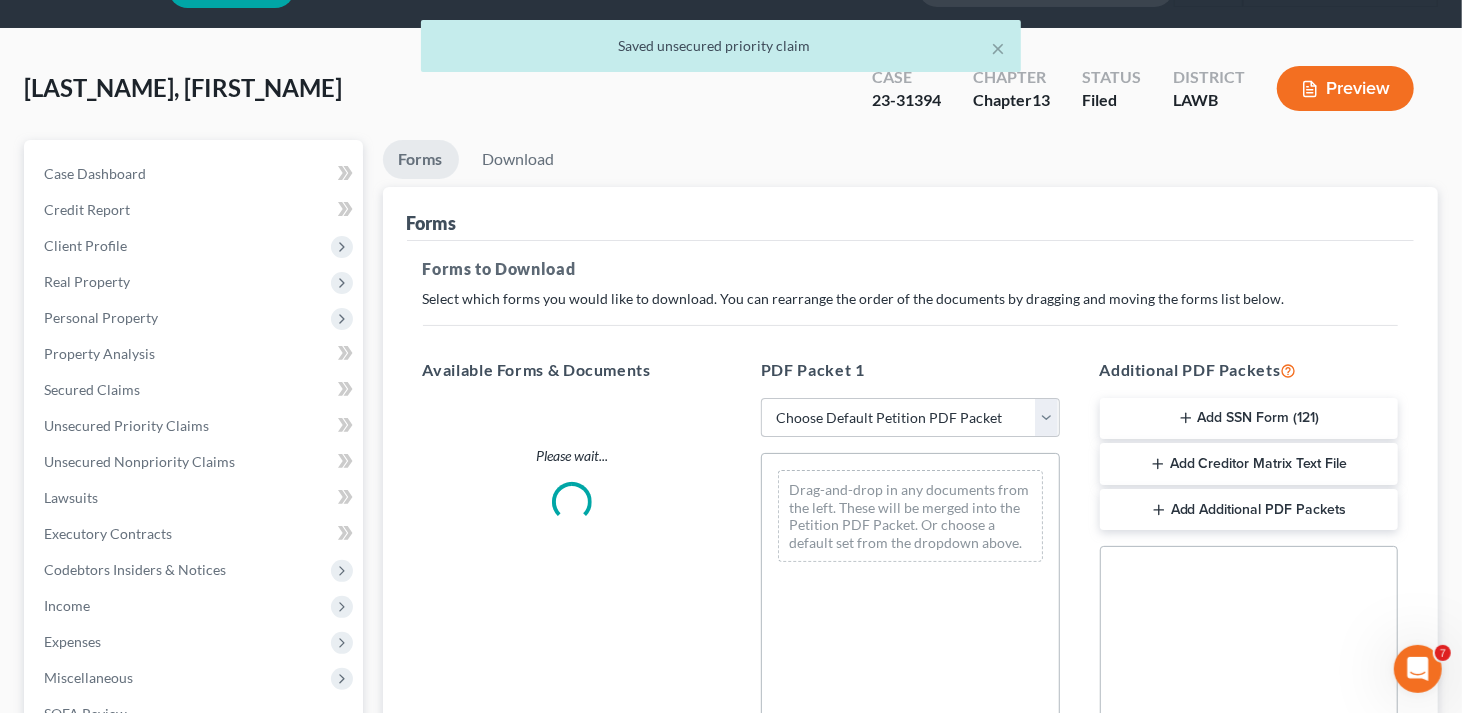 scroll, scrollTop: 0, scrollLeft: 0, axis: both 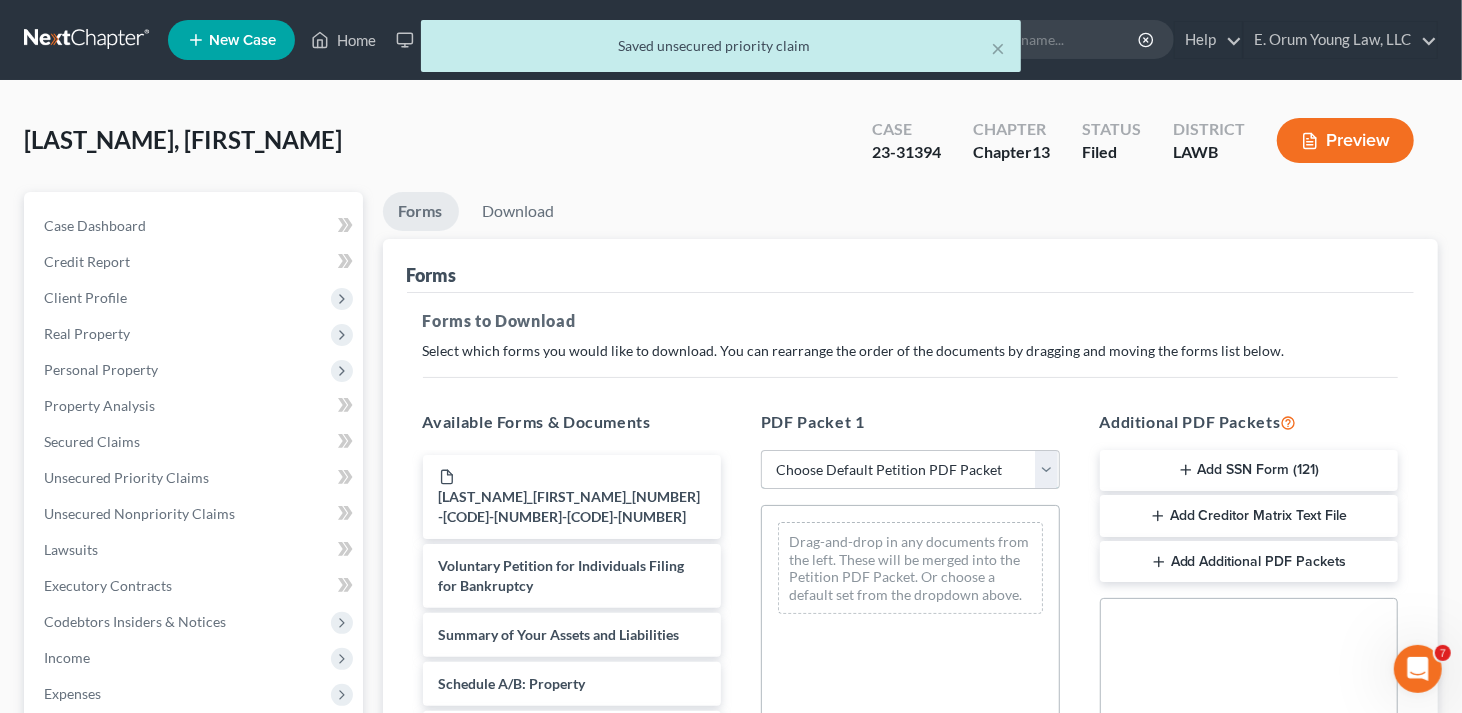 click on "Choose Default Petition PDF Packet Complete Bankruptcy Petition (all forms and schedules) Emergency Filing Forms (Petition and Creditor List Only) Amended Forms Signature Pages Only Supplemental Post Petition (Sch. I & J) Supplemental Post Petition (Sch. I) Supplemental Post Petition (Sch. J) AMDJ AMNDJ 2016(b) Atty Fee disclosure amnd j,dec Sauseda- Amended Schedule E-F and Declaration of Individual Schedules Amended Sch I, Sch J and Debtor's Declaration Amended Sch I, Sch J and Debtor's Declaration dec Sig Pages" at bounding box center (910, 470) 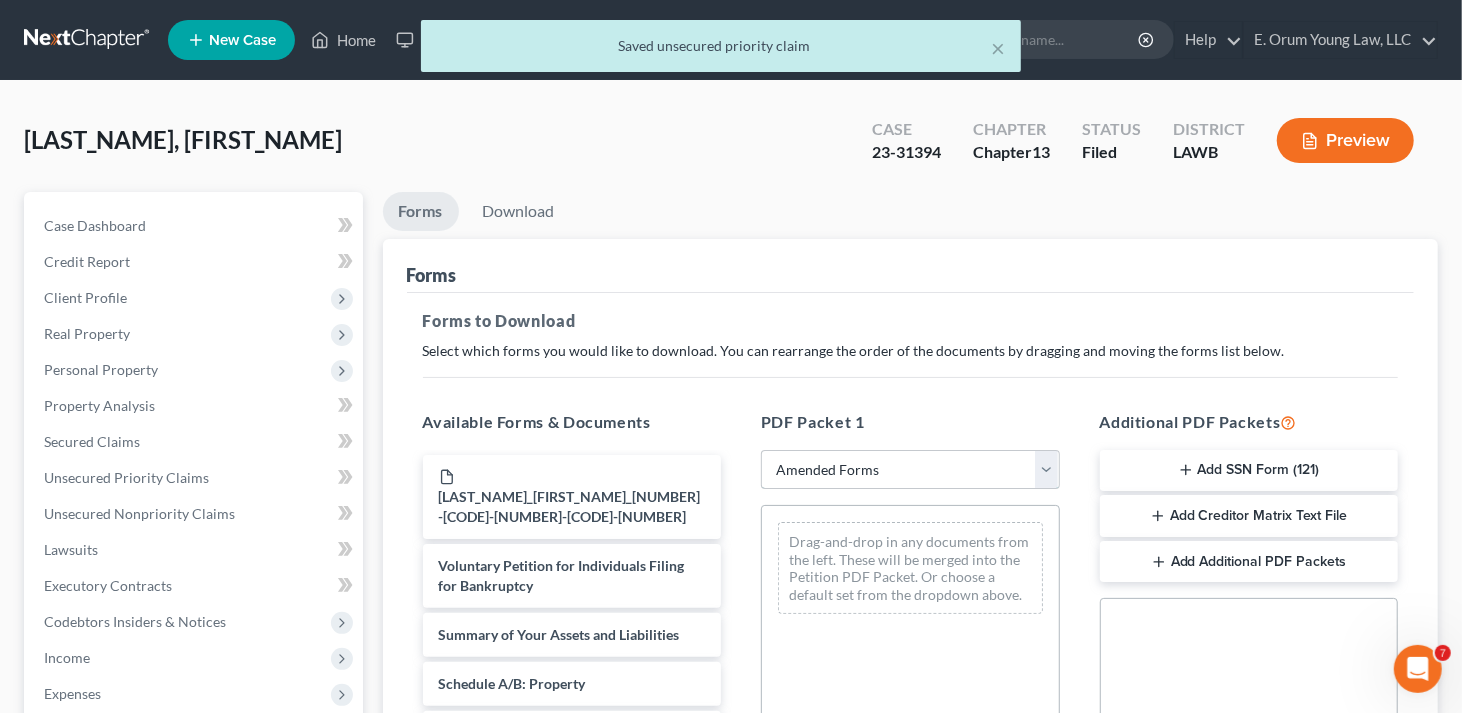 click on "Choose Default Petition PDF Packet Complete Bankruptcy Petition (all forms and schedules) Emergency Filing Forms (Petition and Creditor List Only) Amended Forms Signature Pages Only Supplemental Post Petition (Sch. I & J) Supplemental Post Petition (Sch. I) Supplemental Post Petition (Sch. J) AMDJ AMNDJ 2016(b) Atty Fee disclosure amnd j,dec Sauseda- Amended Schedule E-F and Declaration of Individual Schedules Amended Sch I, Sch J and Debtor's Declaration Amended Sch I, Sch J and Debtor's Declaration dec Sig Pages" at bounding box center [910, 470] 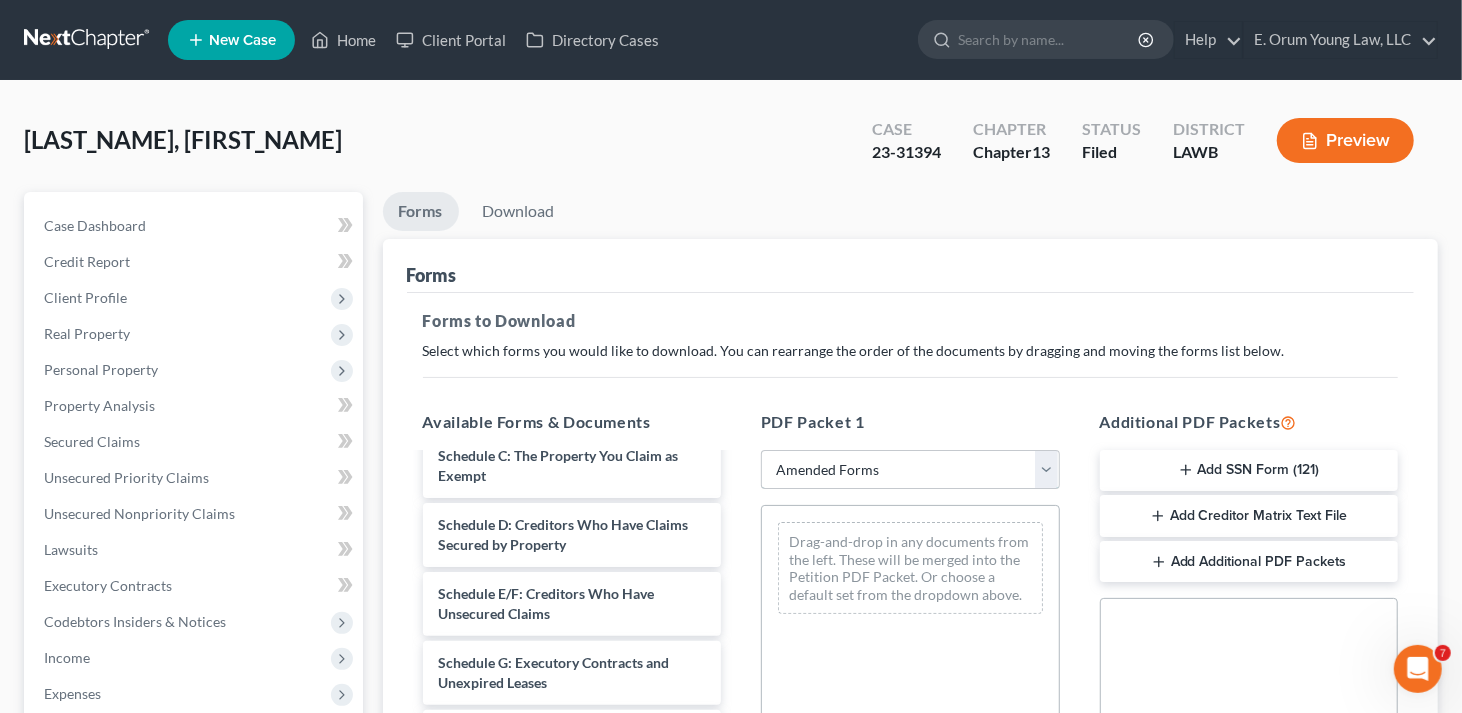 scroll, scrollTop: 200, scrollLeft: 0, axis: vertical 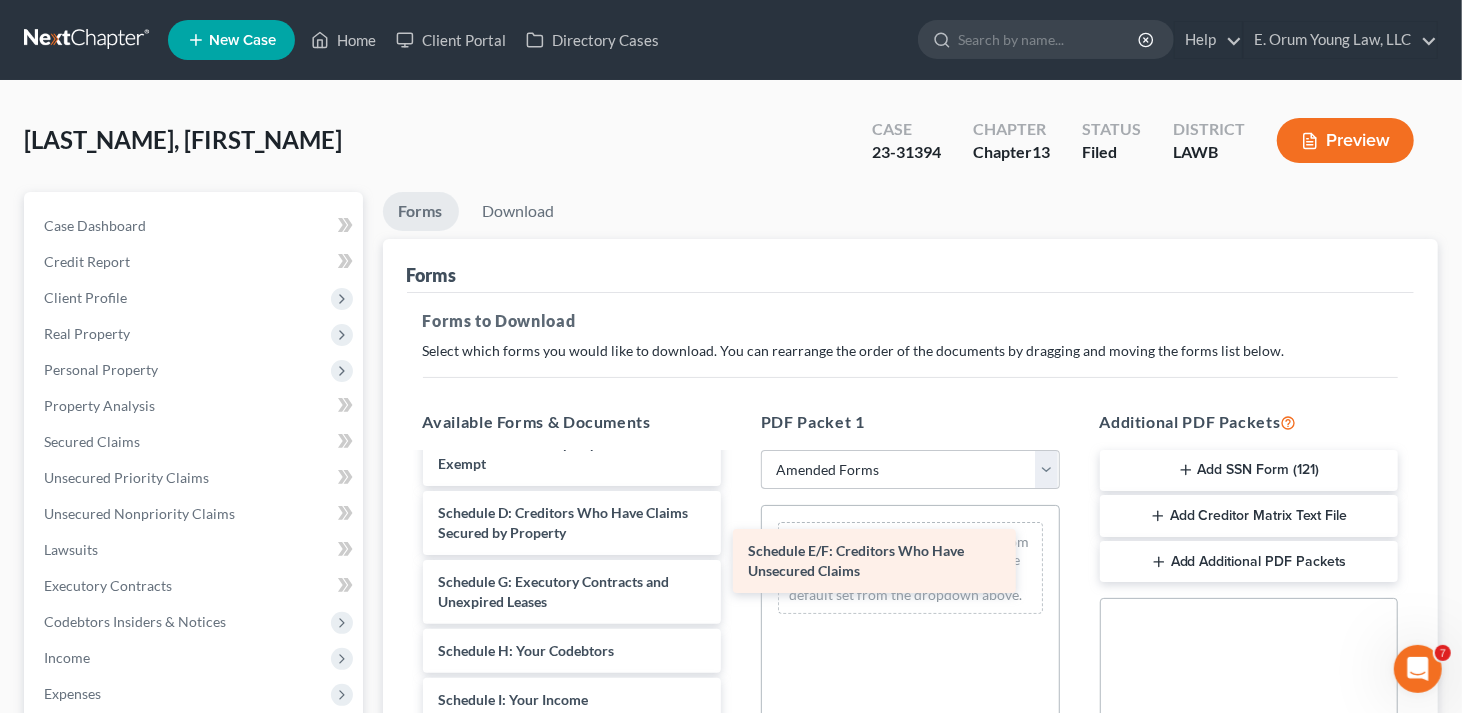 drag, startPoint x: 528, startPoint y: 588, endPoint x: 836, endPoint y: 558, distance: 309.45758 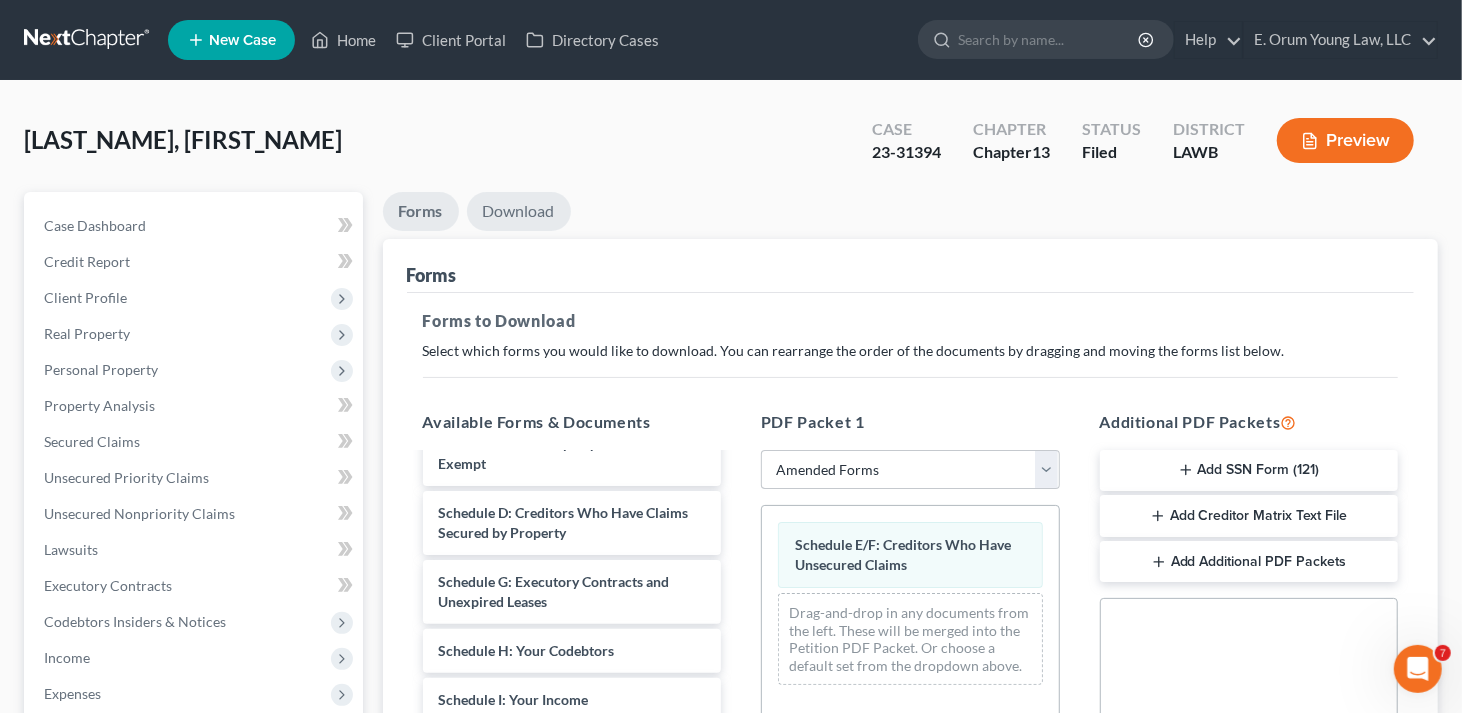 click on "Download" at bounding box center [519, 211] 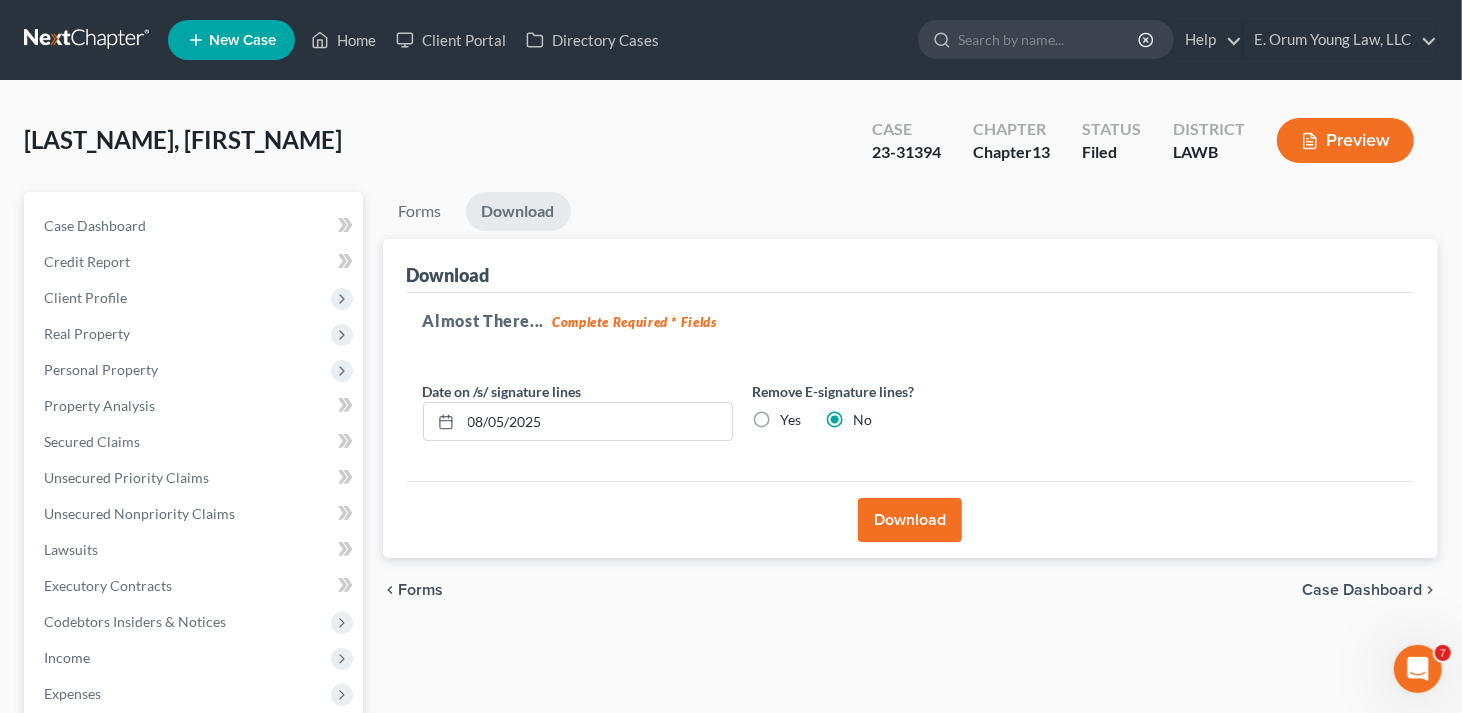 click on "Download" at bounding box center (910, 520) 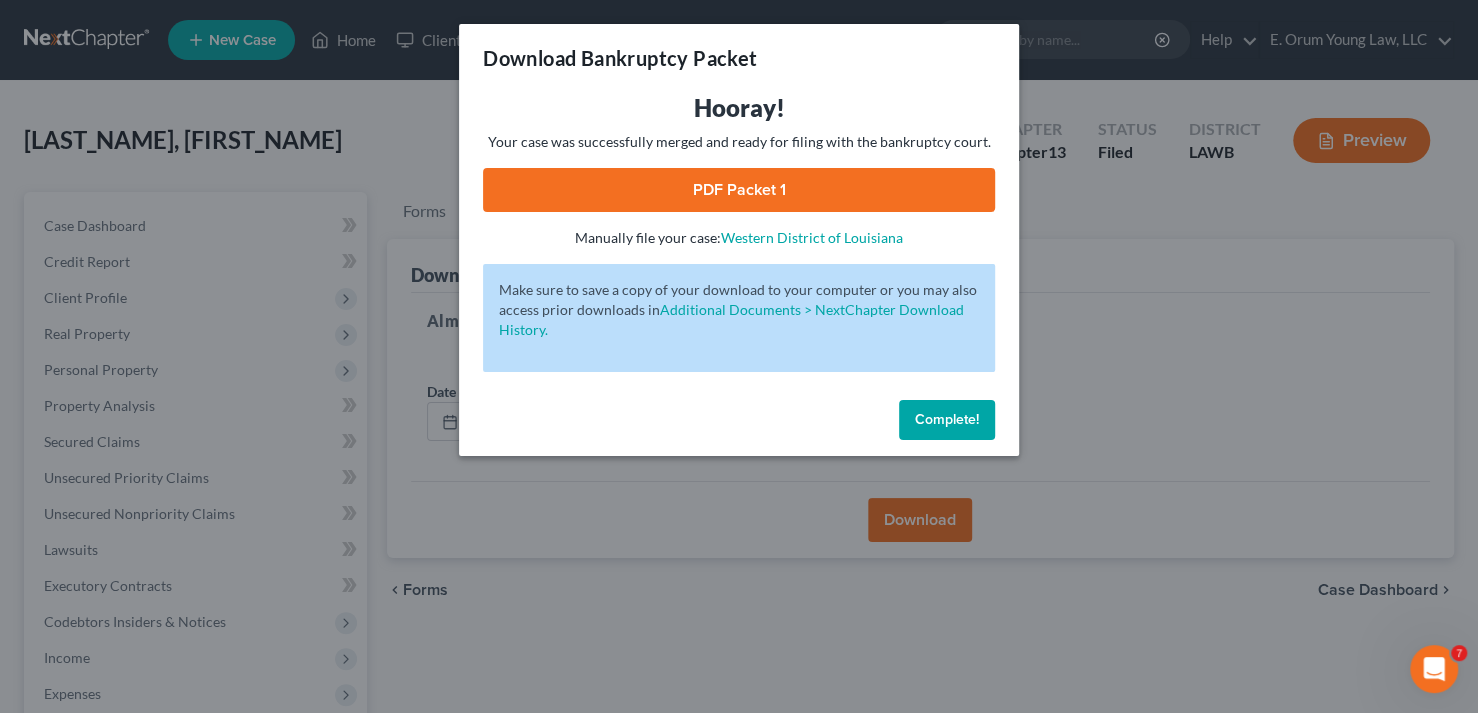 click on "PDF Packet 1" at bounding box center [739, 190] 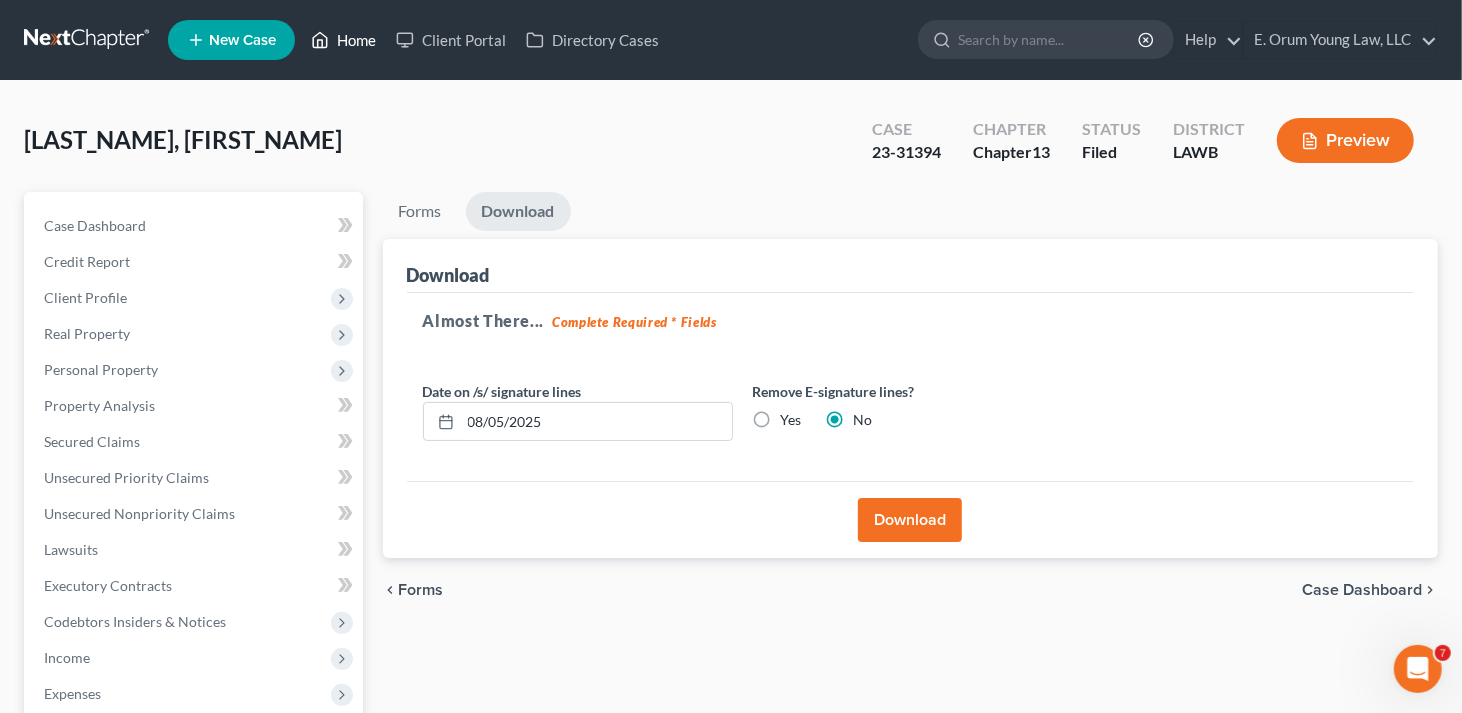 click on "Home" at bounding box center [343, 40] 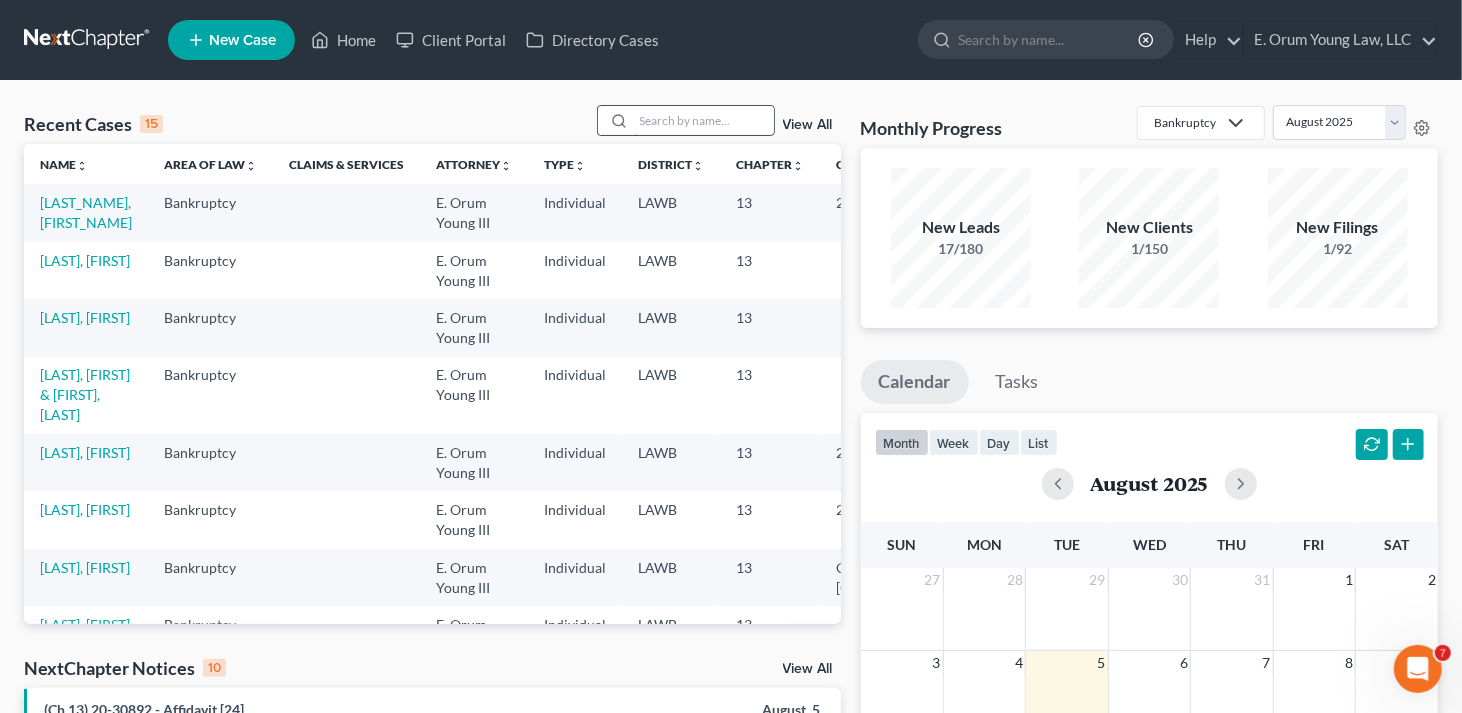 click at bounding box center [704, 120] 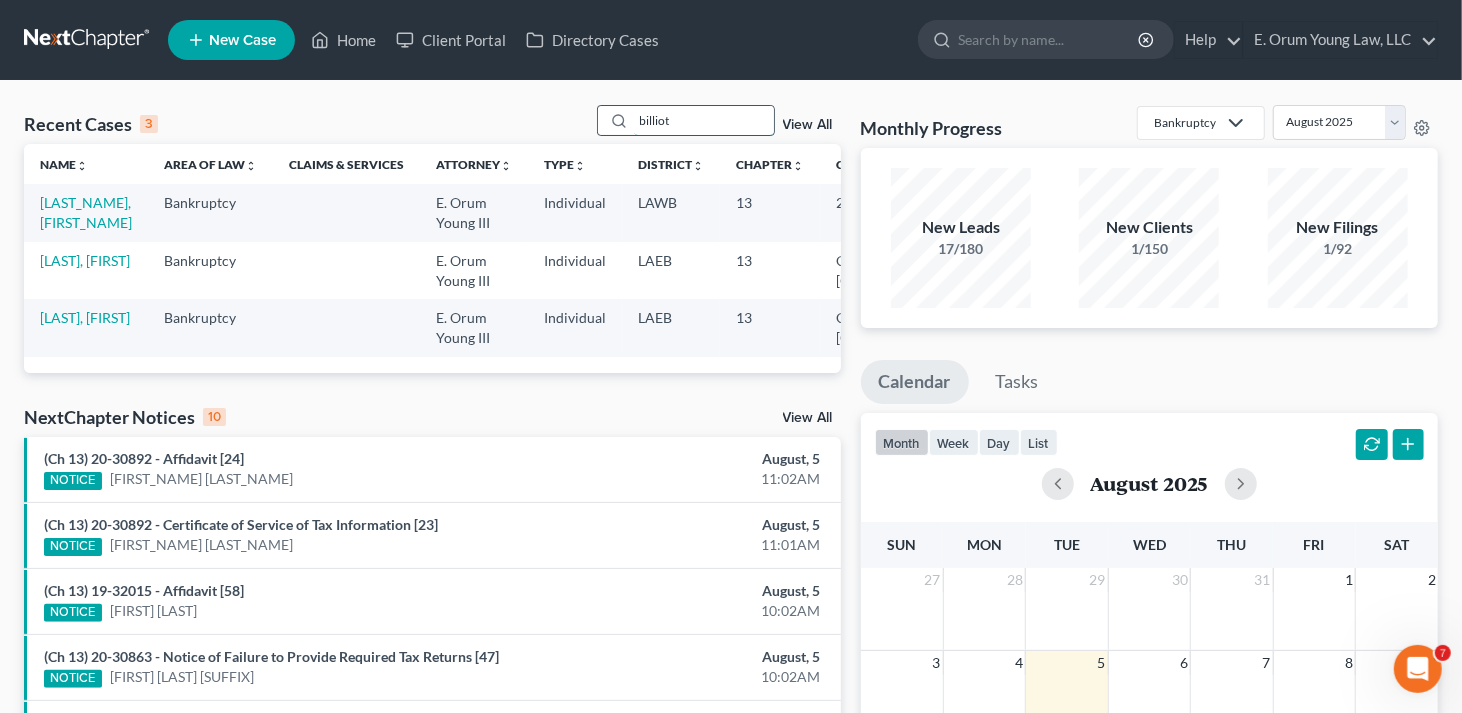 type on "billiot" 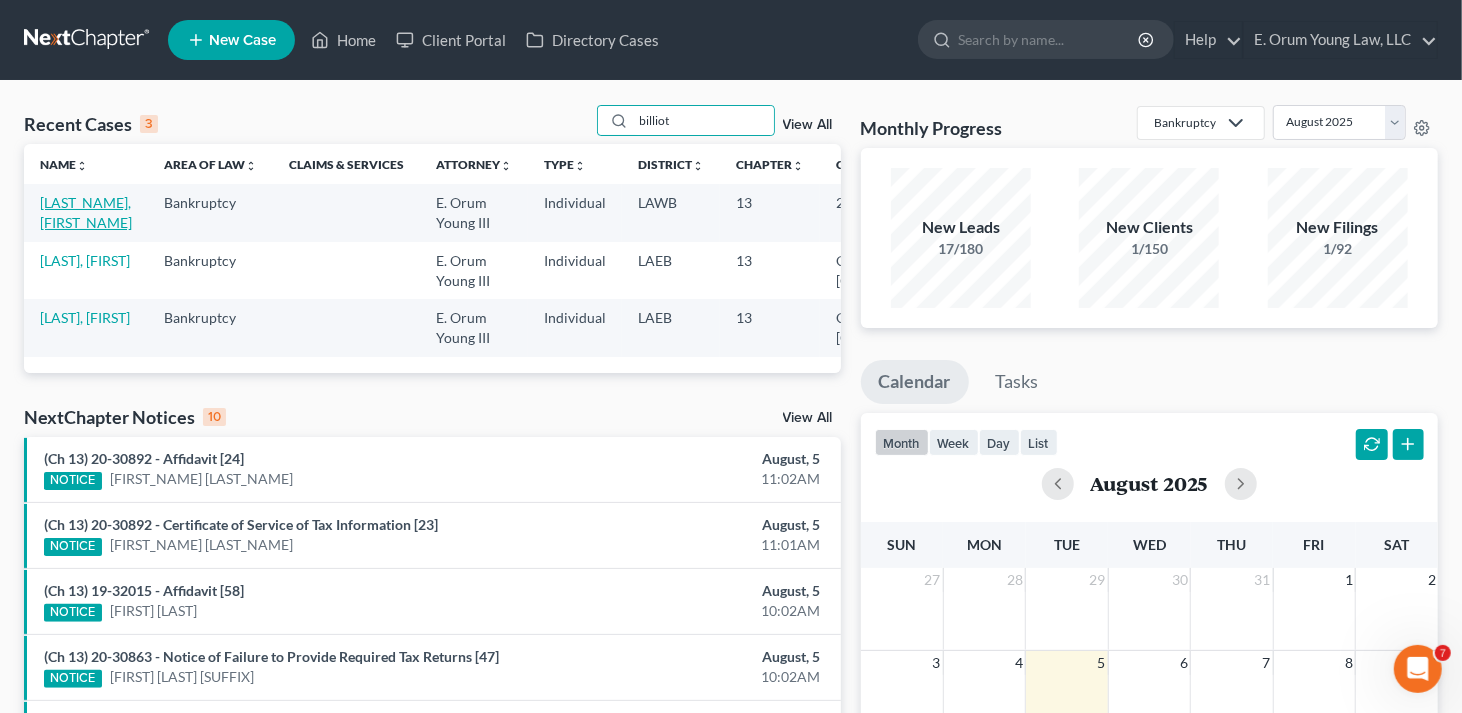 click on "[LAST_NAME], [FIRST_NAME]" at bounding box center [86, 212] 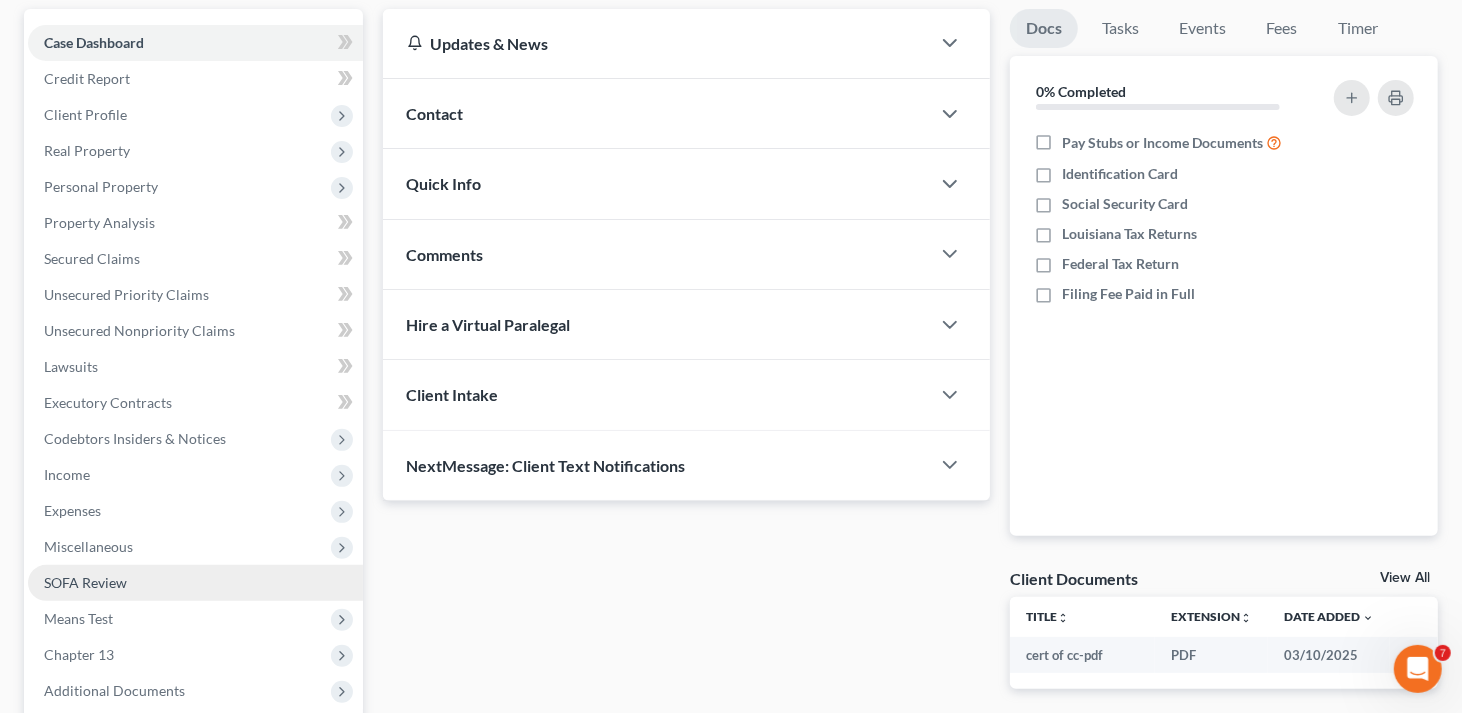 scroll, scrollTop: 300, scrollLeft: 0, axis: vertical 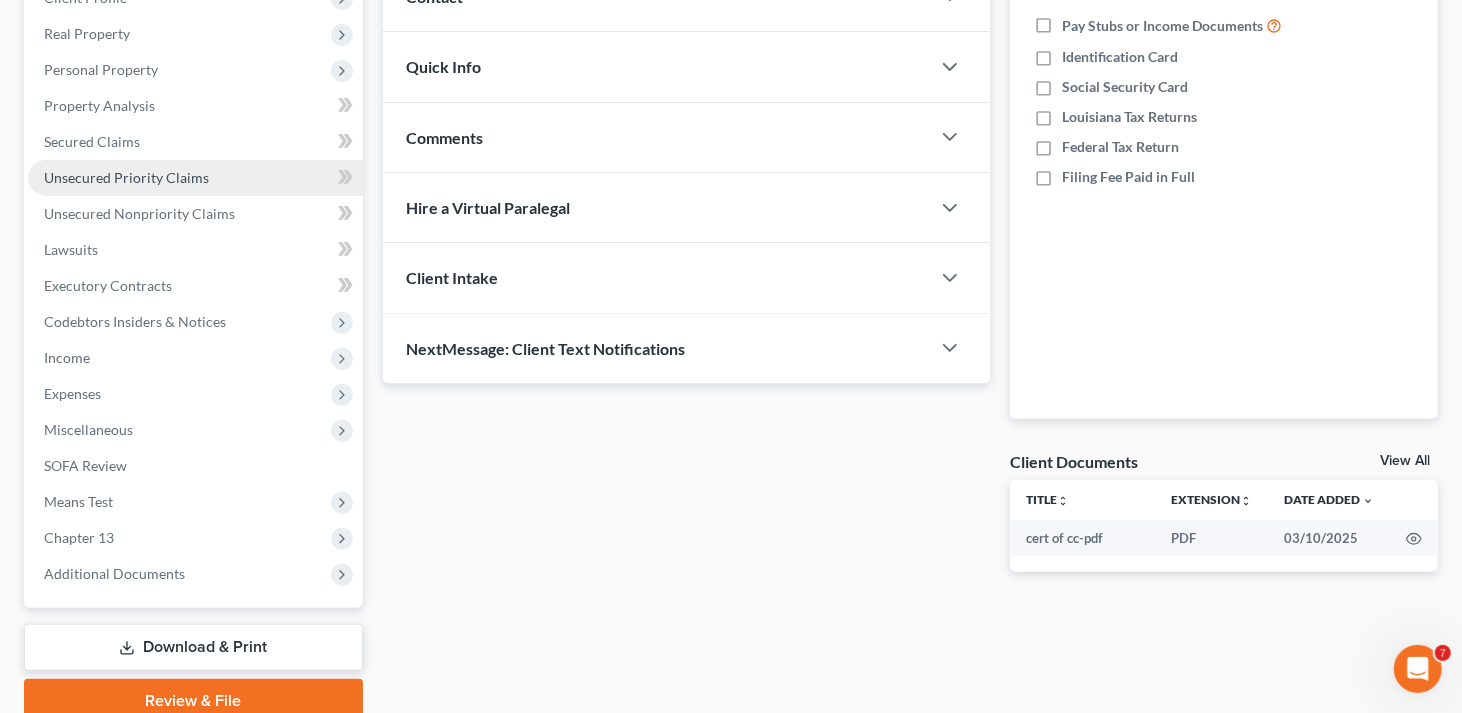 click on "Unsecured Priority Claims" at bounding box center [195, 178] 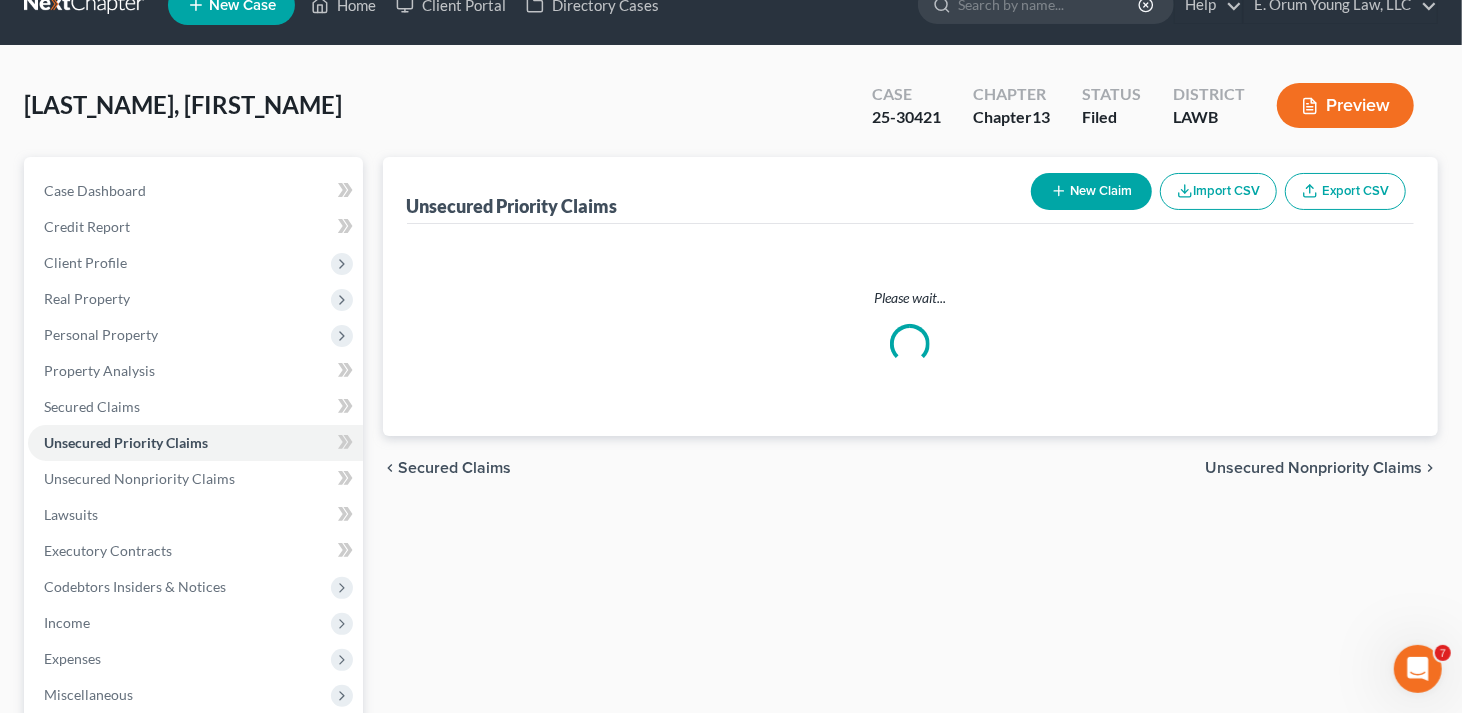 scroll, scrollTop: 0, scrollLeft: 0, axis: both 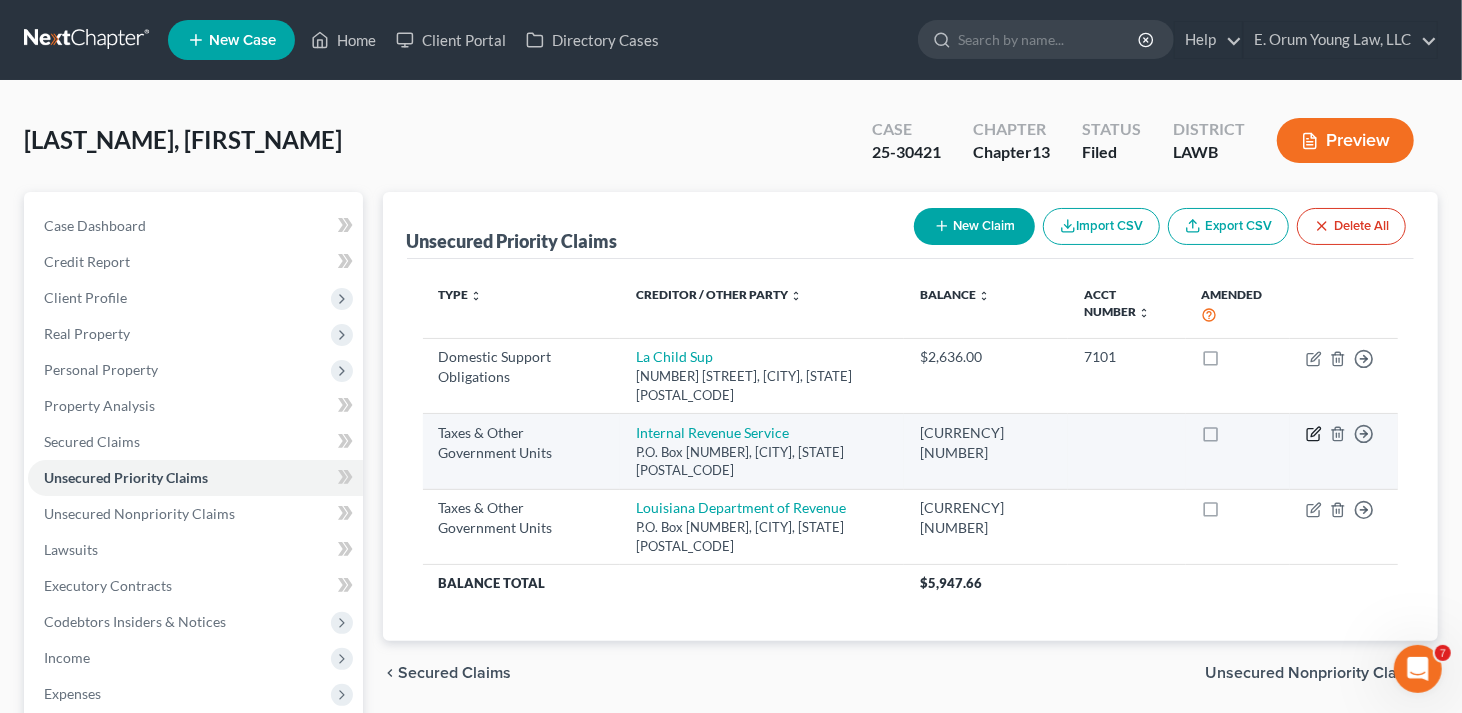 click 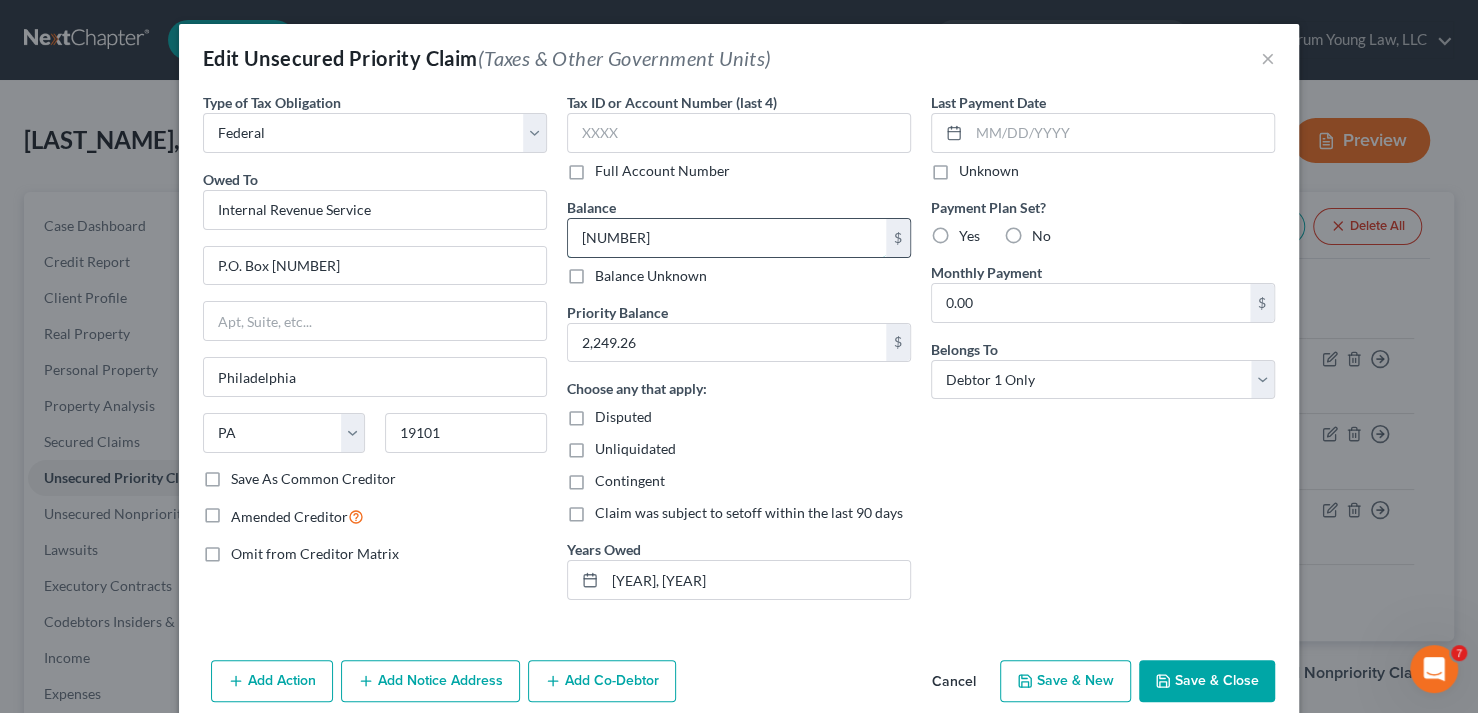 type 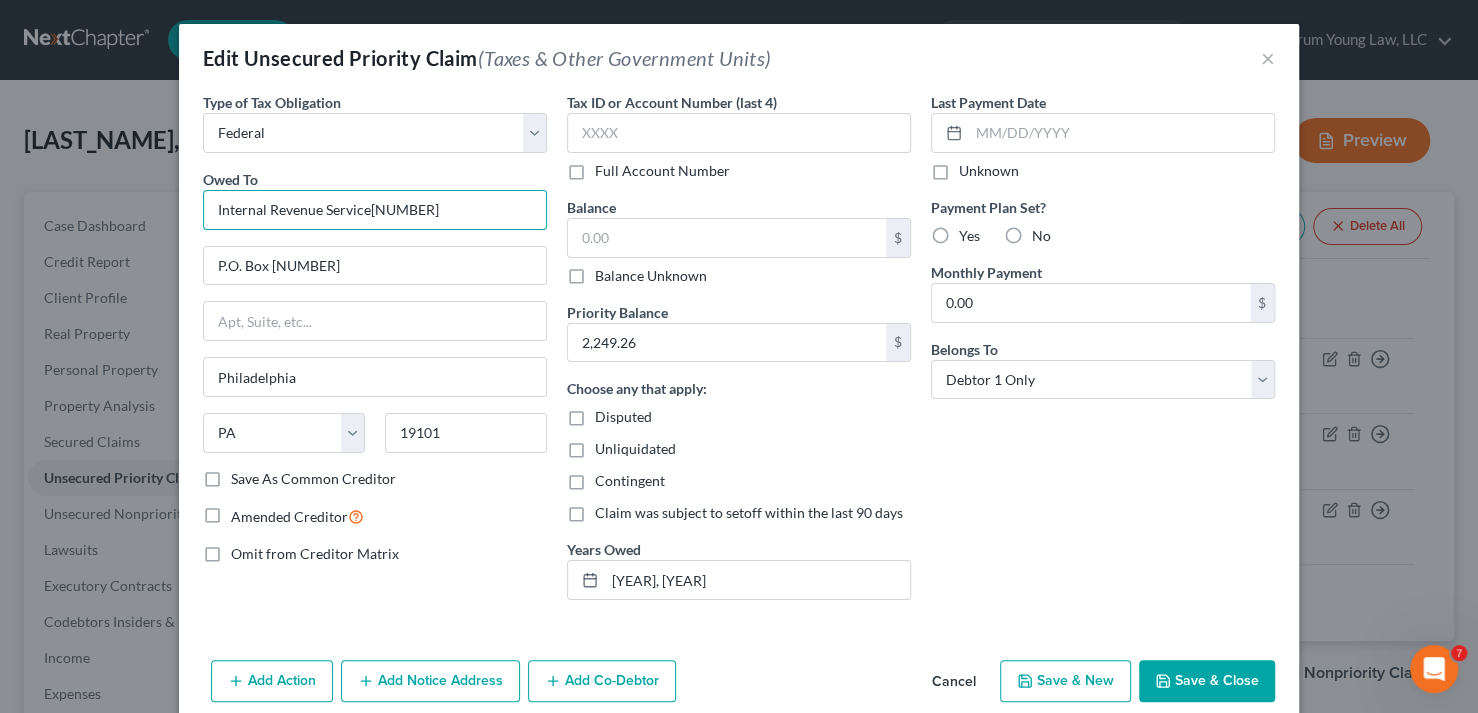 paste on "$3,335.54" 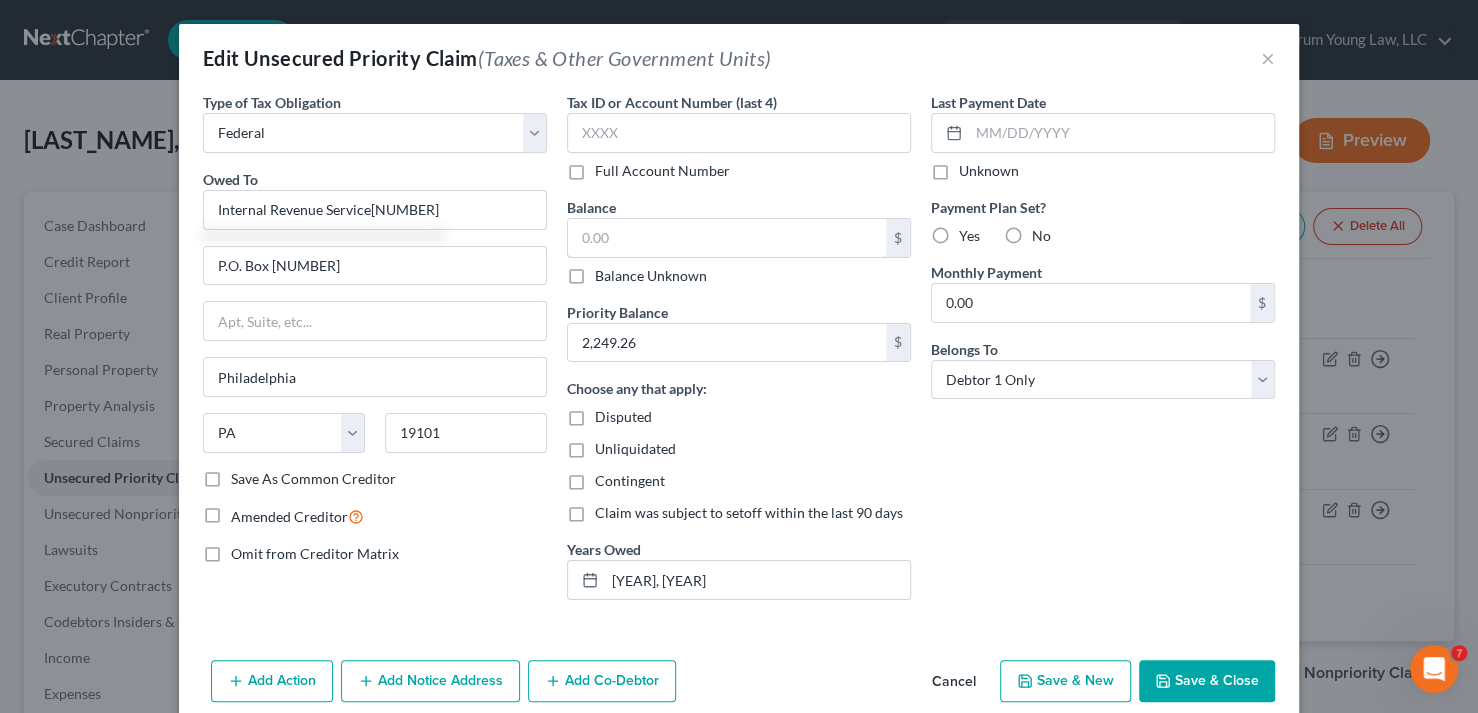 type on "Internal Revenue Service" 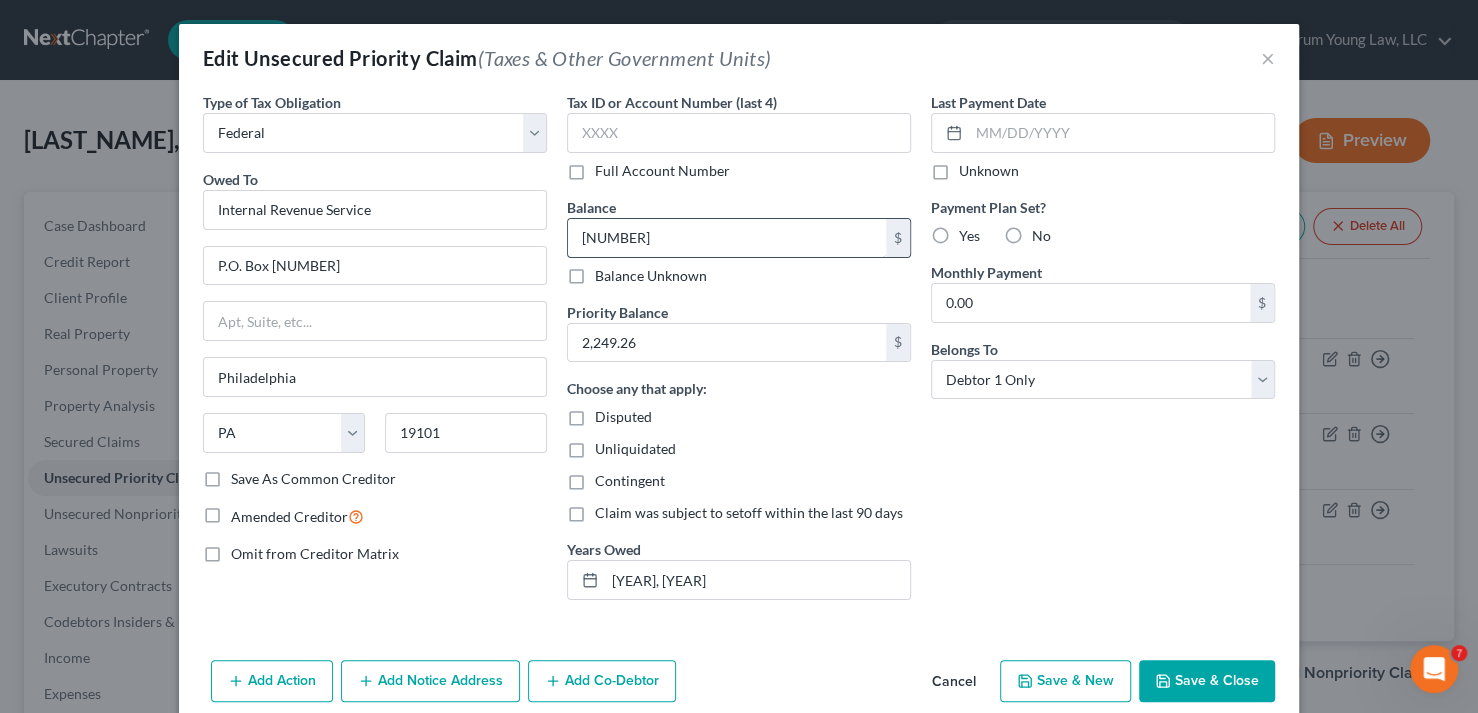 click on "[NUMBER]" at bounding box center (727, 238) 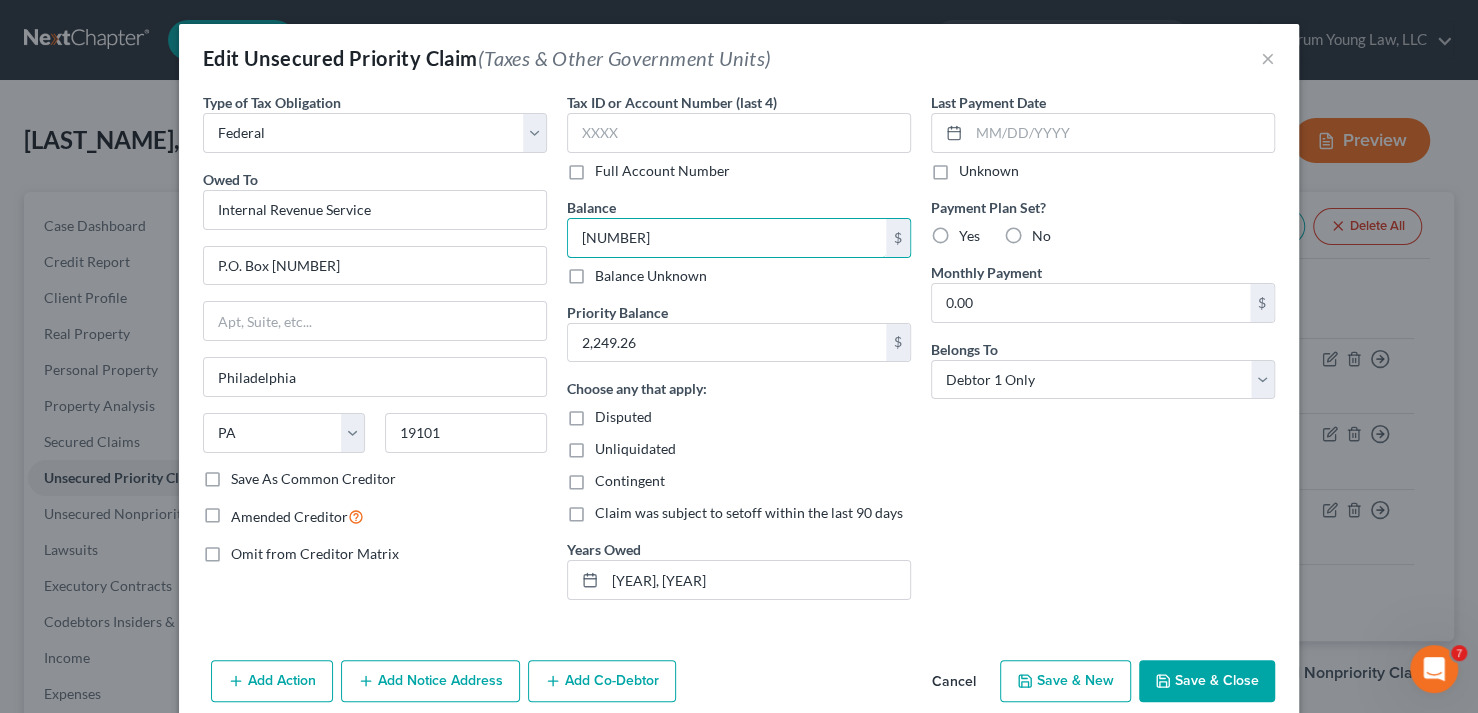 drag, startPoint x: 655, startPoint y: 236, endPoint x: 516, endPoint y: 236, distance: 139 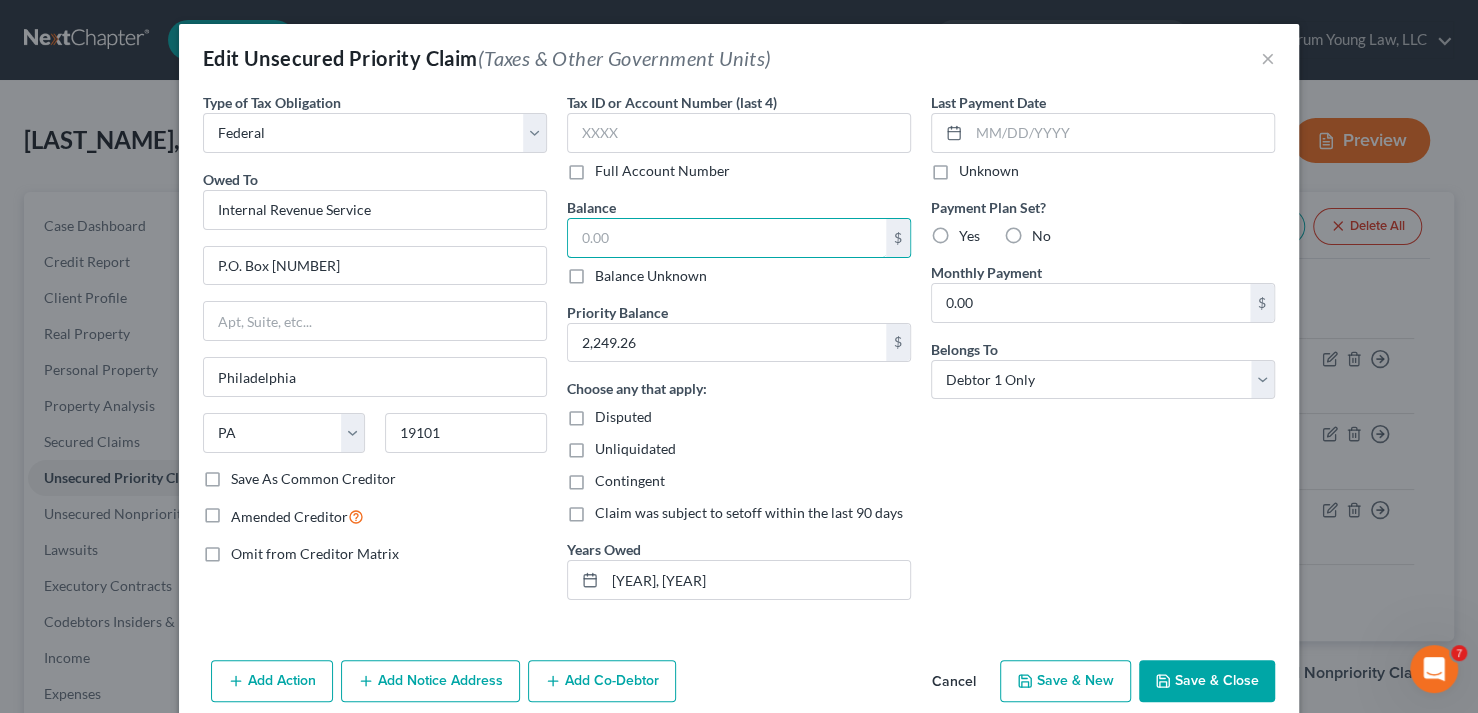 paste on "$3,335.54" 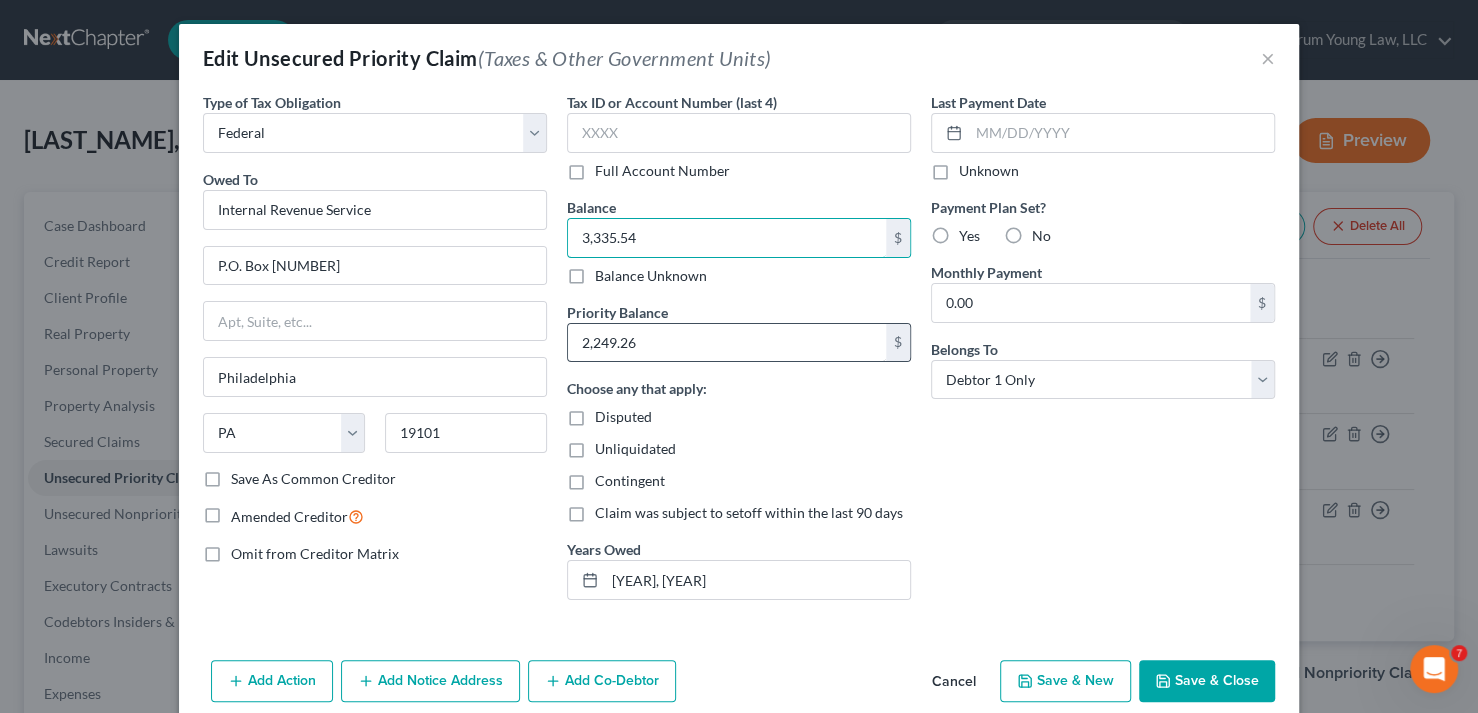 type on "3,335.54" 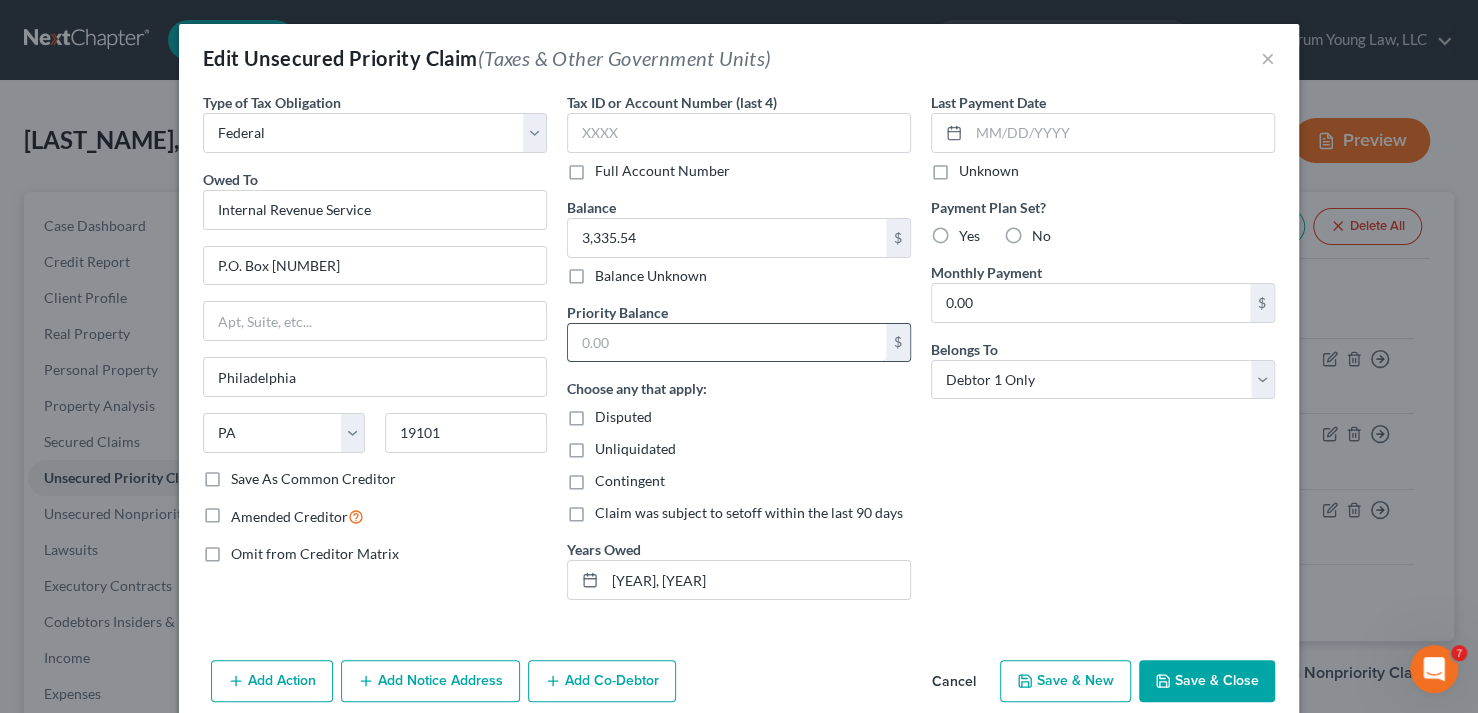 paste on "[CURRENCY][NUMBER]" 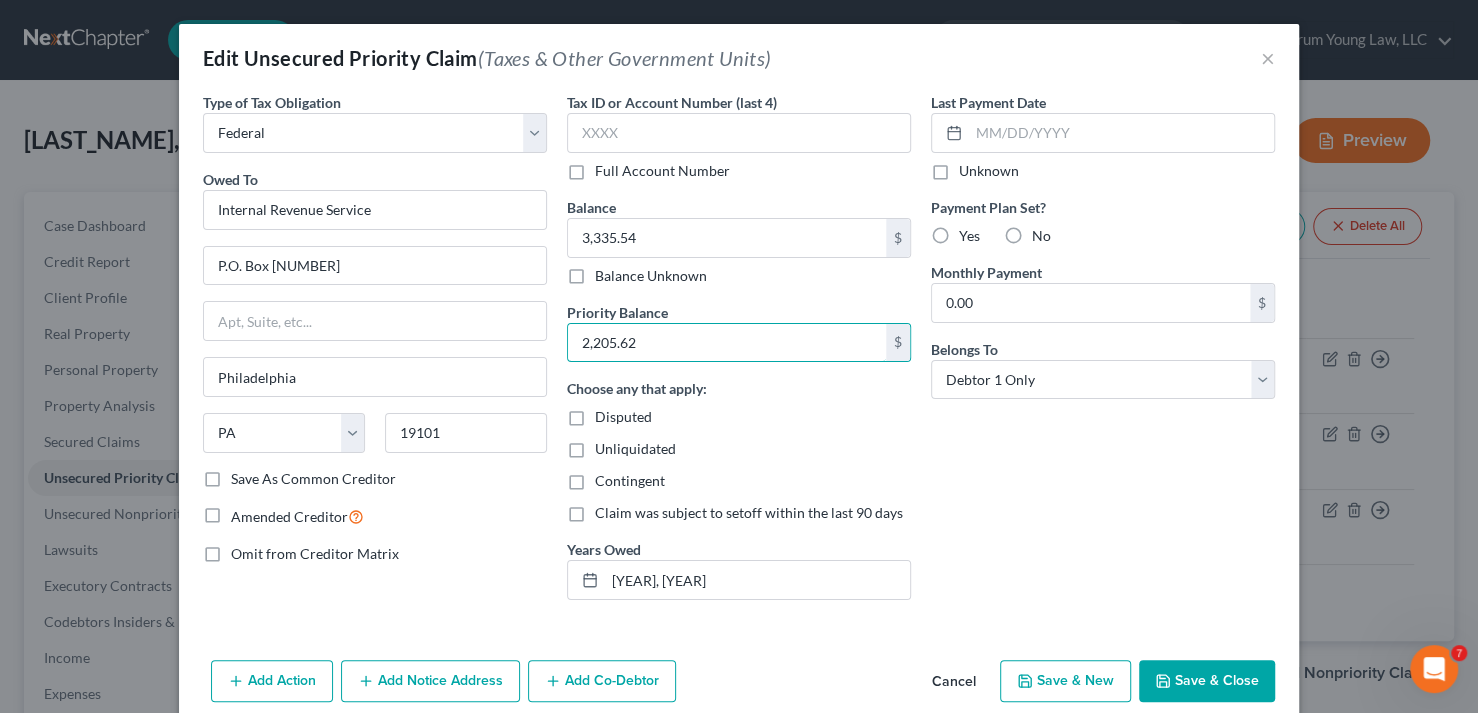type on "2,205.62" 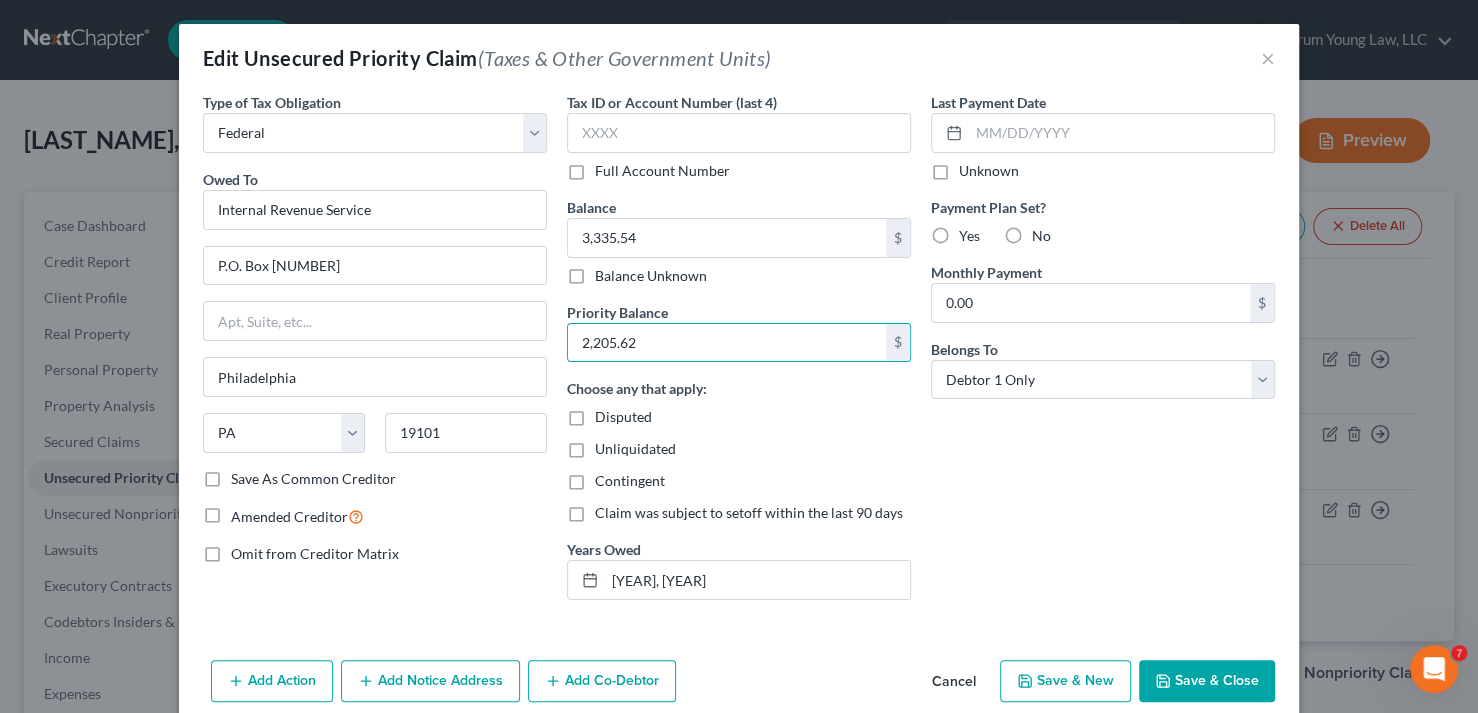 click on "Save & Close" at bounding box center [1207, 681] 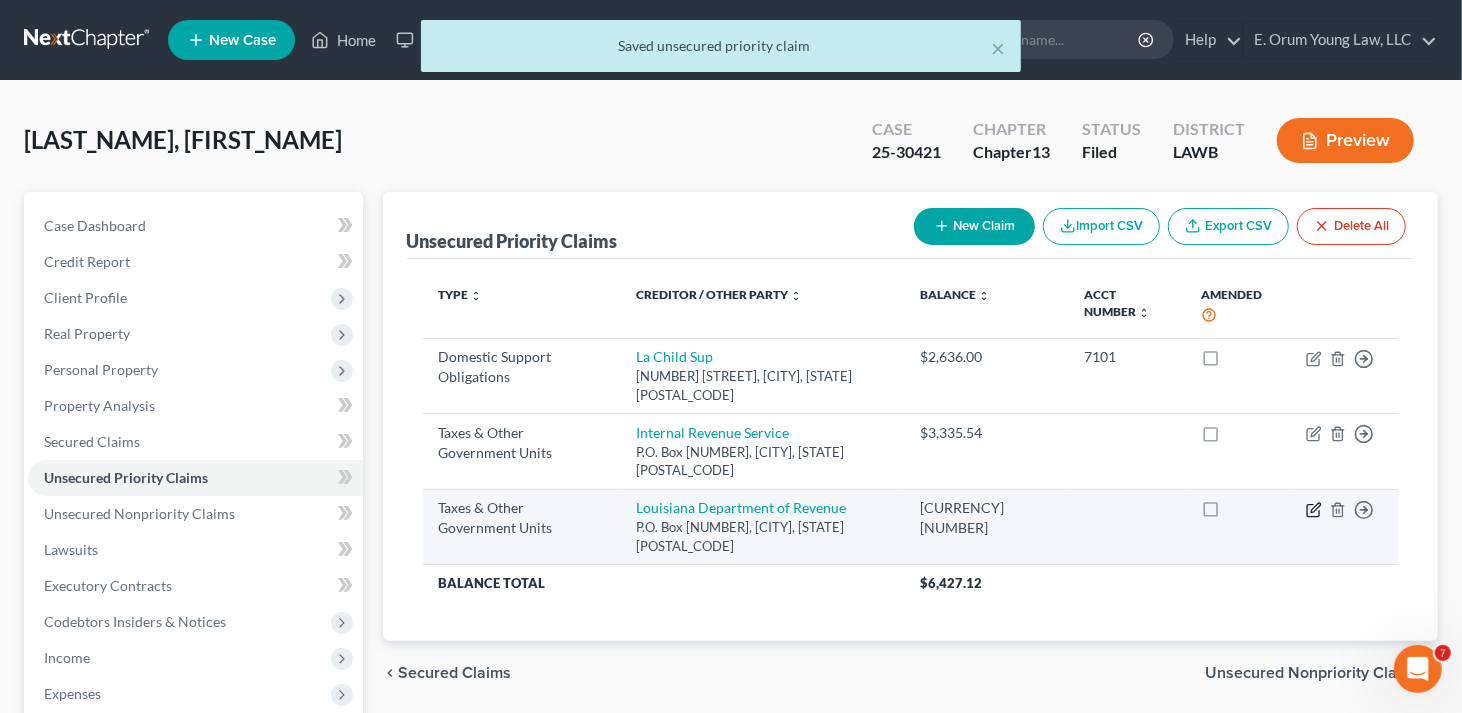 click 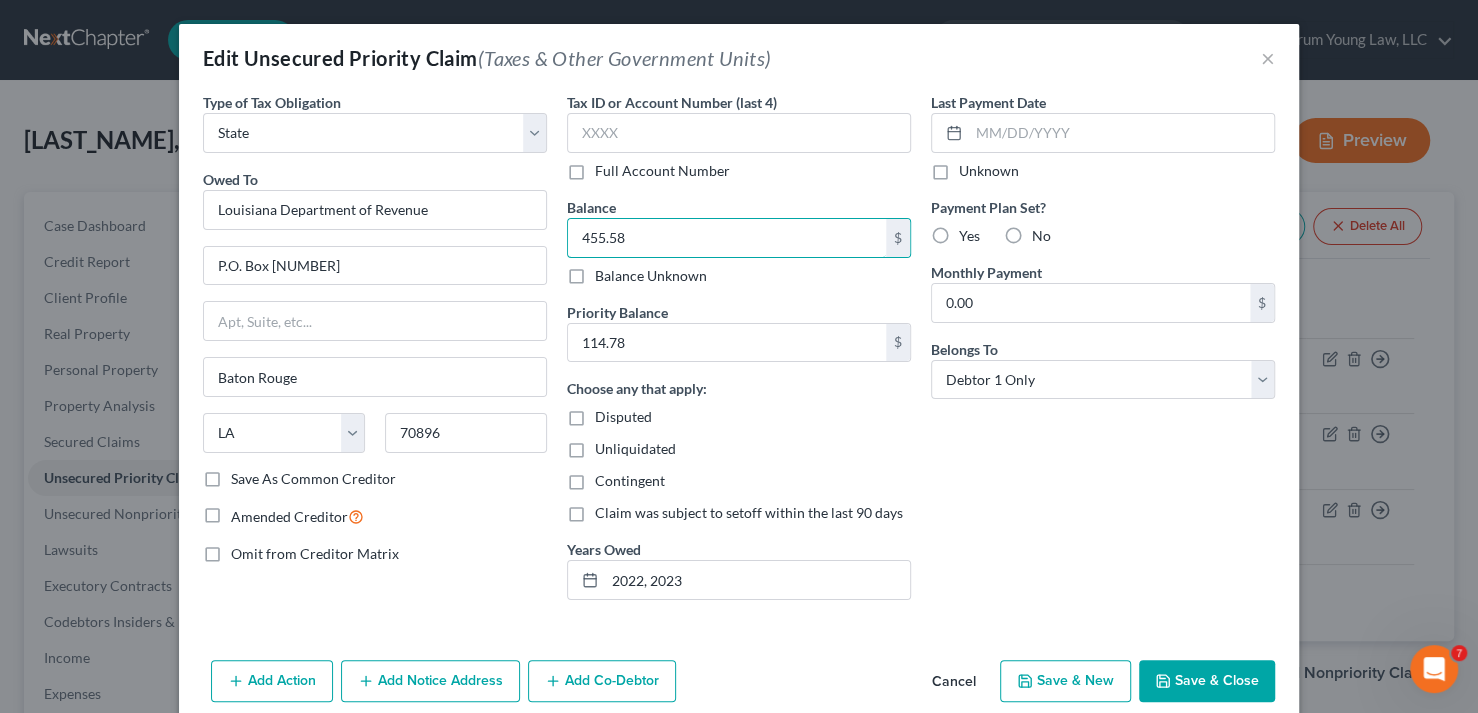 paste on "125.15" 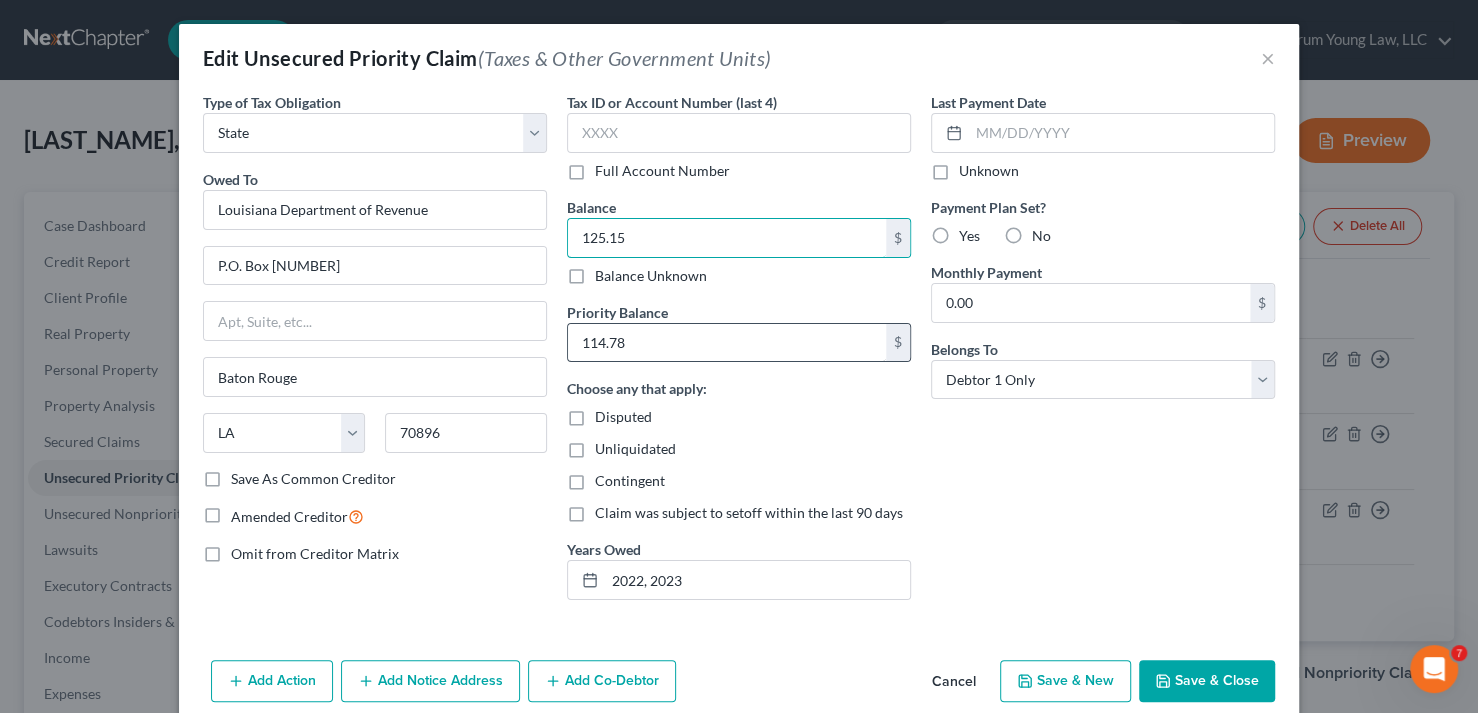 type on "125.15" 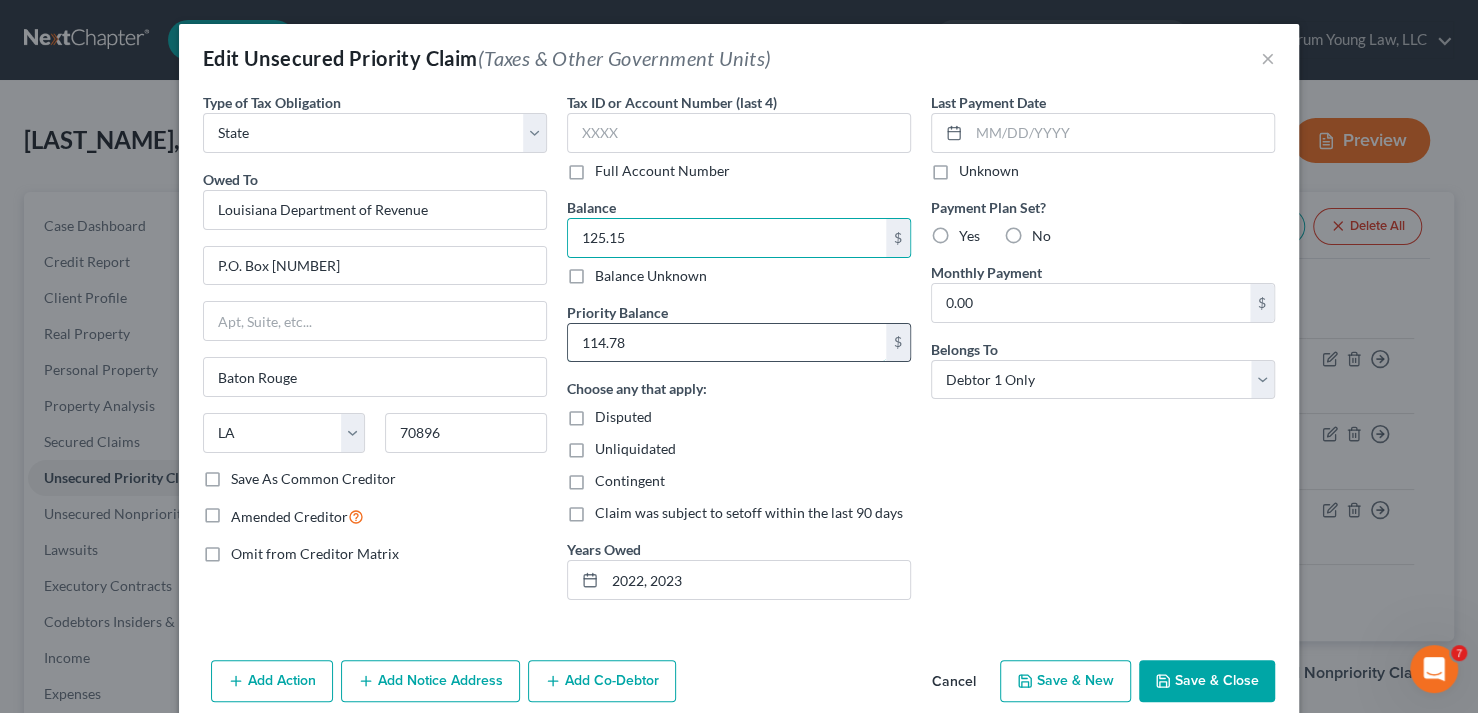 click on "114.78" at bounding box center [727, 343] 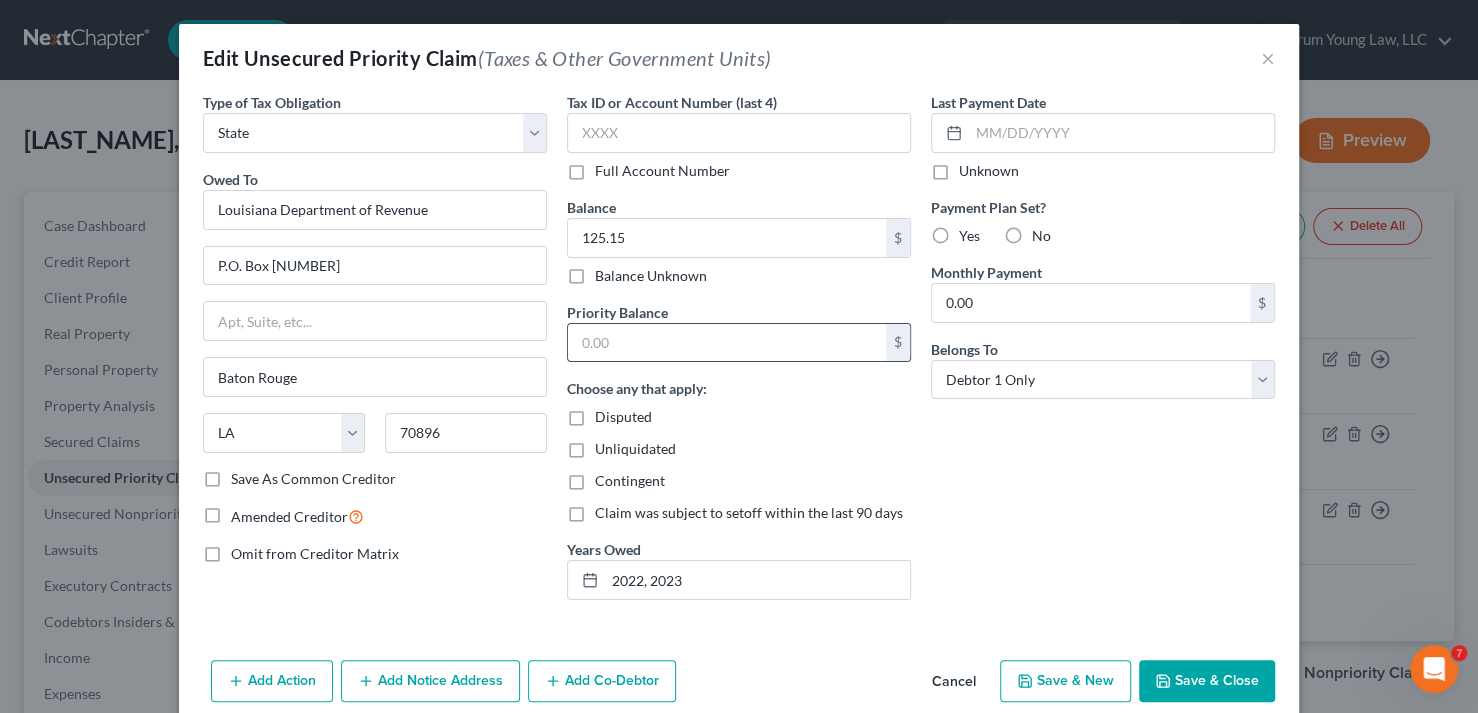 paste on "84.30" 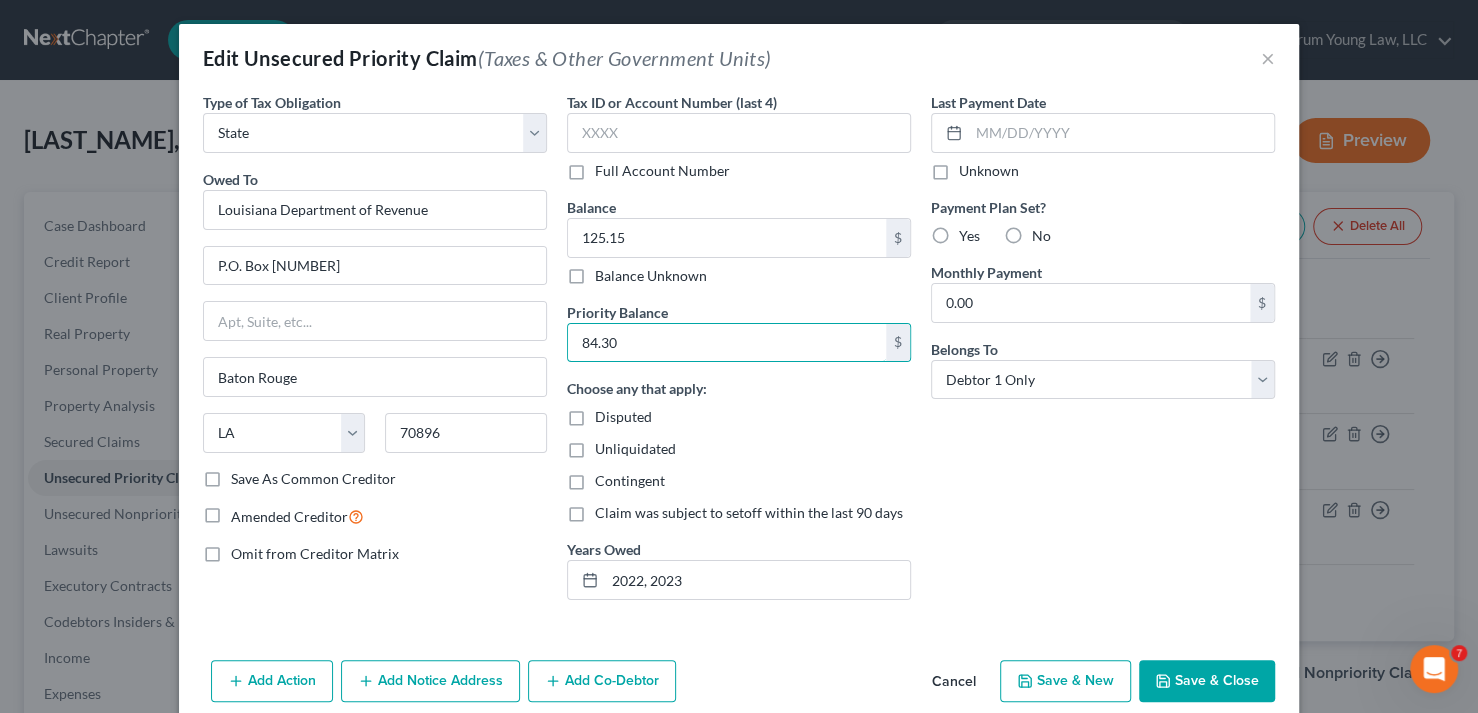 type on "84.30" 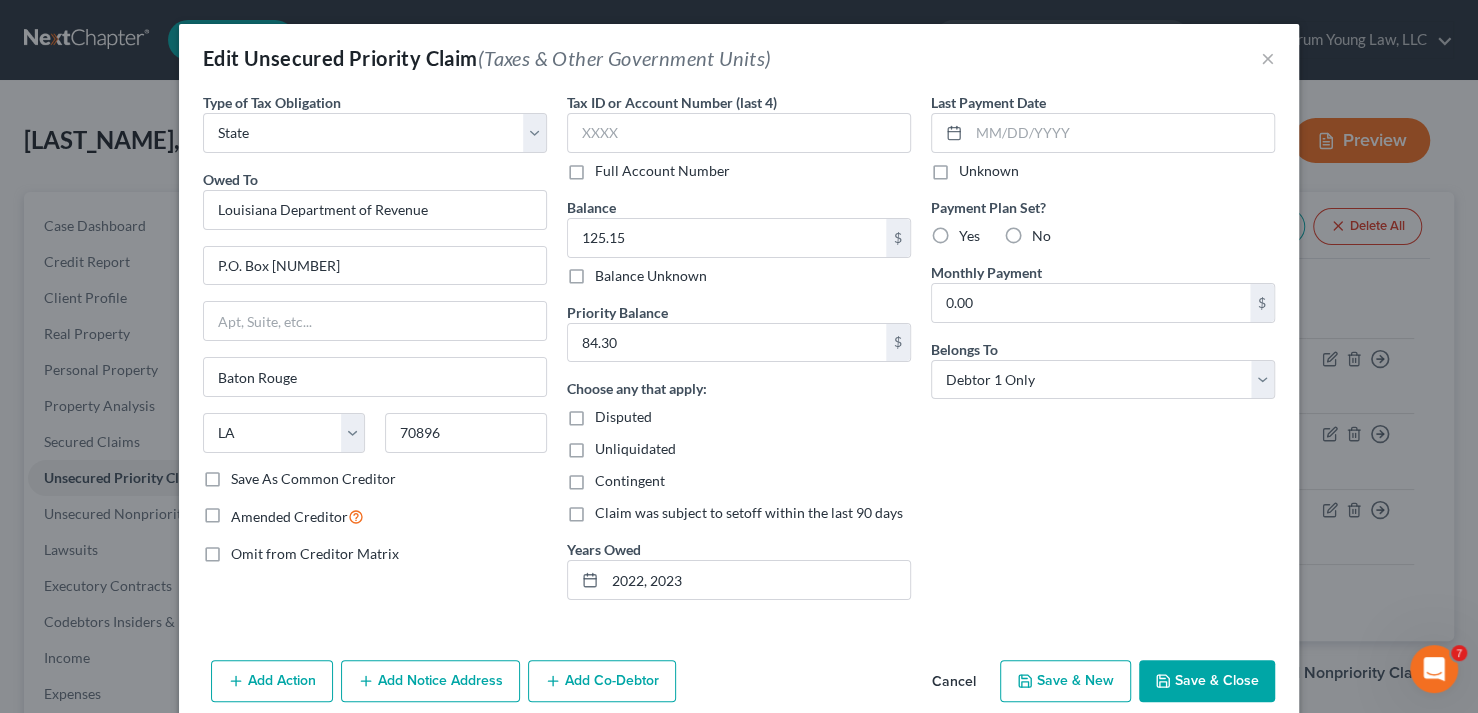 click 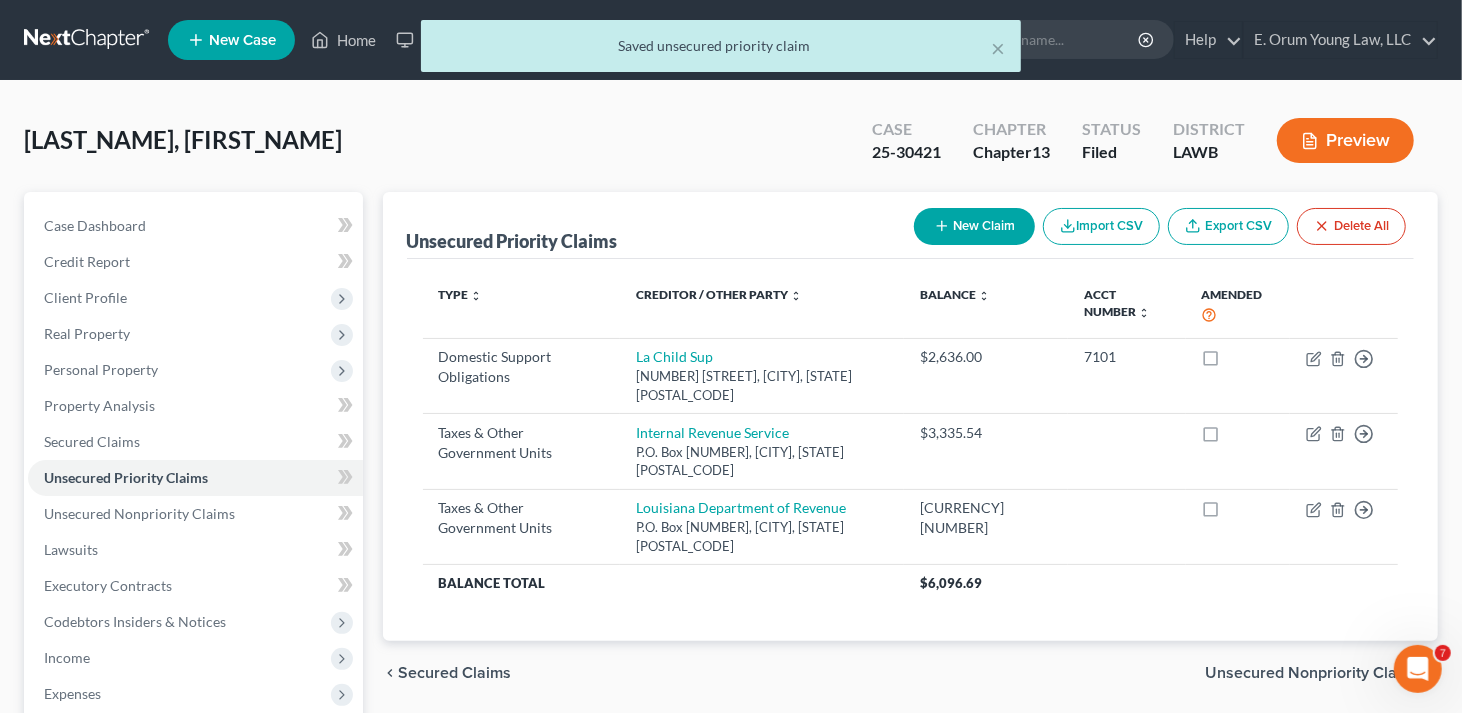 scroll, scrollTop: 300, scrollLeft: 0, axis: vertical 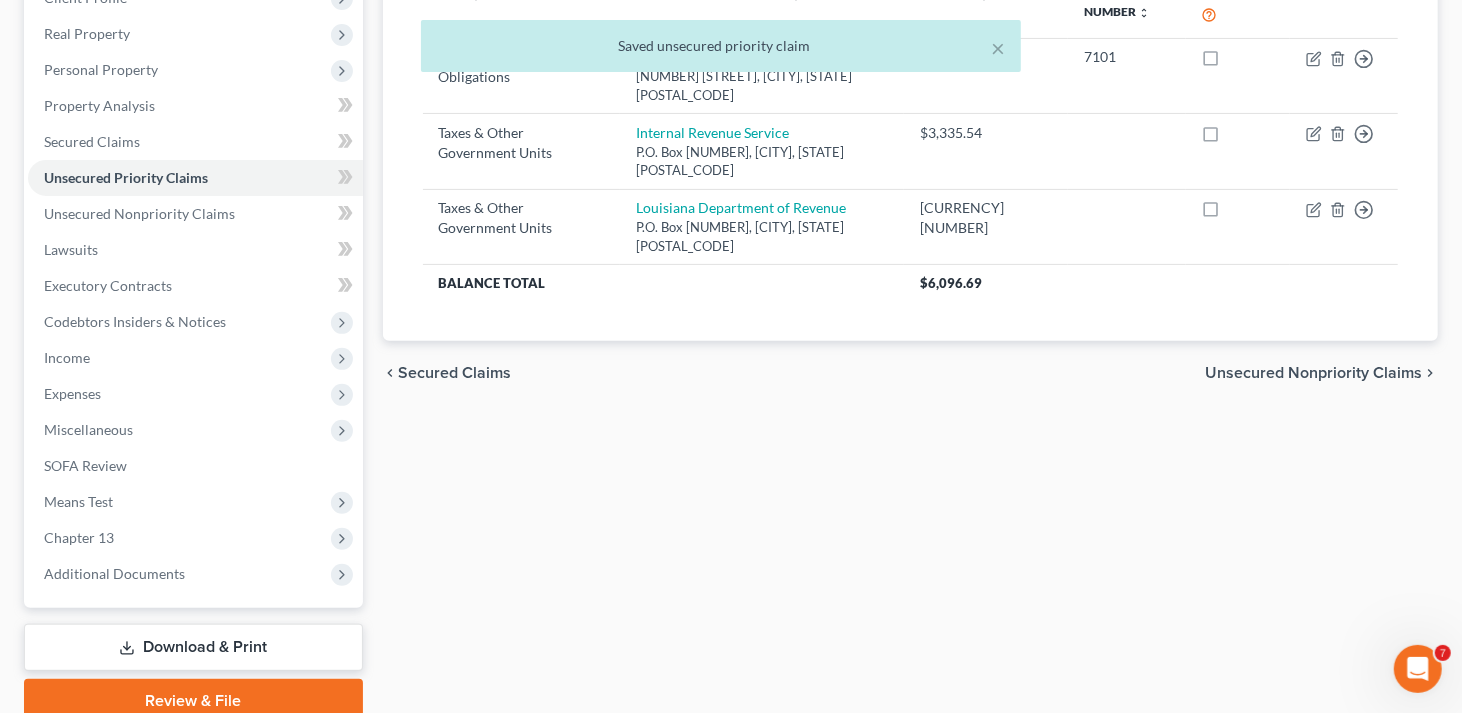 click on "Download & Print" at bounding box center (193, 647) 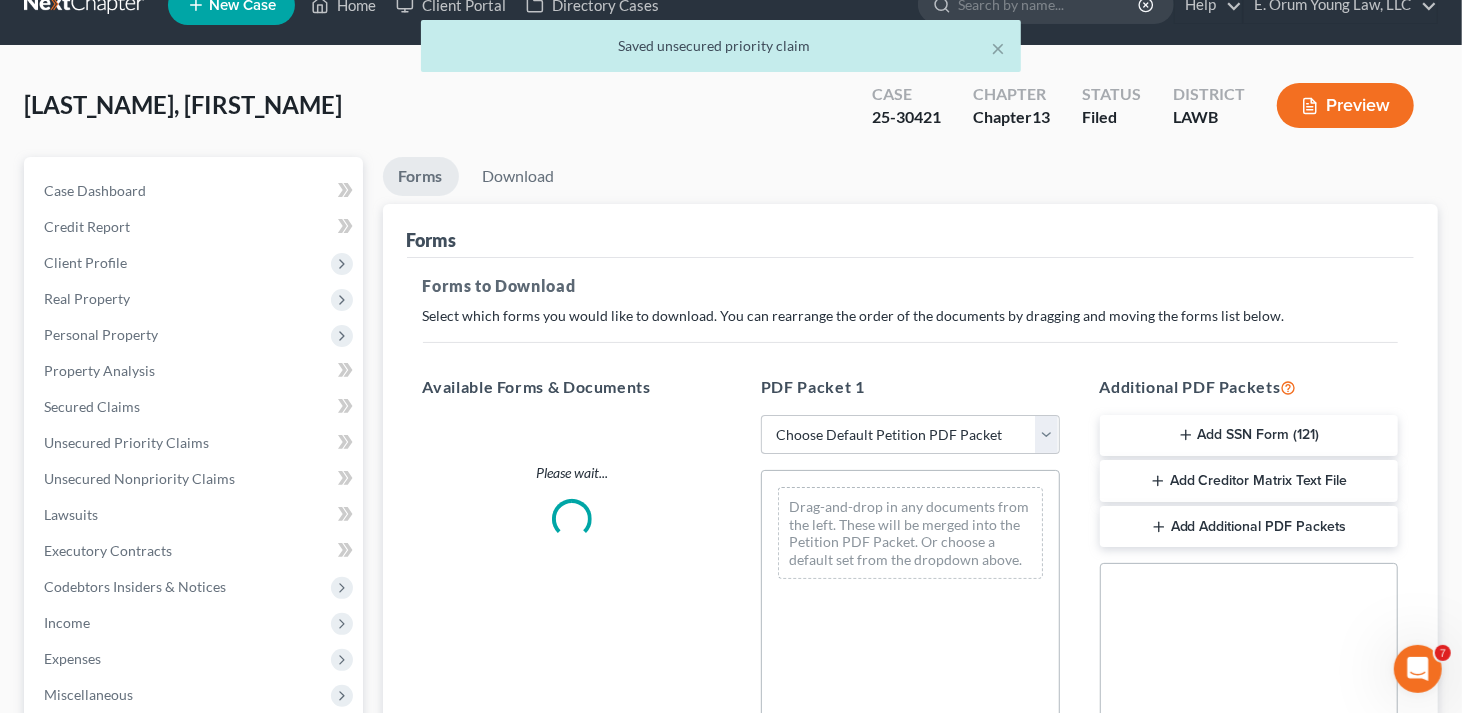 scroll, scrollTop: 0, scrollLeft: 0, axis: both 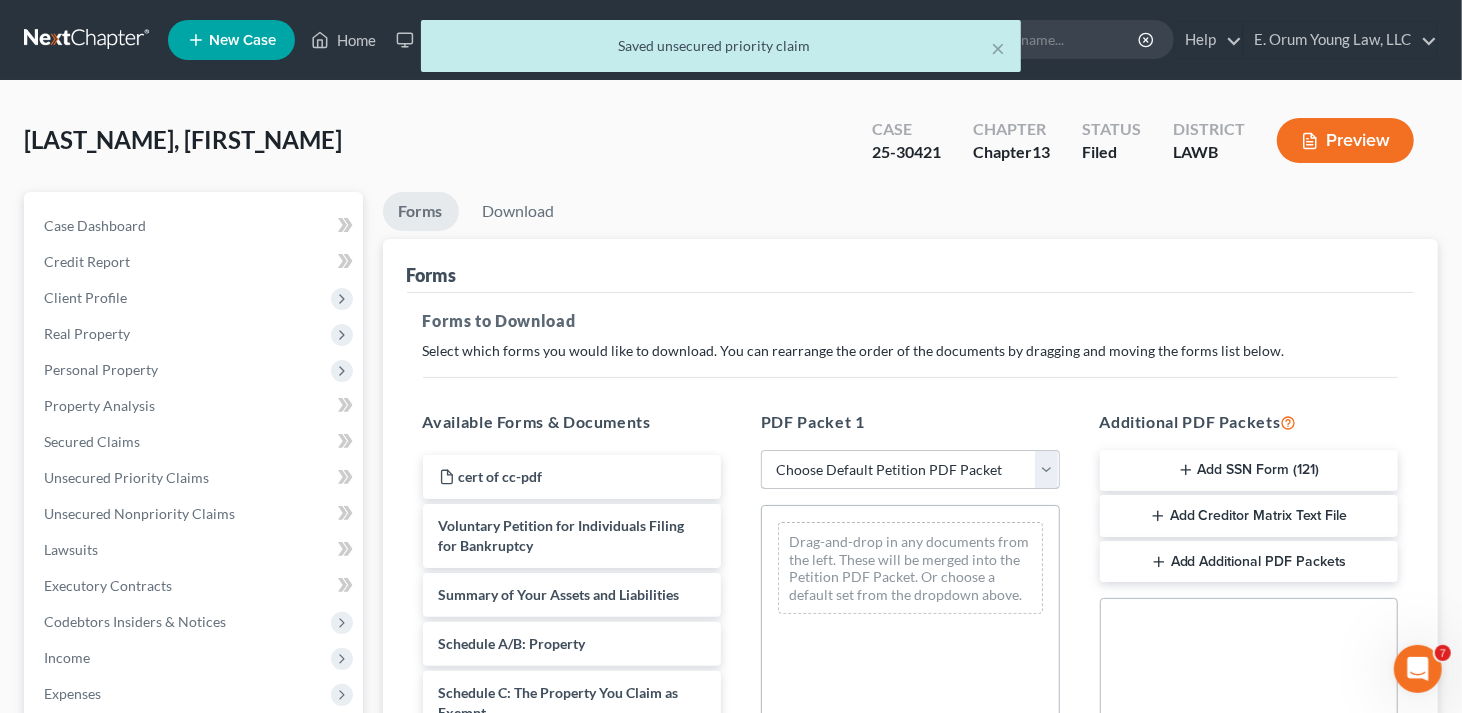 click on "Choose Default Petition PDF Packet Complete Bankruptcy Petition (all forms and schedules) Emergency Filing Forms (Petition and Creditor List Only) Amended Forms Signature Pages Only Supplemental Post Petition (Sch. I & J) Supplemental Post Petition (Sch. I) Supplemental Post Petition (Sch. J) AMDJ AMNDJ 2016(b) Atty Fee disclosure amnd j,dec Sauseda- Amended Schedule E-F and Declaration of Individual Schedules Amended Sch I, Sch J and Debtor's Declaration Amended Sch I, Sch J and Debtor's Declaration dec Sig Pages" at bounding box center [910, 470] 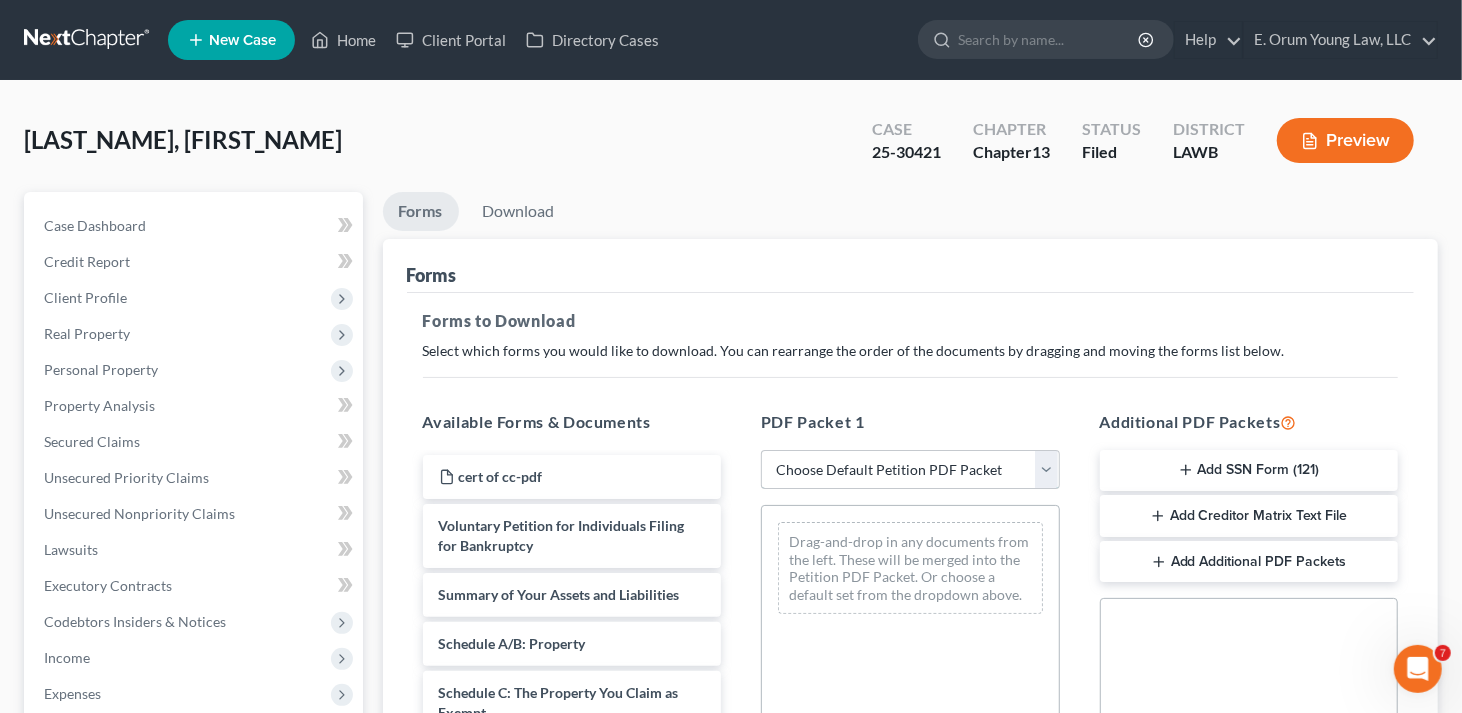 select on "2" 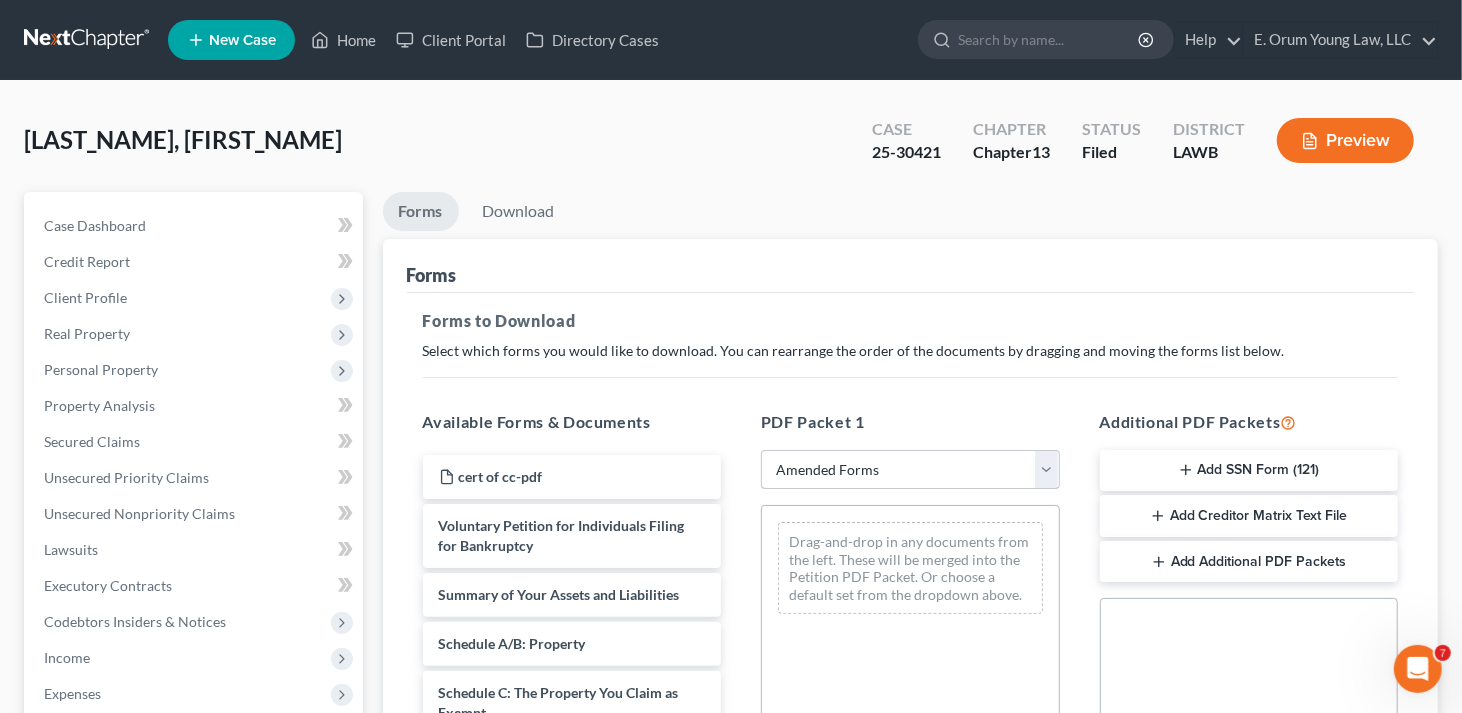 click on "Choose Default Petition PDF Packet Complete Bankruptcy Petition (all forms and schedules) Emergency Filing Forms (Petition and Creditor List Only) Amended Forms Signature Pages Only Supplemental Post Petition (Sch. I & J) Supplemental Post Petition (Sch. I) Supplemental Post Petition (Sch. J) AMDJ AMNDJ 2016(b) Atty Fee disclosure amnd j,dec Sauseda- Amended Schedule E-F and Declaration of Individual Schedules Amended Sch I, Sch J and Debtor's Declaration Amended Sch I, Sch J and Debtor's Declaration dec Sig Pages" at bounding box center (910, 470) 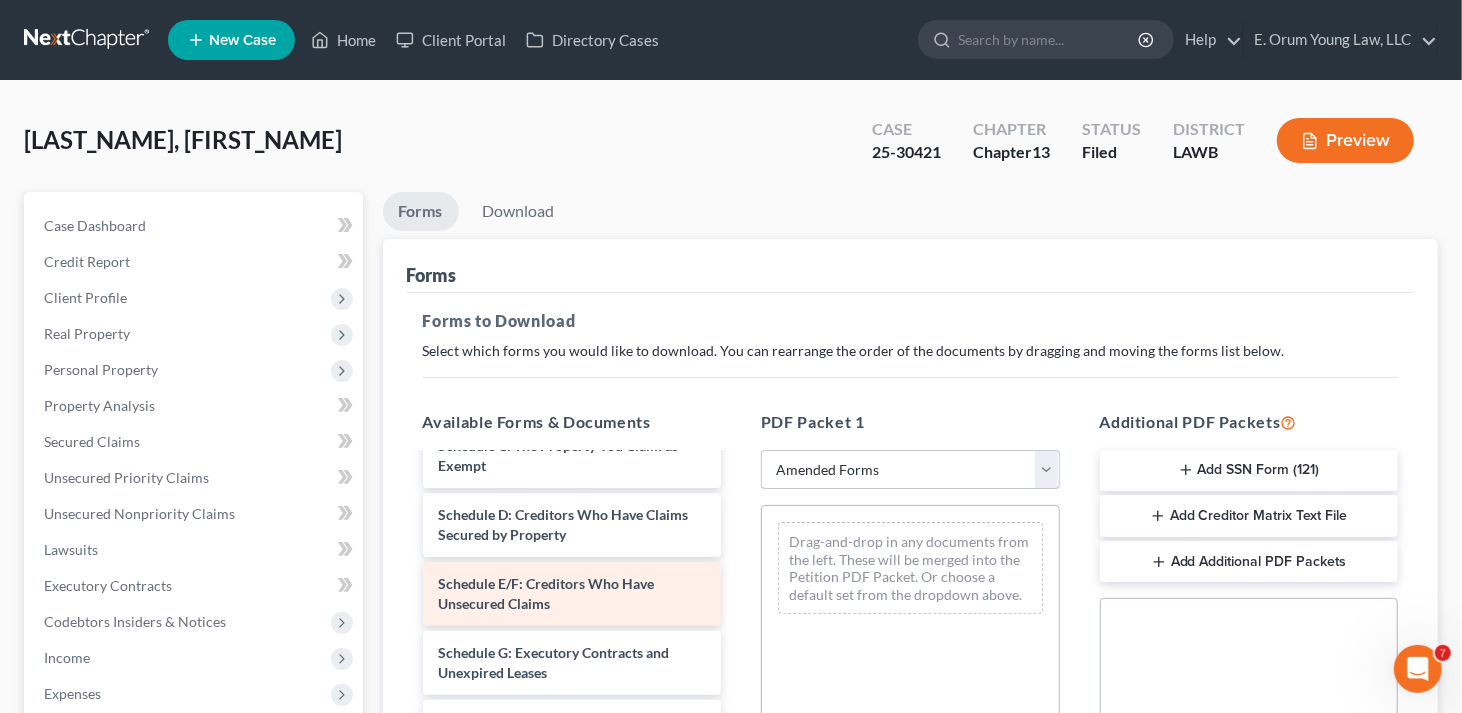 scroll, scrollTop: 200, scrollLeft: 0, axis: vertical 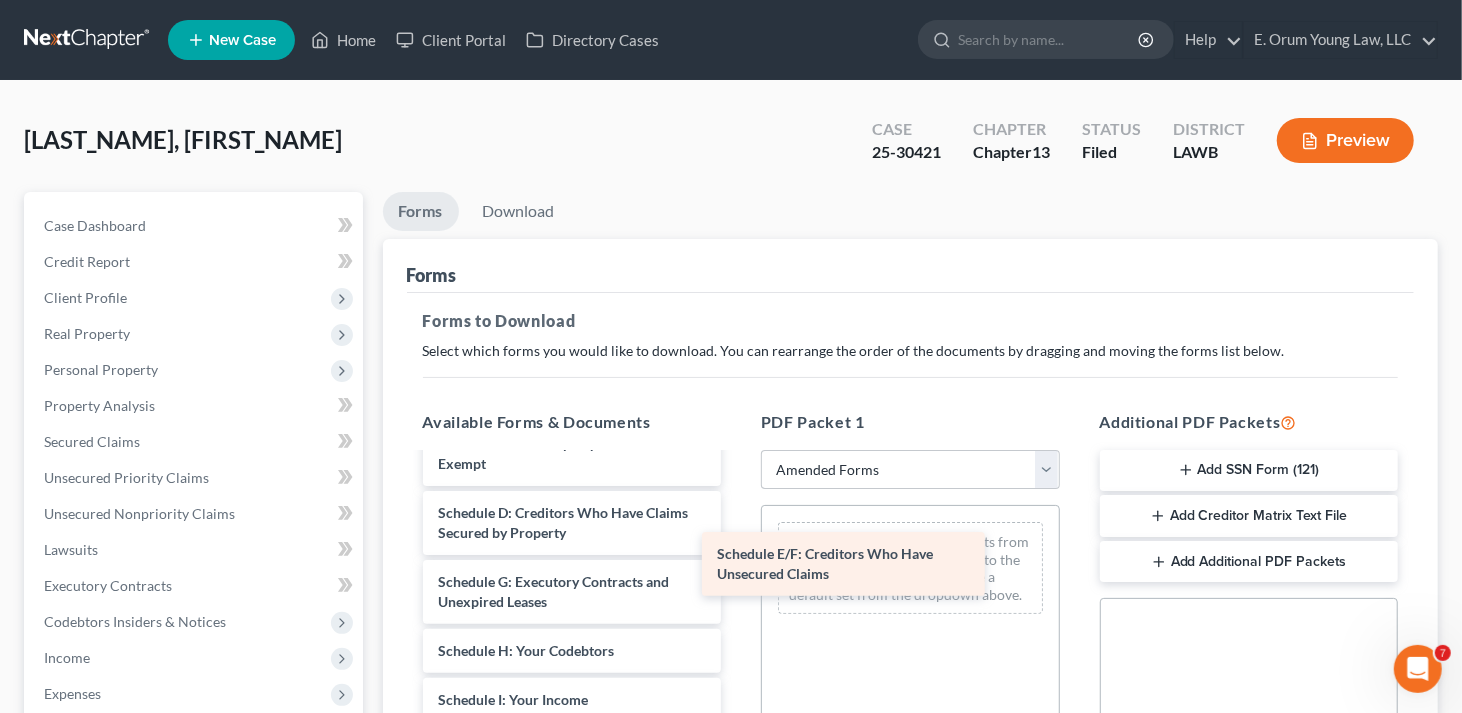 drag, startPoint x: 573, startPoint y: 580, endPoint x: 852, endPoint y: 554, distance: 280.20886 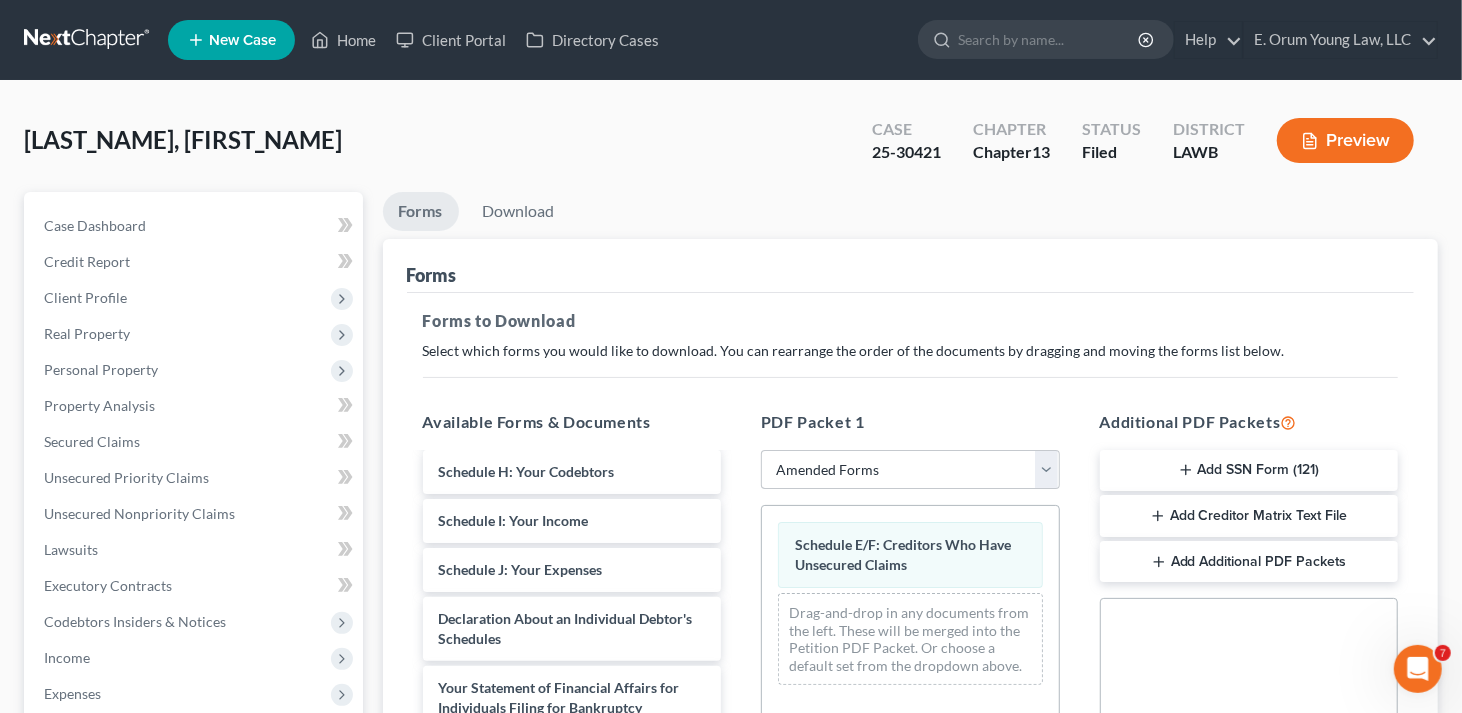 scroll, scrollTop: 398, scrollLeft: 0, axis: vertical 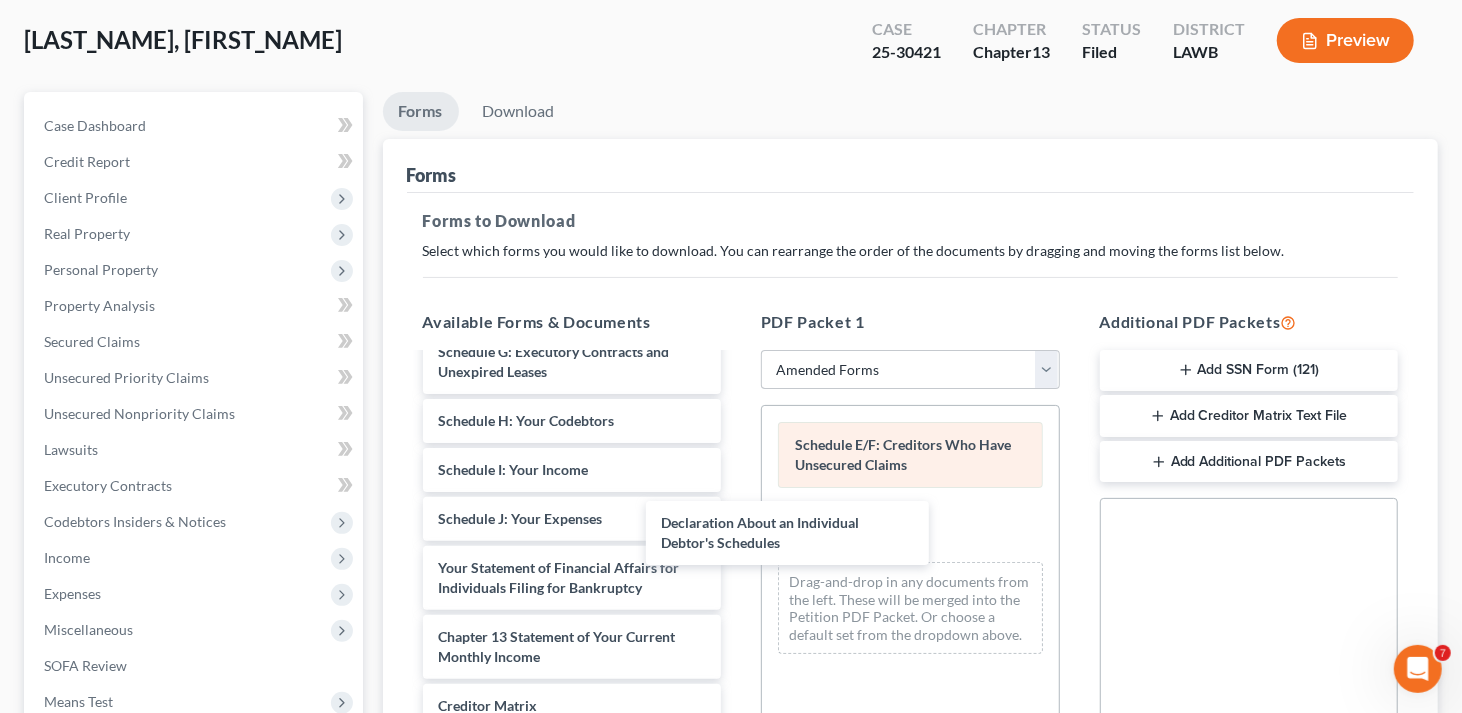 drag, startPoint x: 620, startPoint y: 506, endPoint x: 813, endPoint y: 454, distance: 199.88246 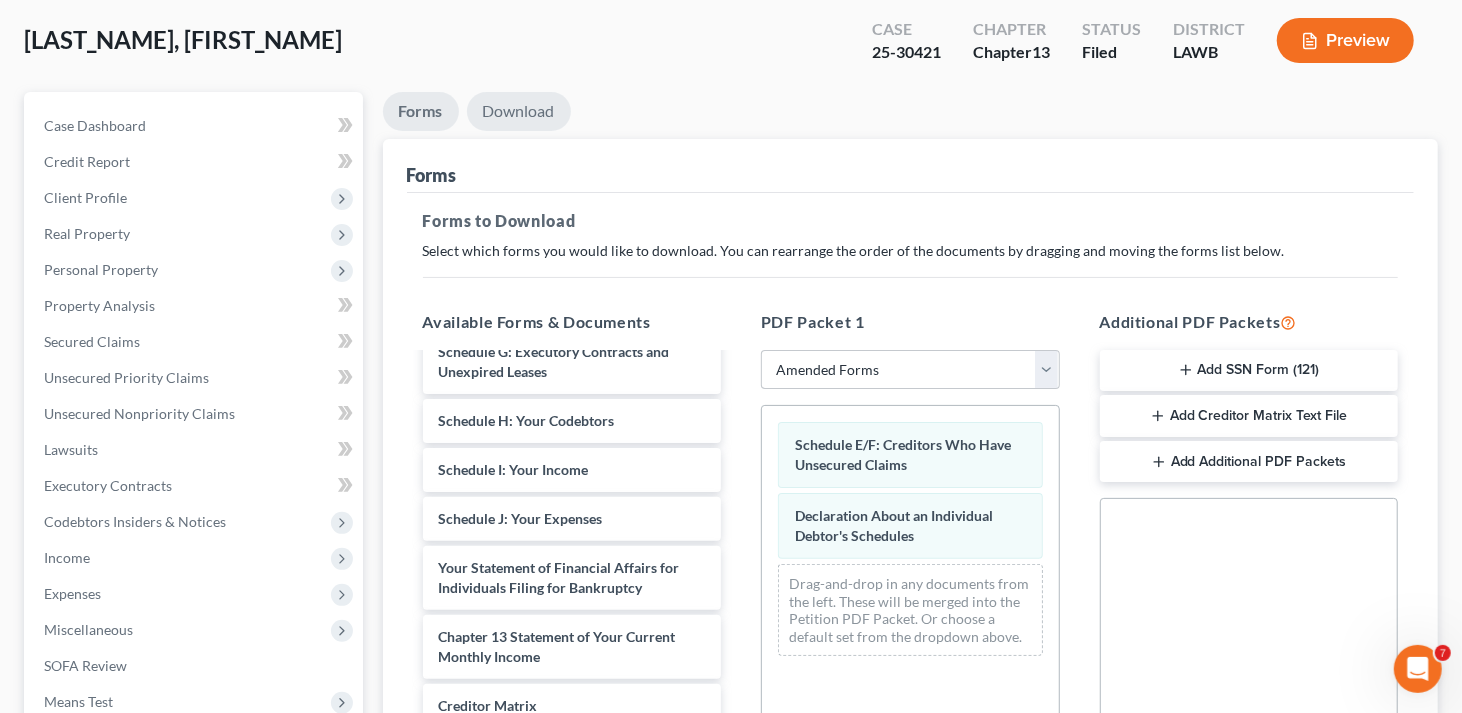 click on "Download" at bounding box center [519, 111] 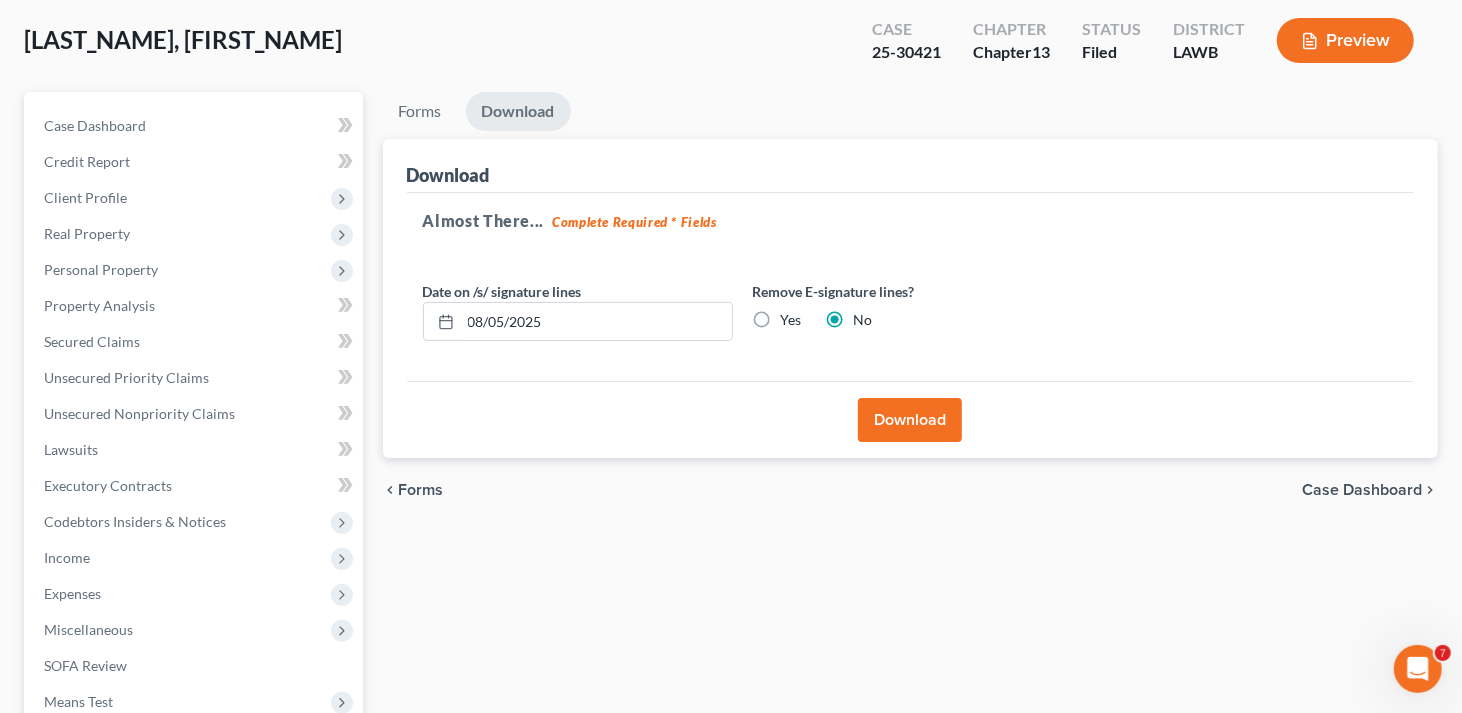 click on "Download" at bounding box center [910, 420] 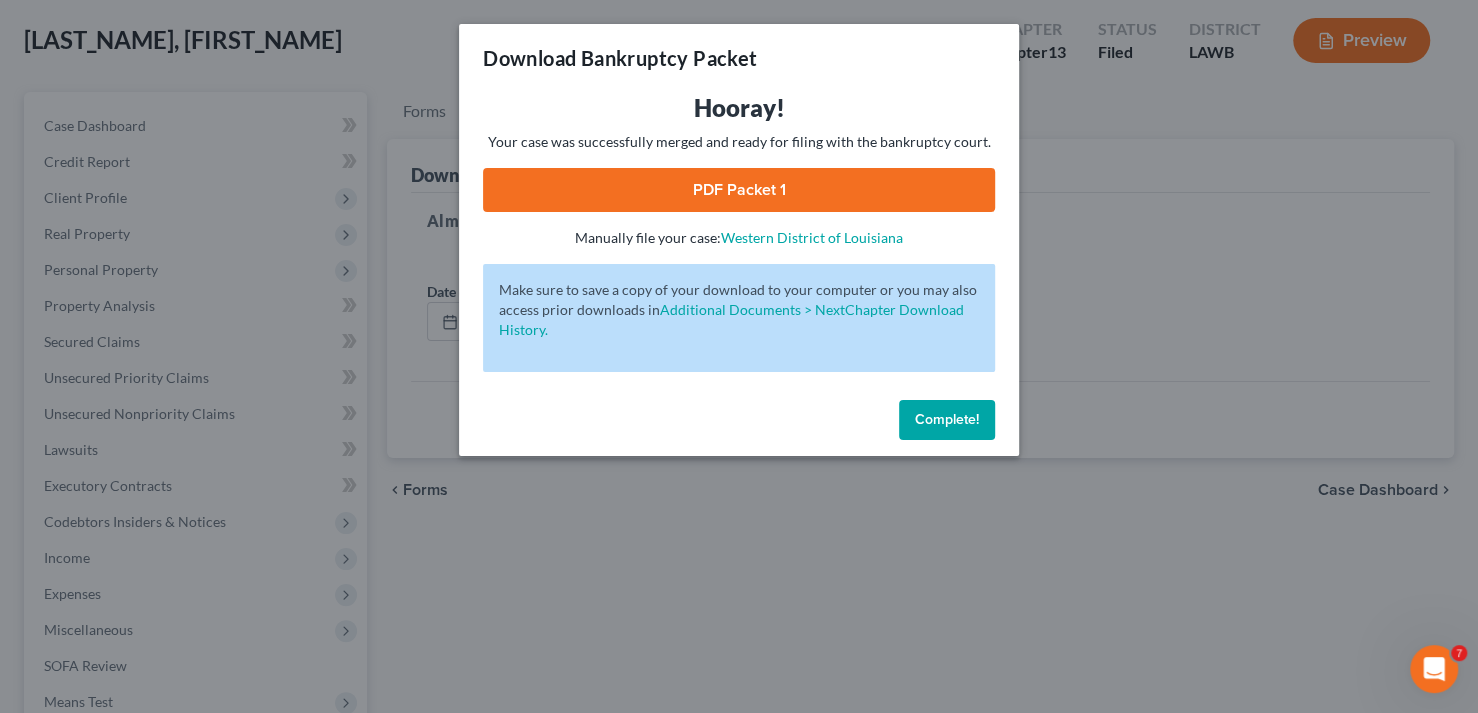 click on "PDF Packet 1" at bounding box center [739, 190] 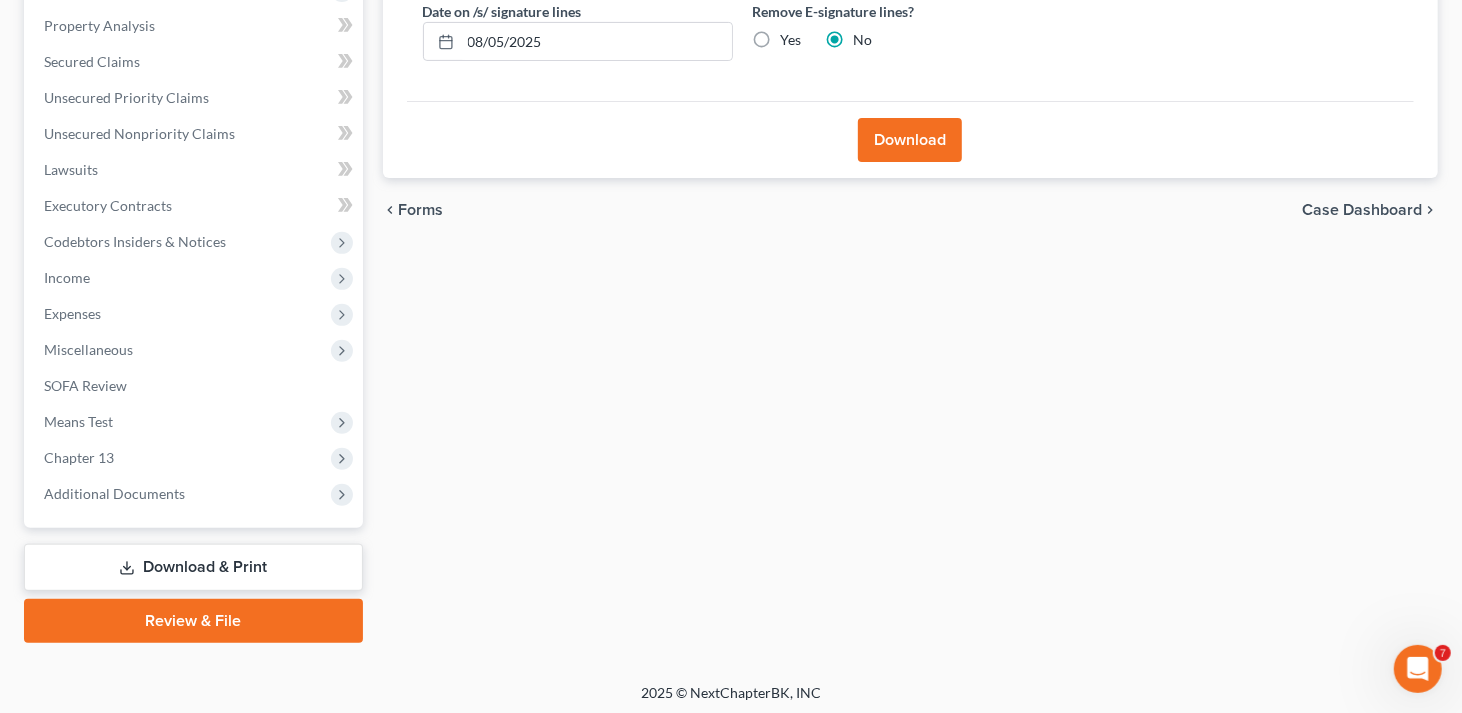 scroll, scrollTop: 383, scrollLeft: 0, axis: vertical 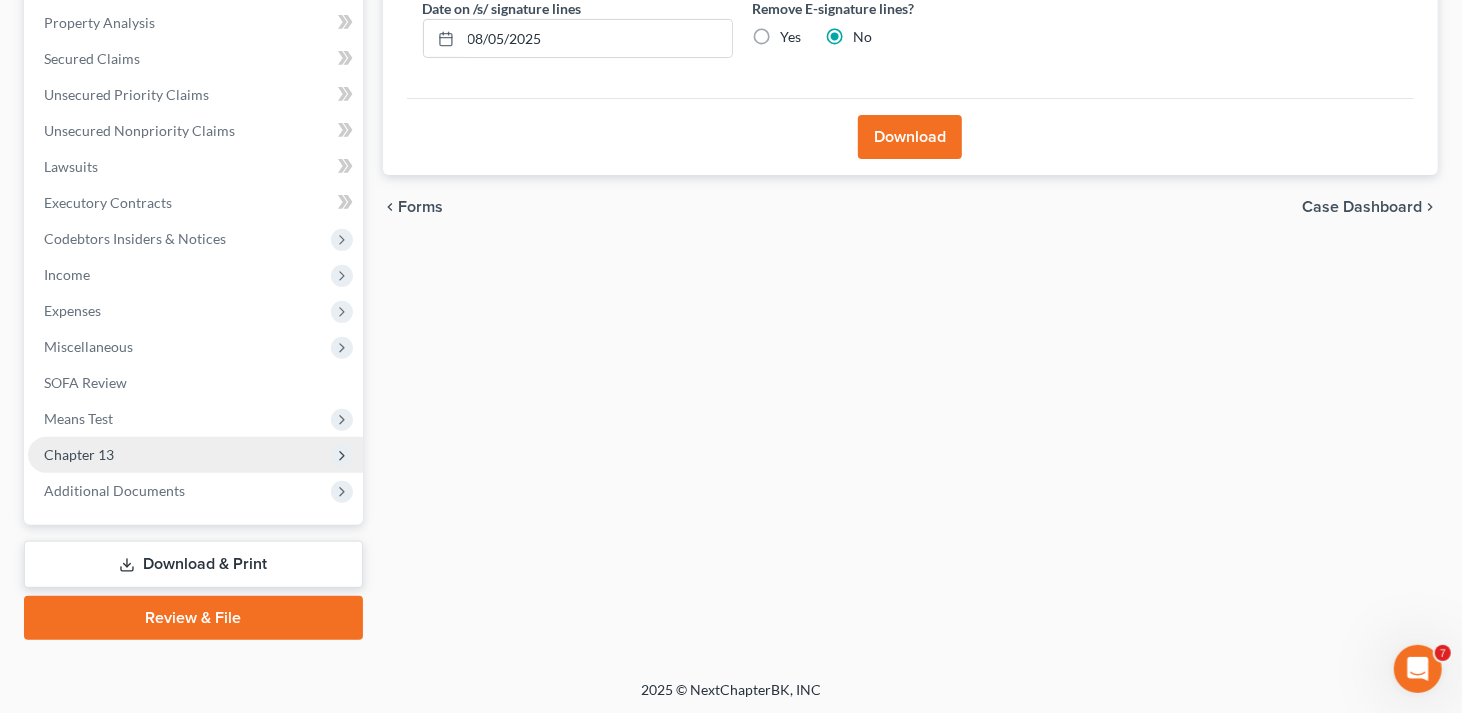 click on "Chapter 13" at bounding box center (79, 454) 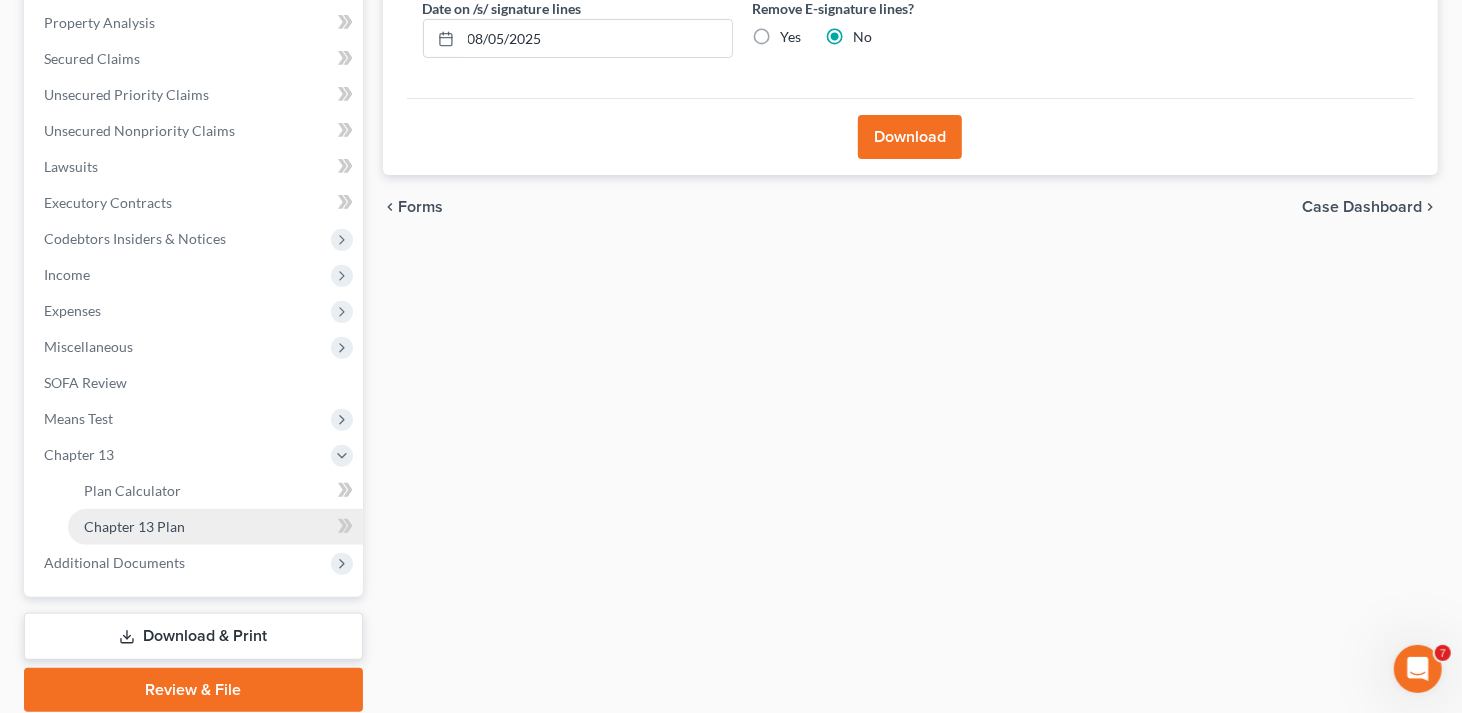 click on "Chapter 13 Plan" at bounding box center (134, 526) 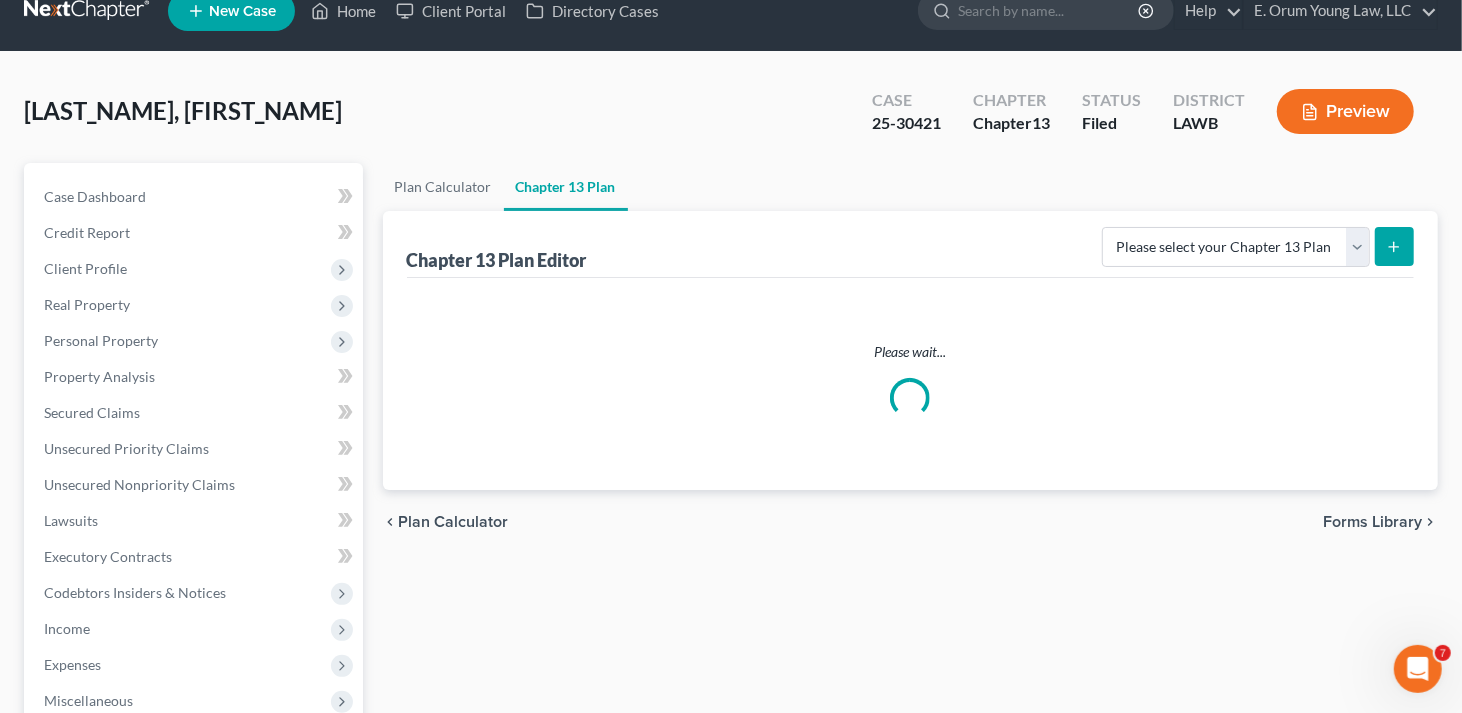 scroll, scrollTop: 0, scrollLeft: 0, axis: both 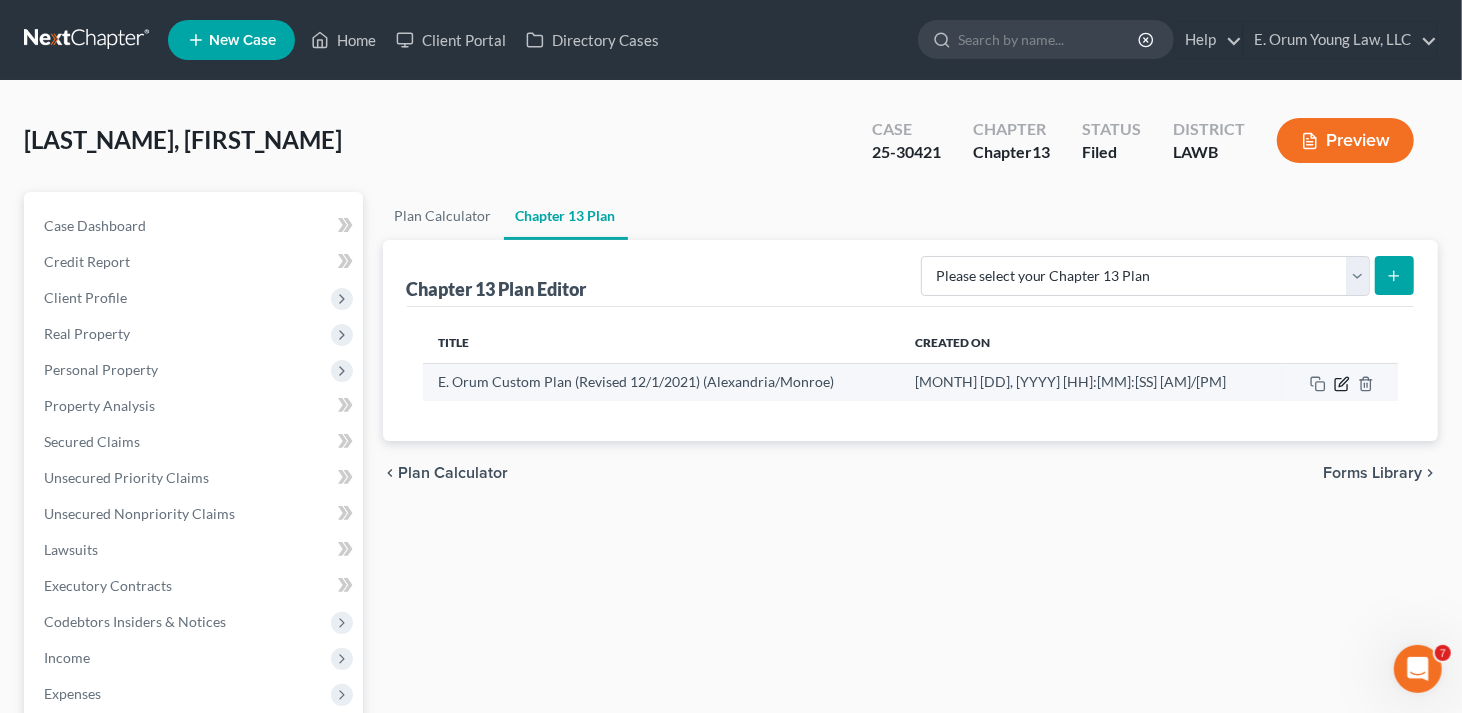 click 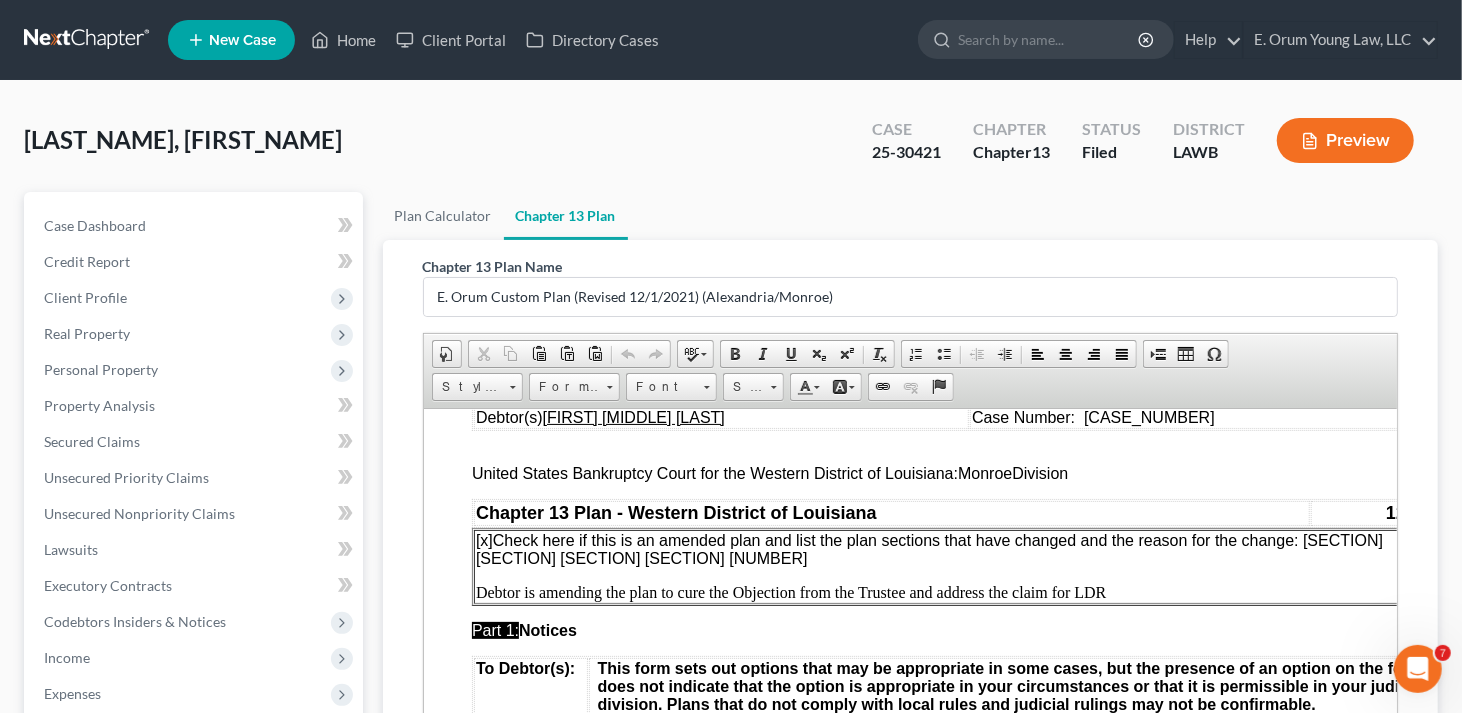 scroll, scrollTop: 100, scrollLeft: 0, axis: vertical 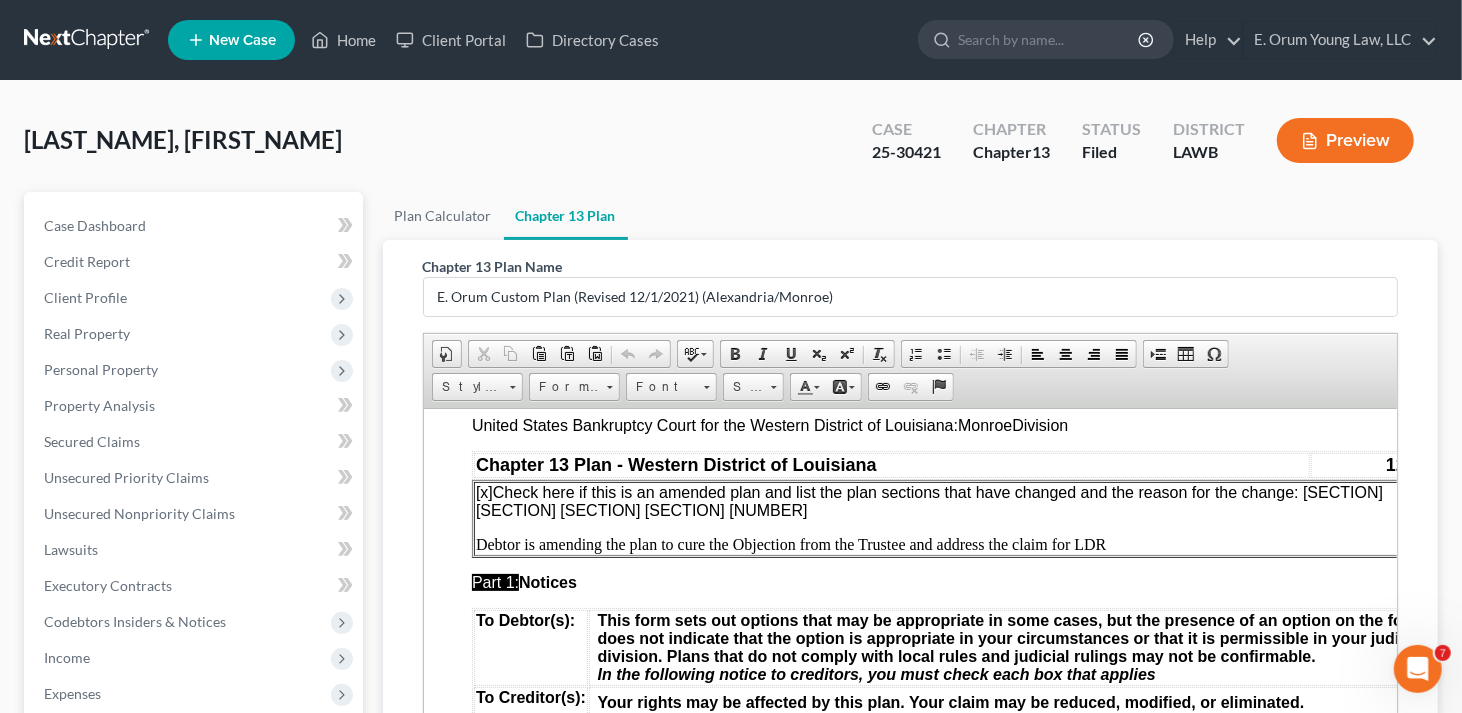 click on "[x]  Check here if this is an amended plan and list the plan sections that have changed and the reason for the change:  [SECTION]  [SECTION]  [SECTION]  [SECTION]  [NUMBER]" at bounding box center [928, 500] 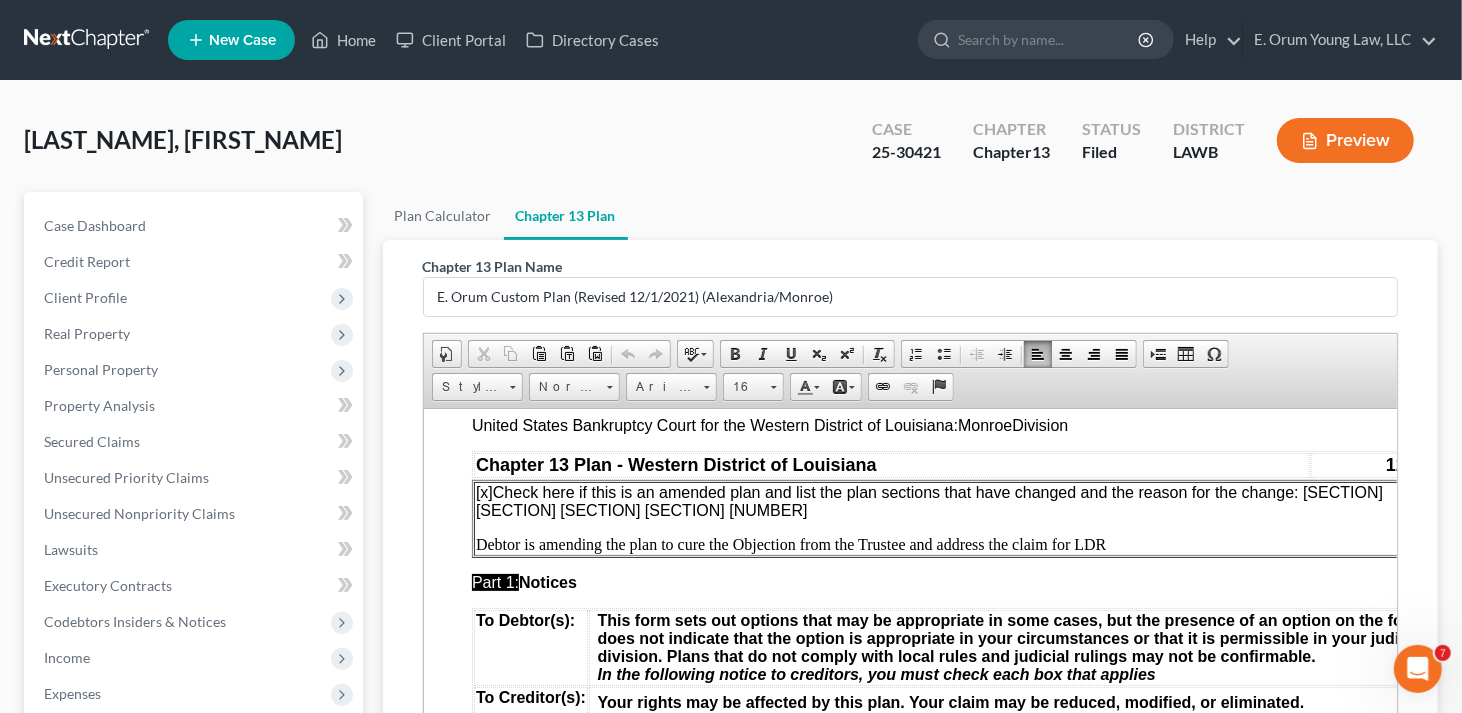 type 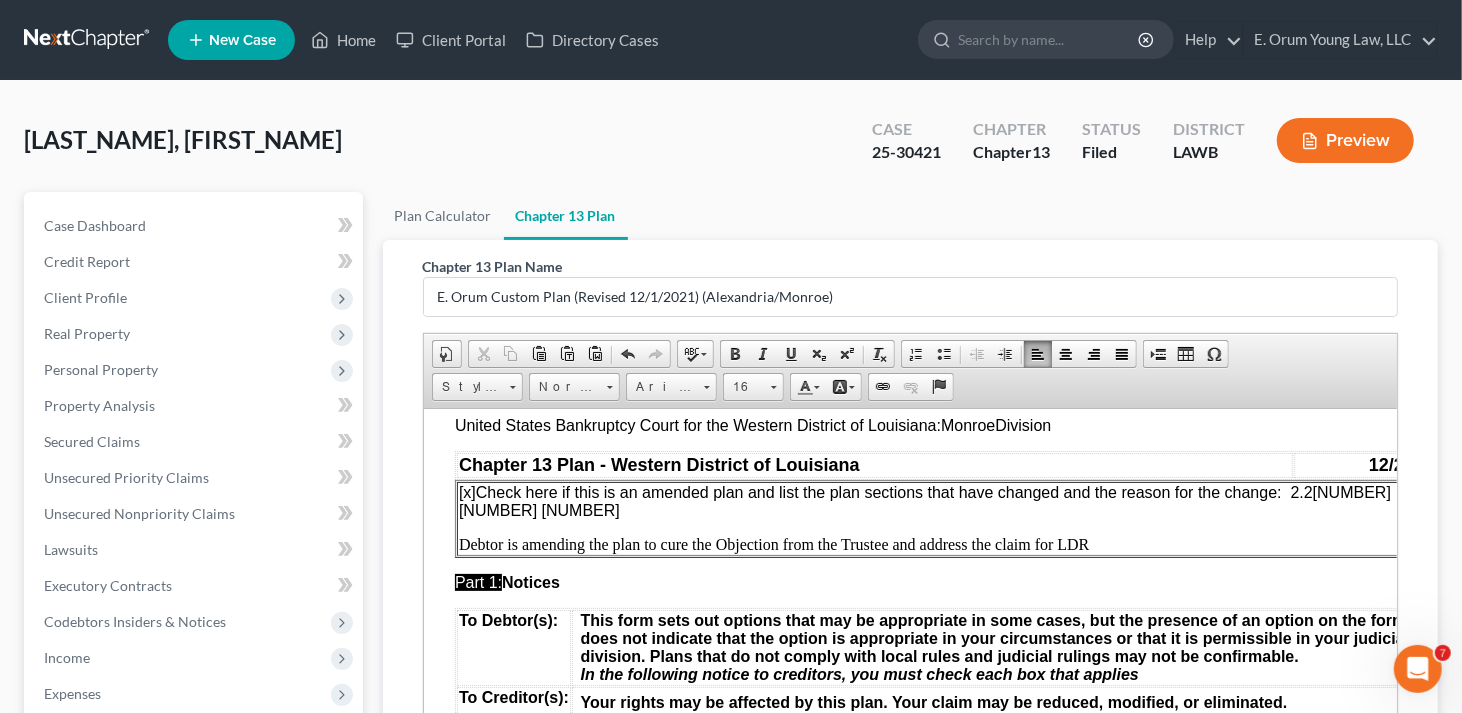 scroll, scrollTop: 100, scrollLeft: 22, axis: both 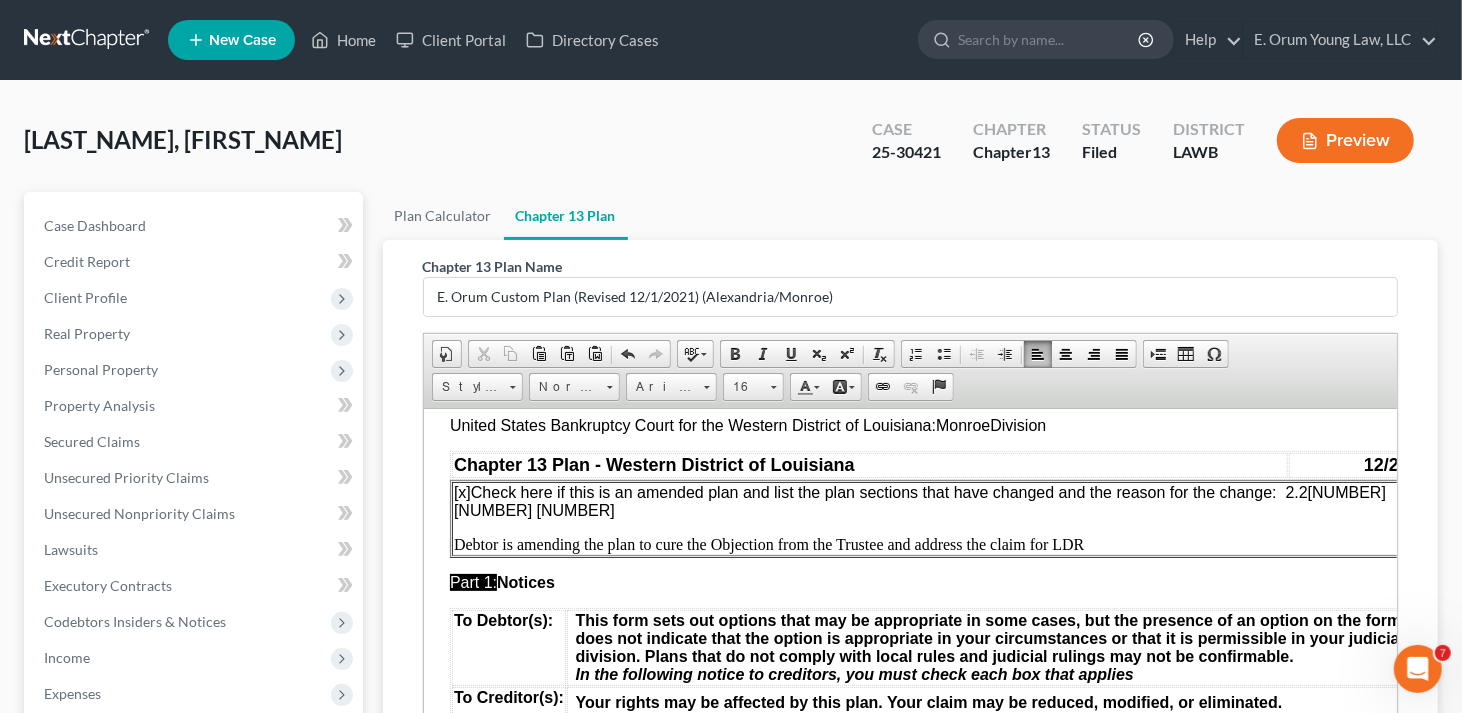 click on "Debtor is amending the plan to cure the Objection from the Trustee and address the claim for LDR" at bounding box center [940, 544] 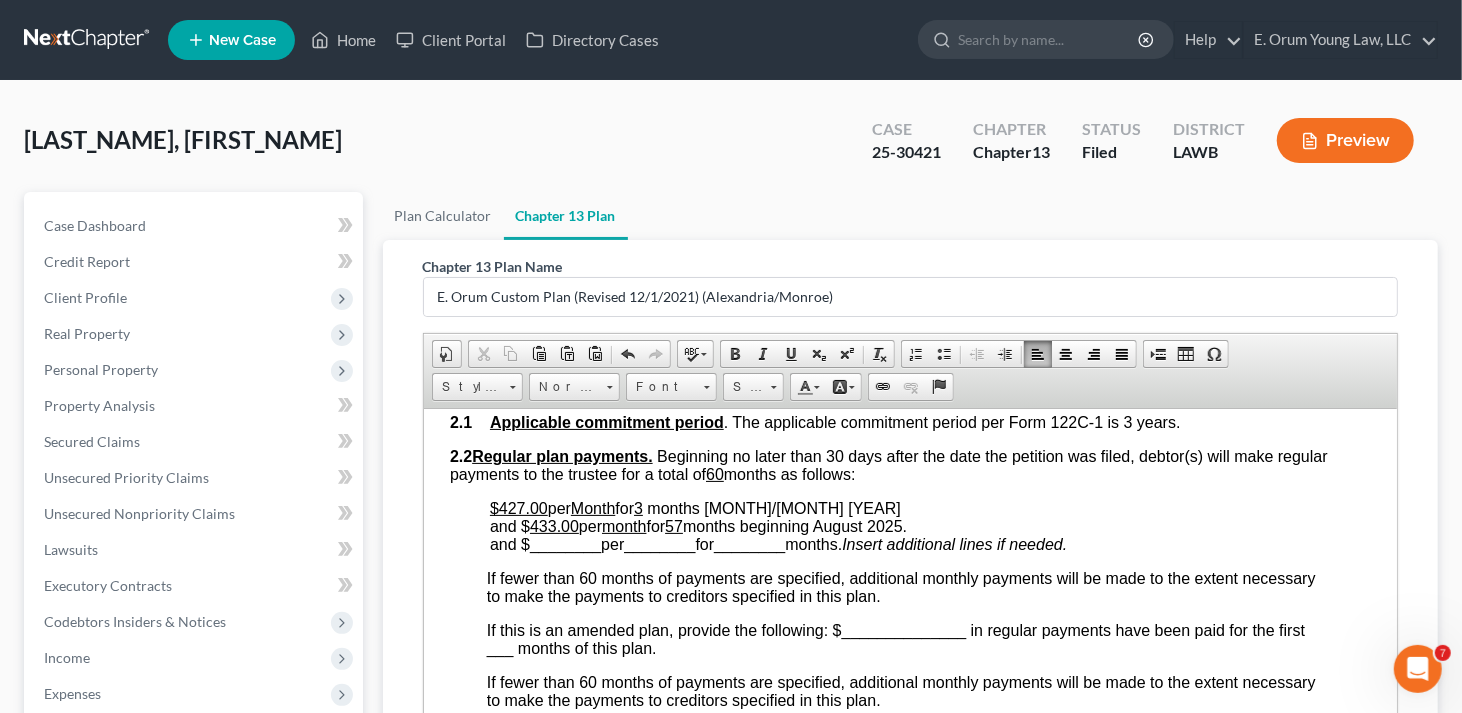 scroll, scrollTop: 1000, scrollLeft: 22, axis: both 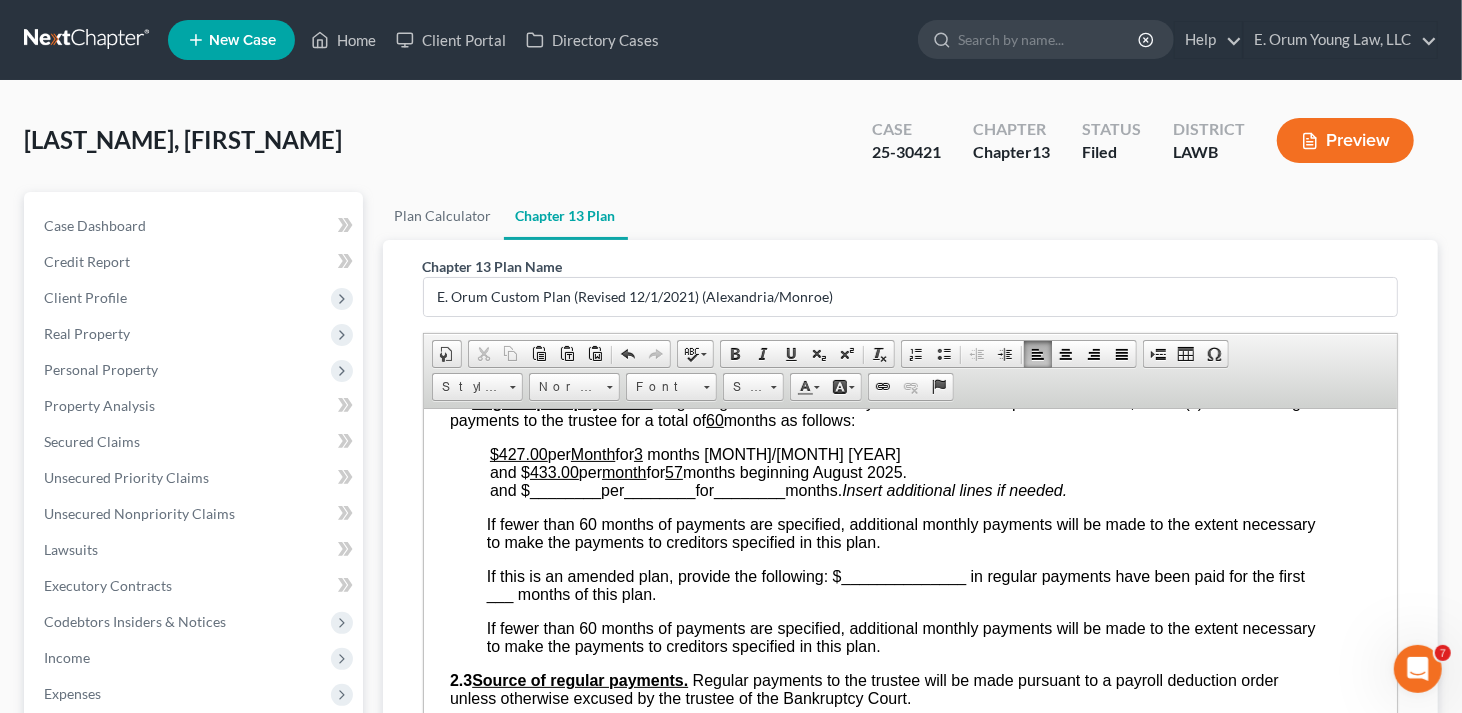 click on "per" at bounding box center (558, 453) 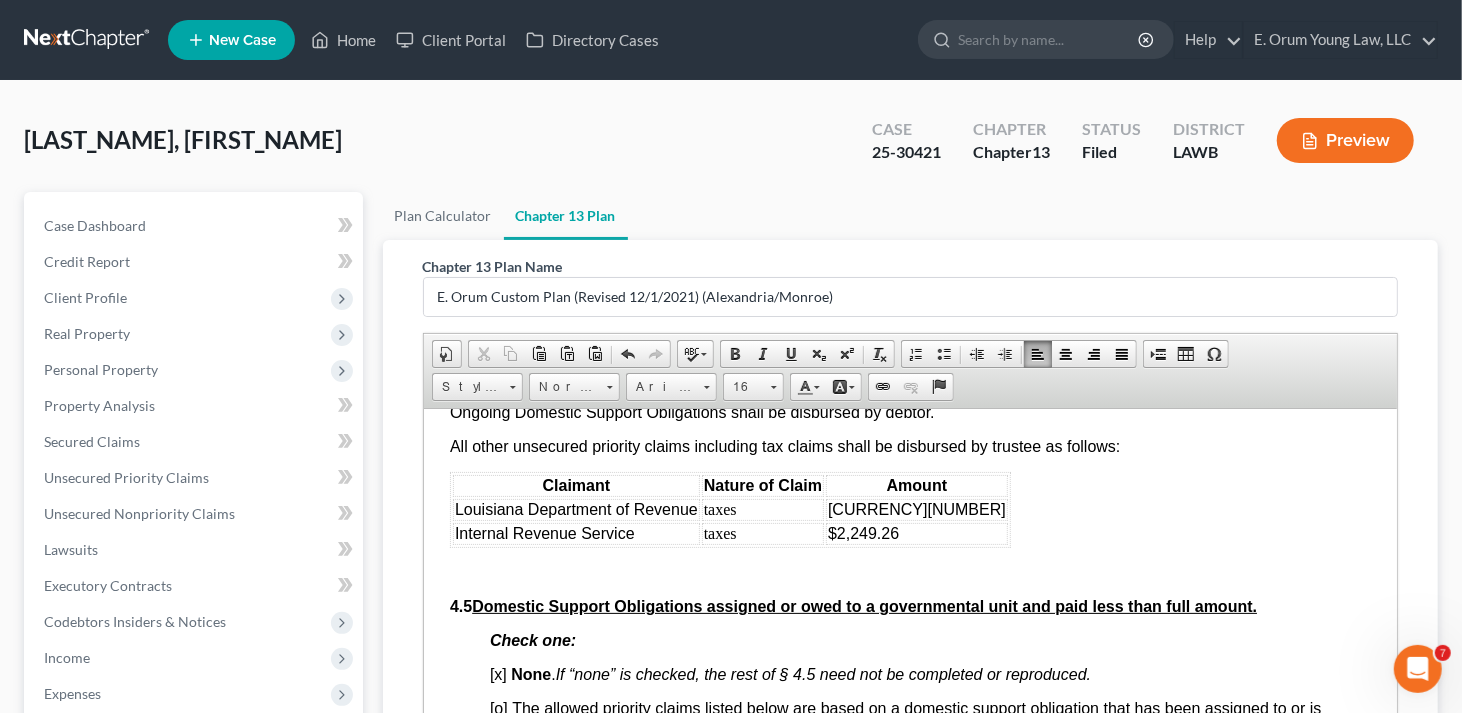 scroll, scrollTop: 4600, scrollLeft: 22, axis: both 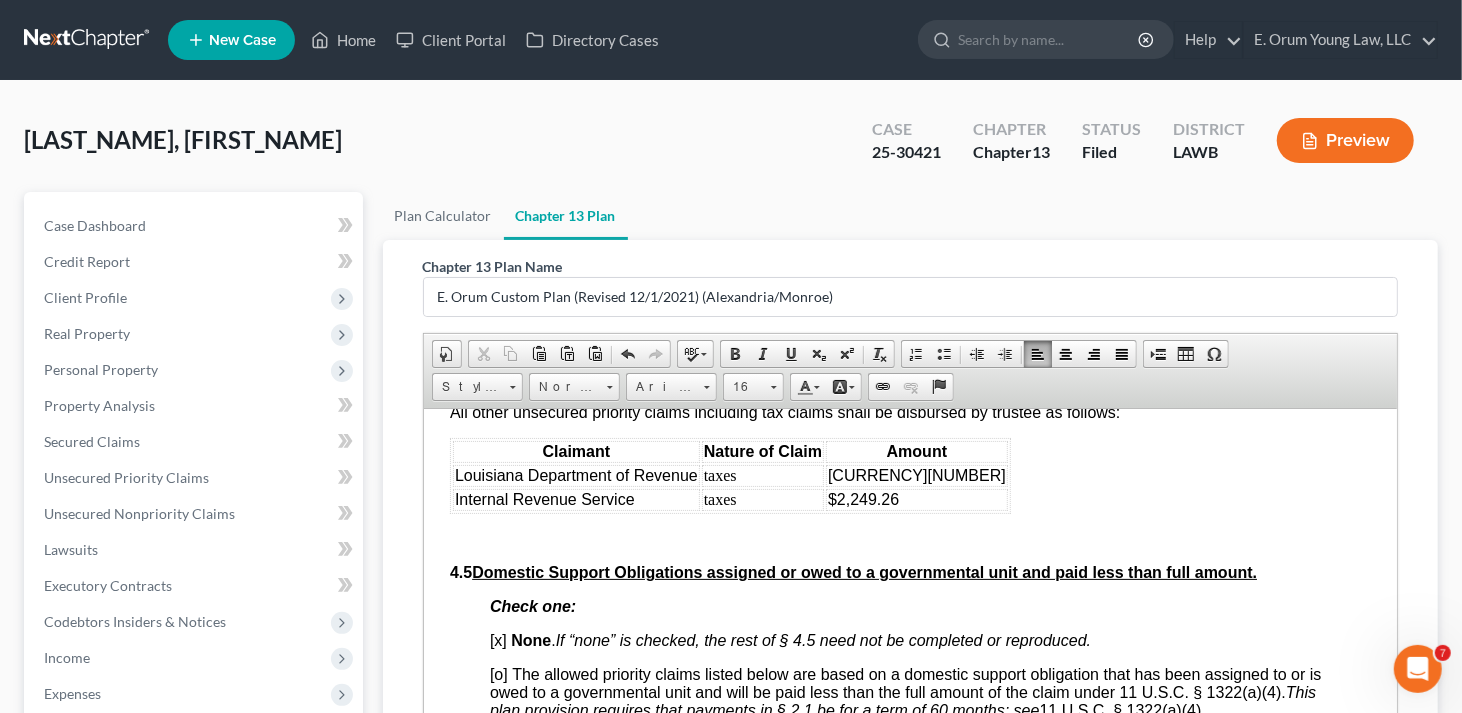 click on "[CURRENCY][NUMBER]" at bounding box center [916, 475] 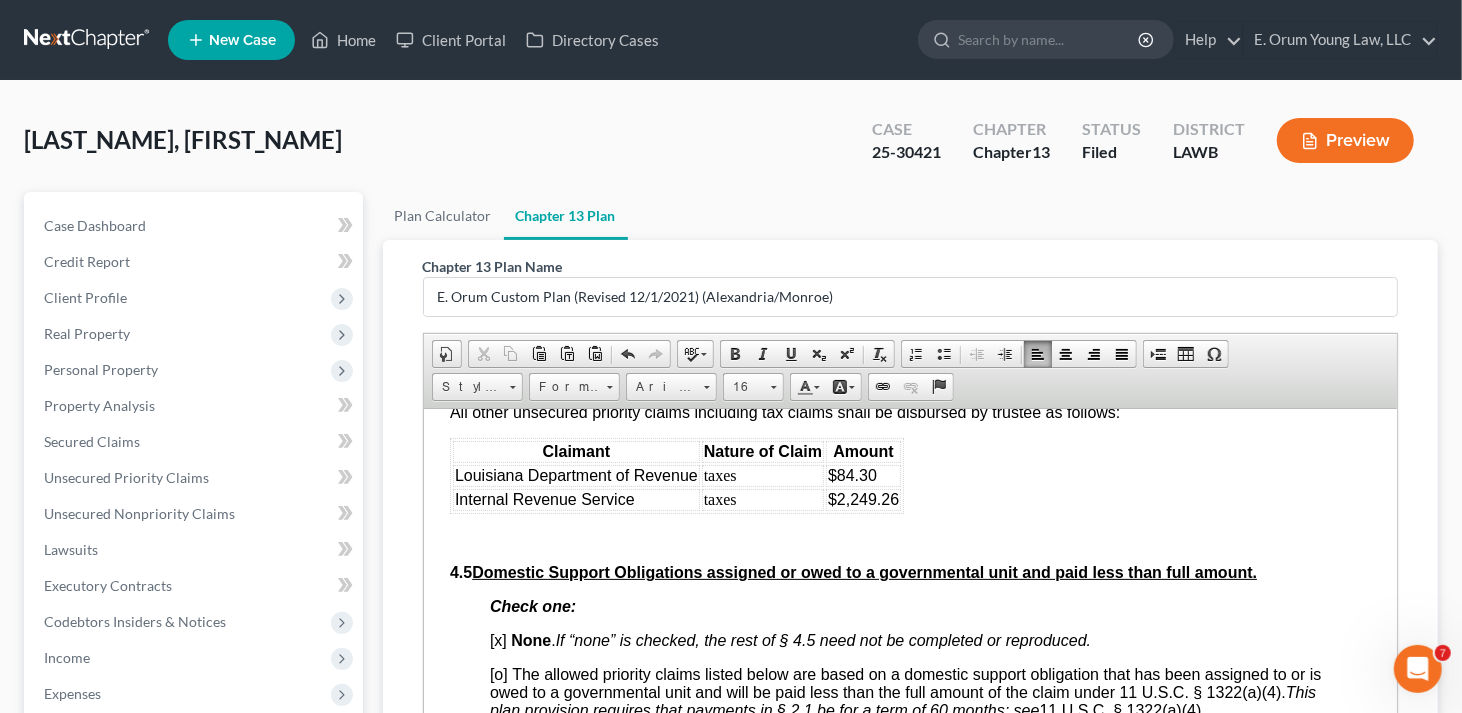 click on "$2,249.26" at bounding box center [862, 498] 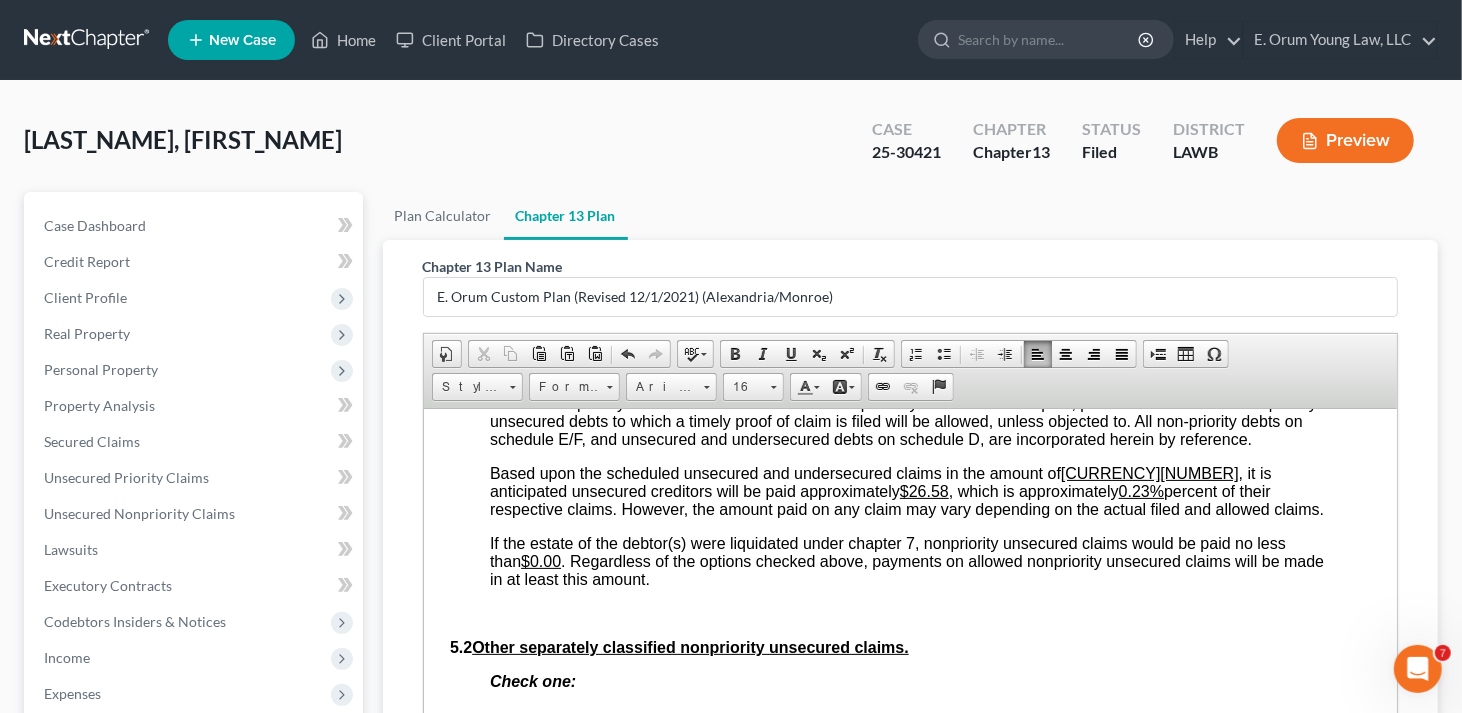 scroll, scrollTop: 5400, scrollLeft: 22, axis: both 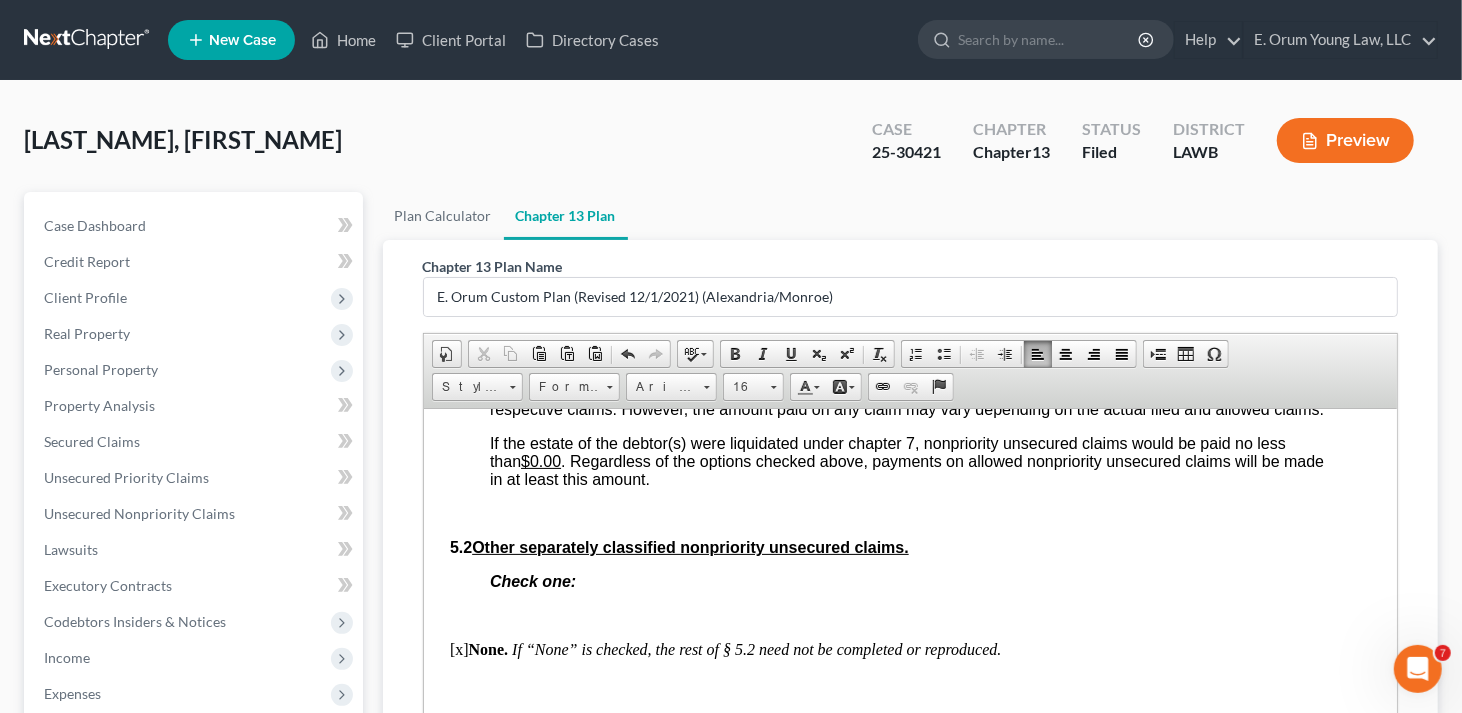 click on "$26.58" at bounding box center [923, 390] 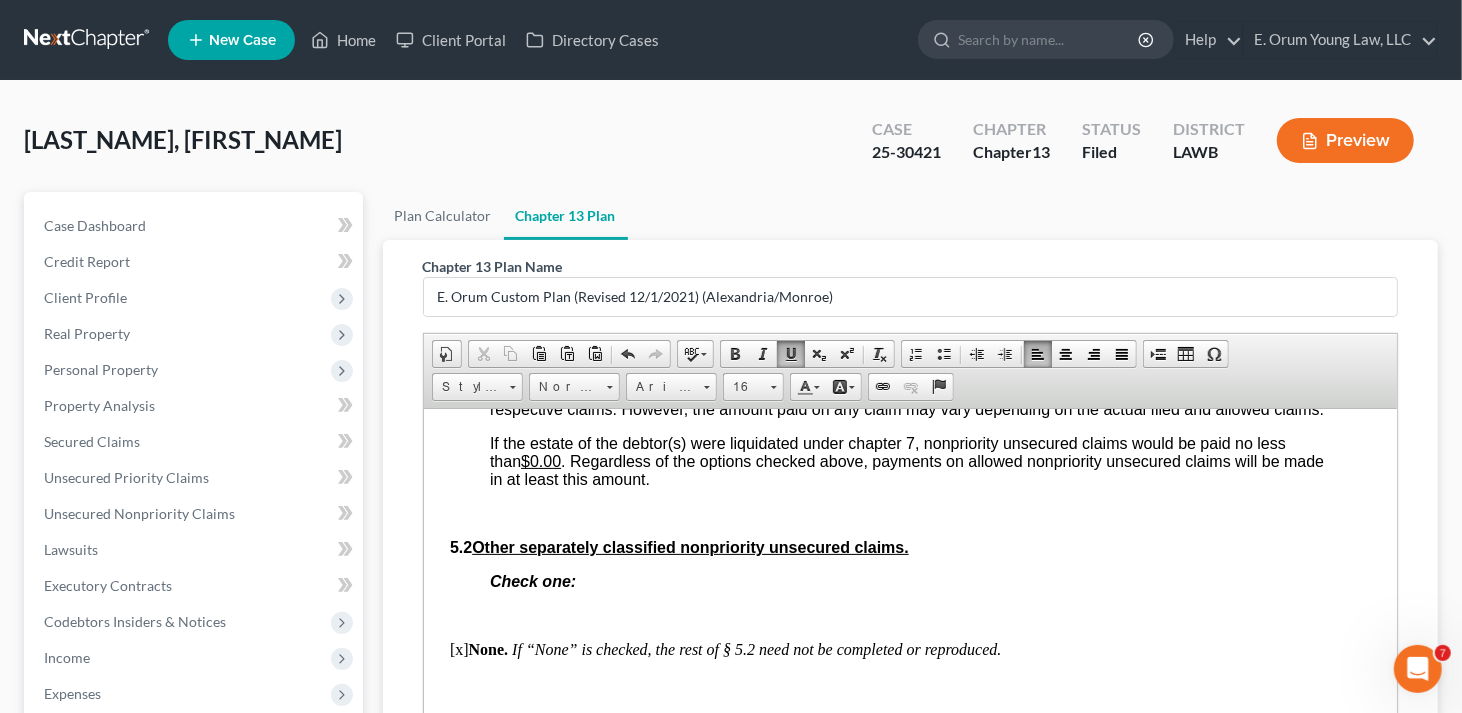 click on "0.23%" at bounding box center (1149, 390) 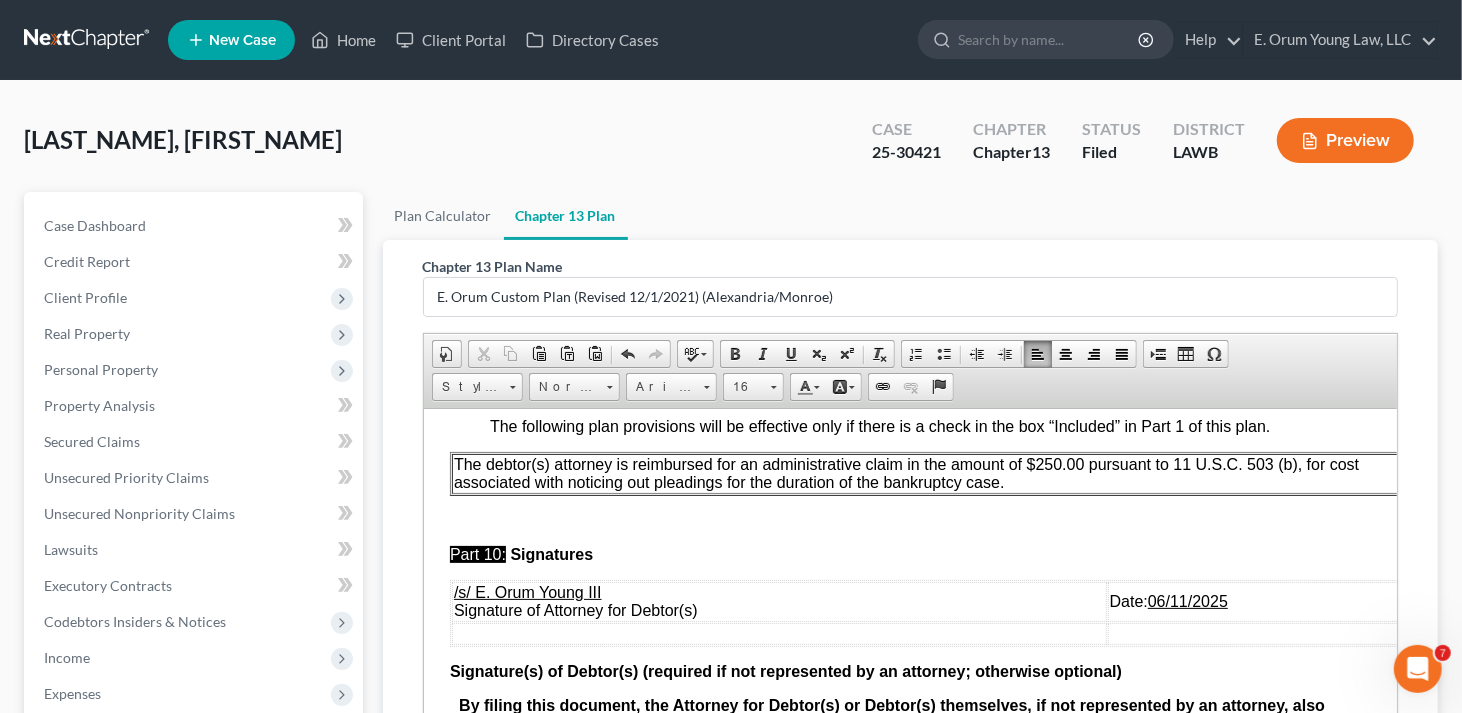 scroll, scrollTop: 6745, scrollLeft: 22, axis: both 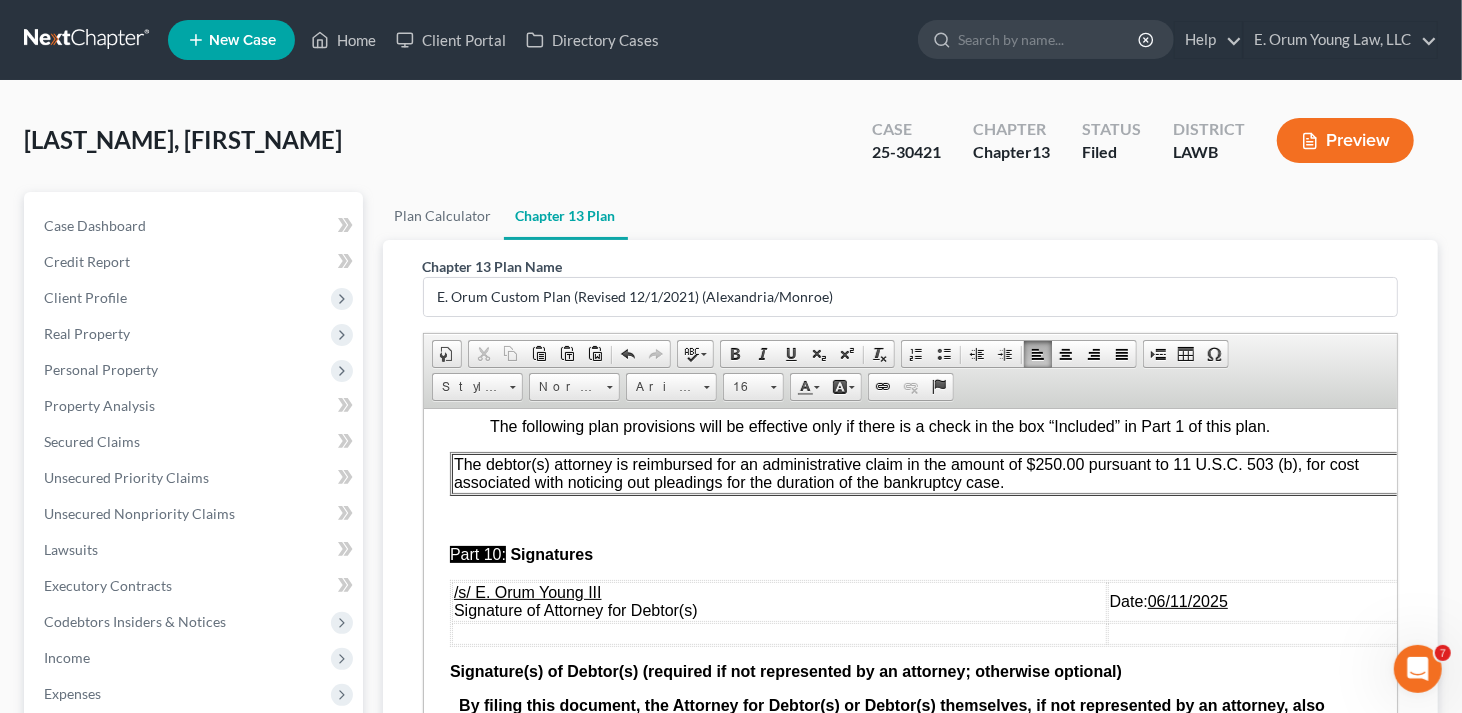 click on "06/11/2025" at bounding box center [1187, 600] 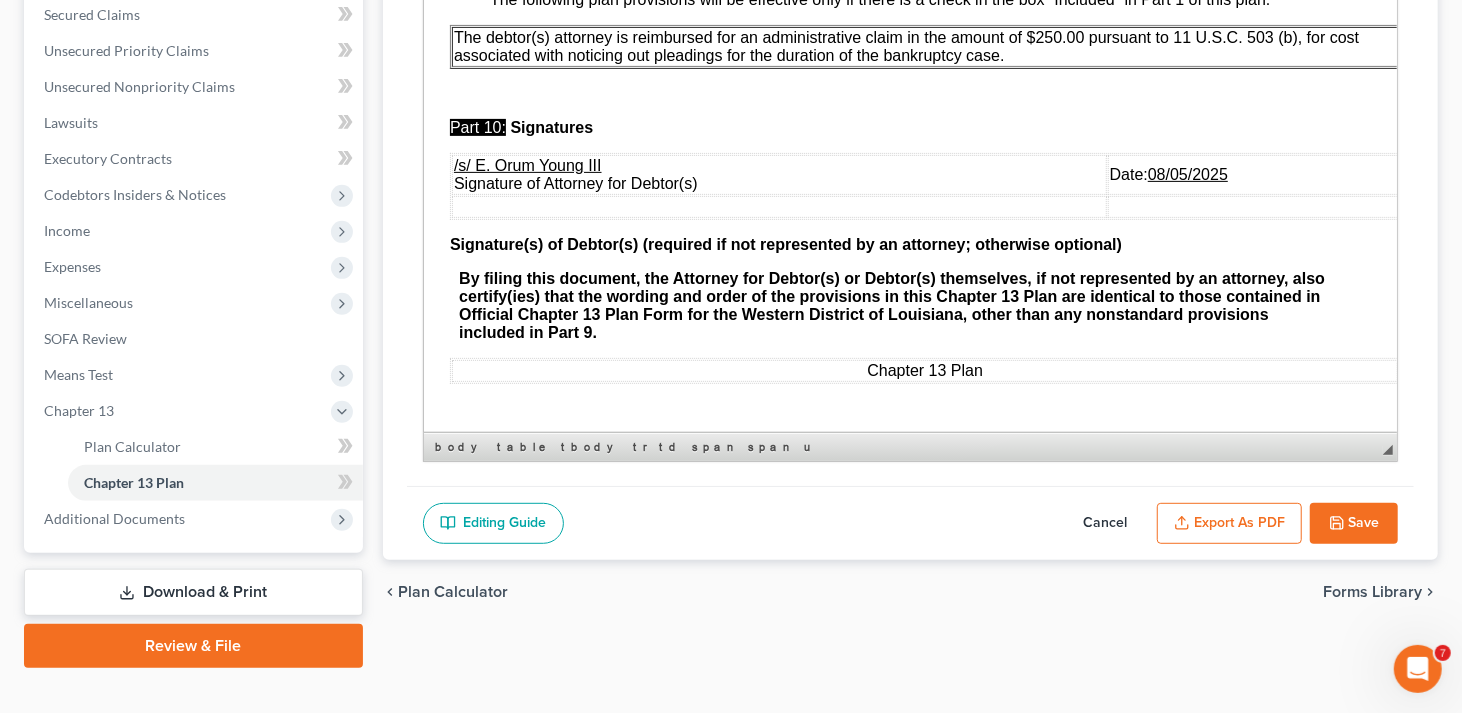 scroll, scrollTop: 454, scrollLeft: 0, axis: vertical 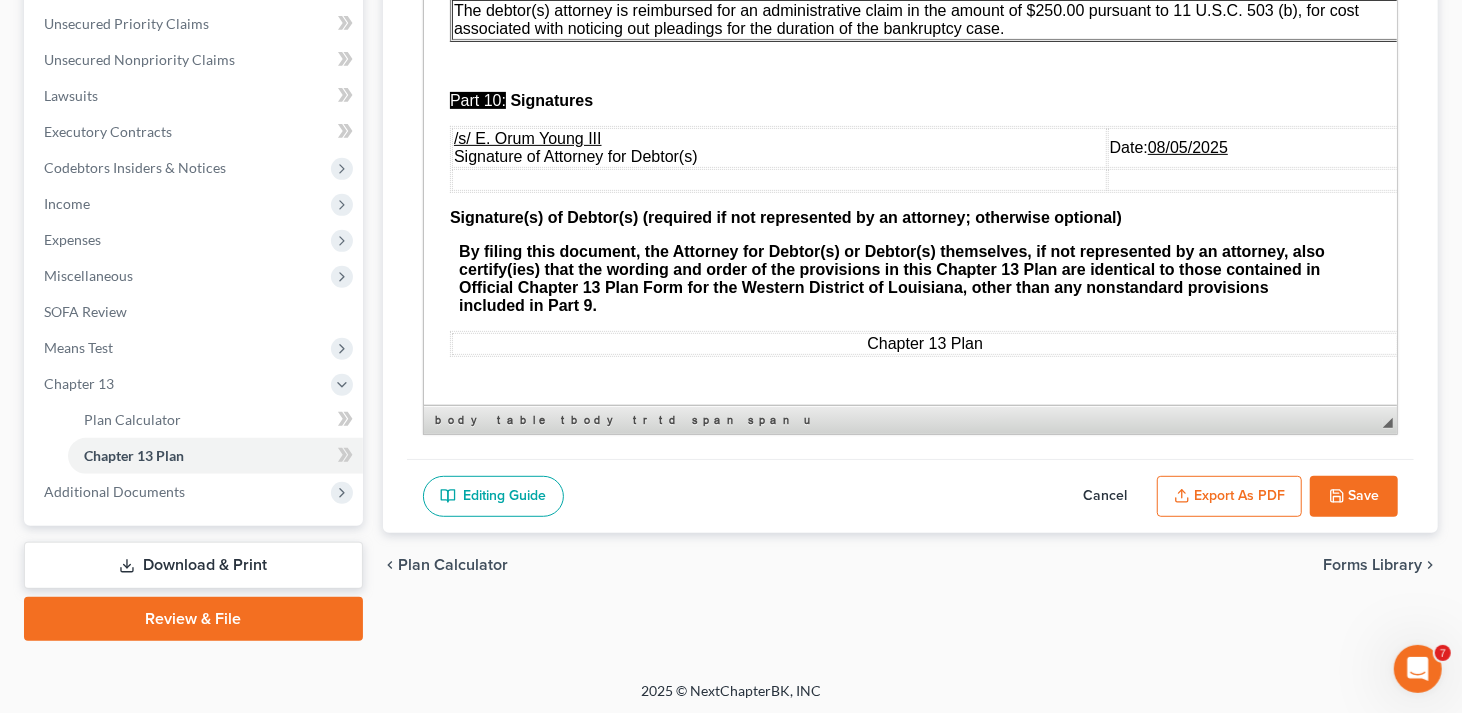 click on "Export as PDF" at bounding box center [1229, 497] 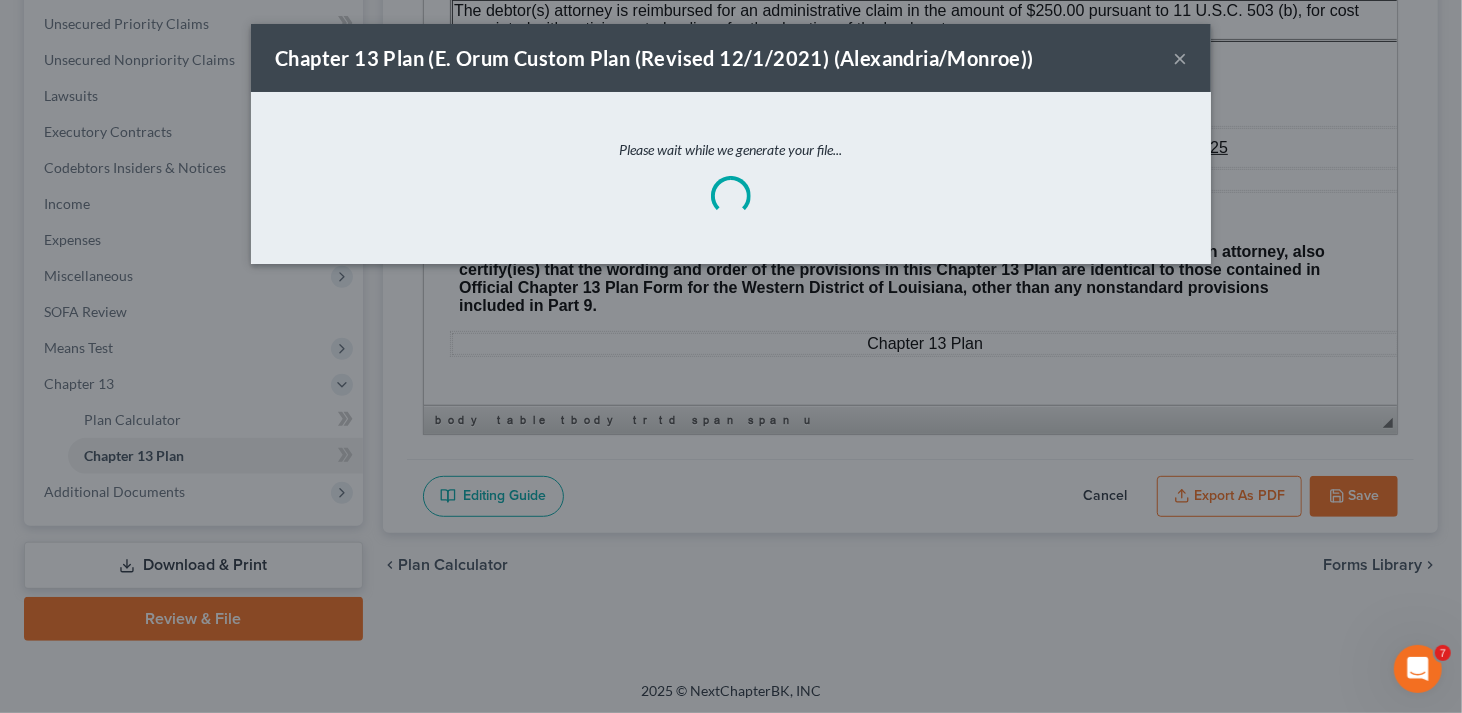 scroll, scrollTop: 6671, scrollLeft: 22, axis: both 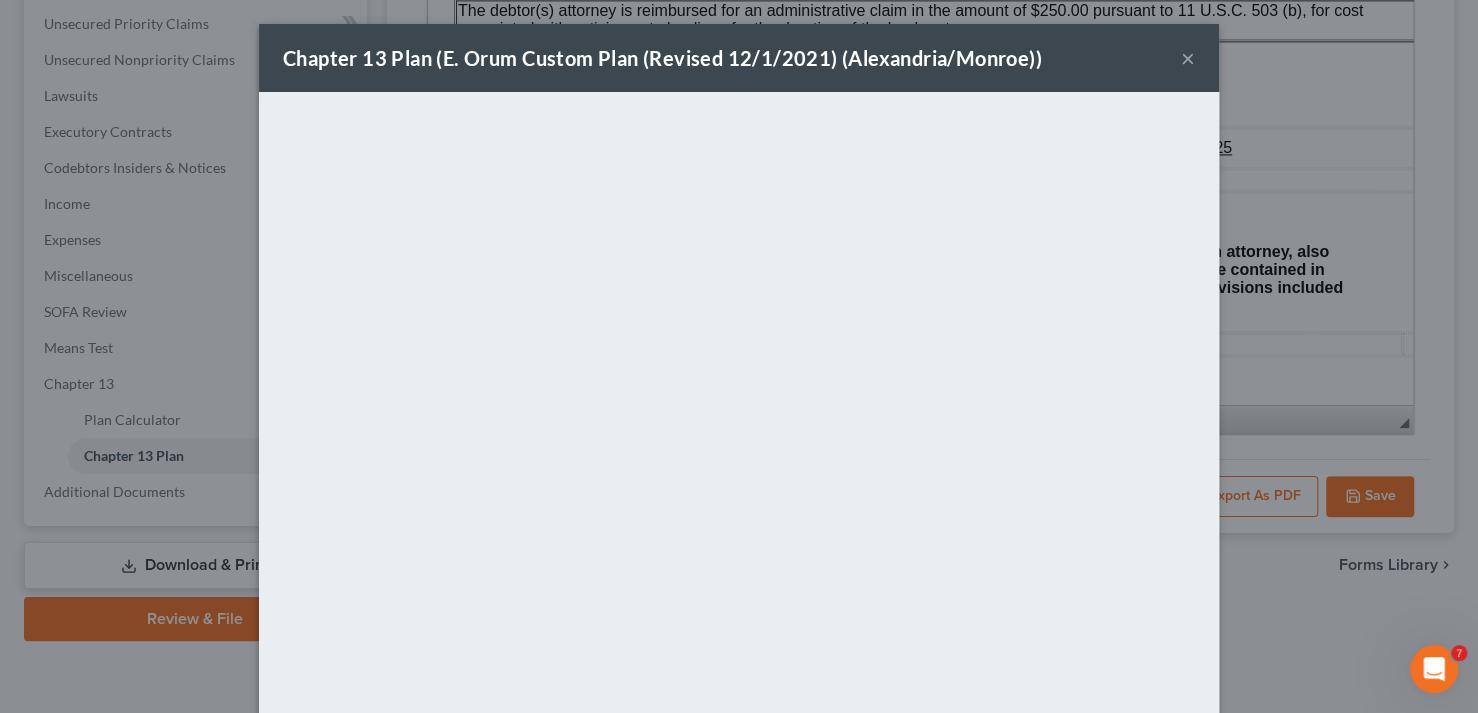click on "×" at bounding box center [1188, 58] 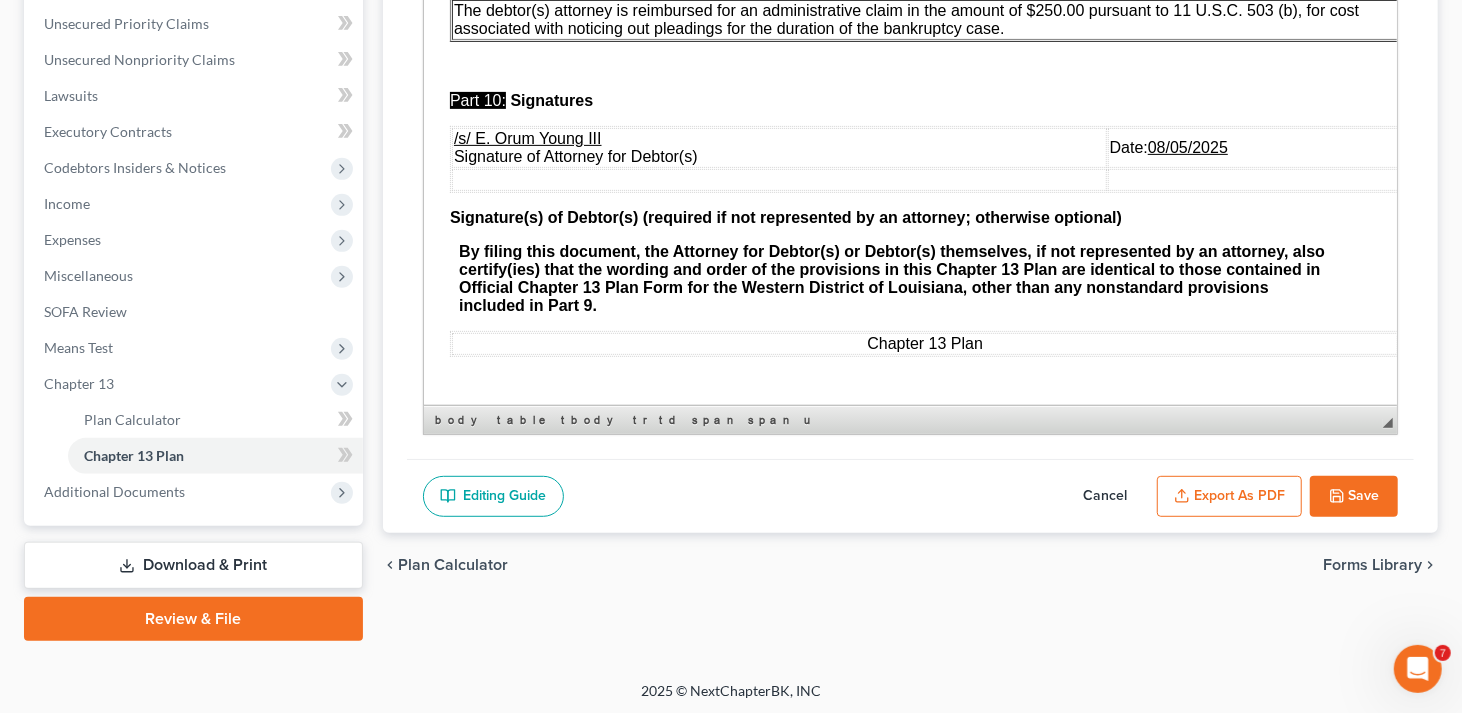 scroll, scrollTop: 6745, scrollLeft: 22, axis: both 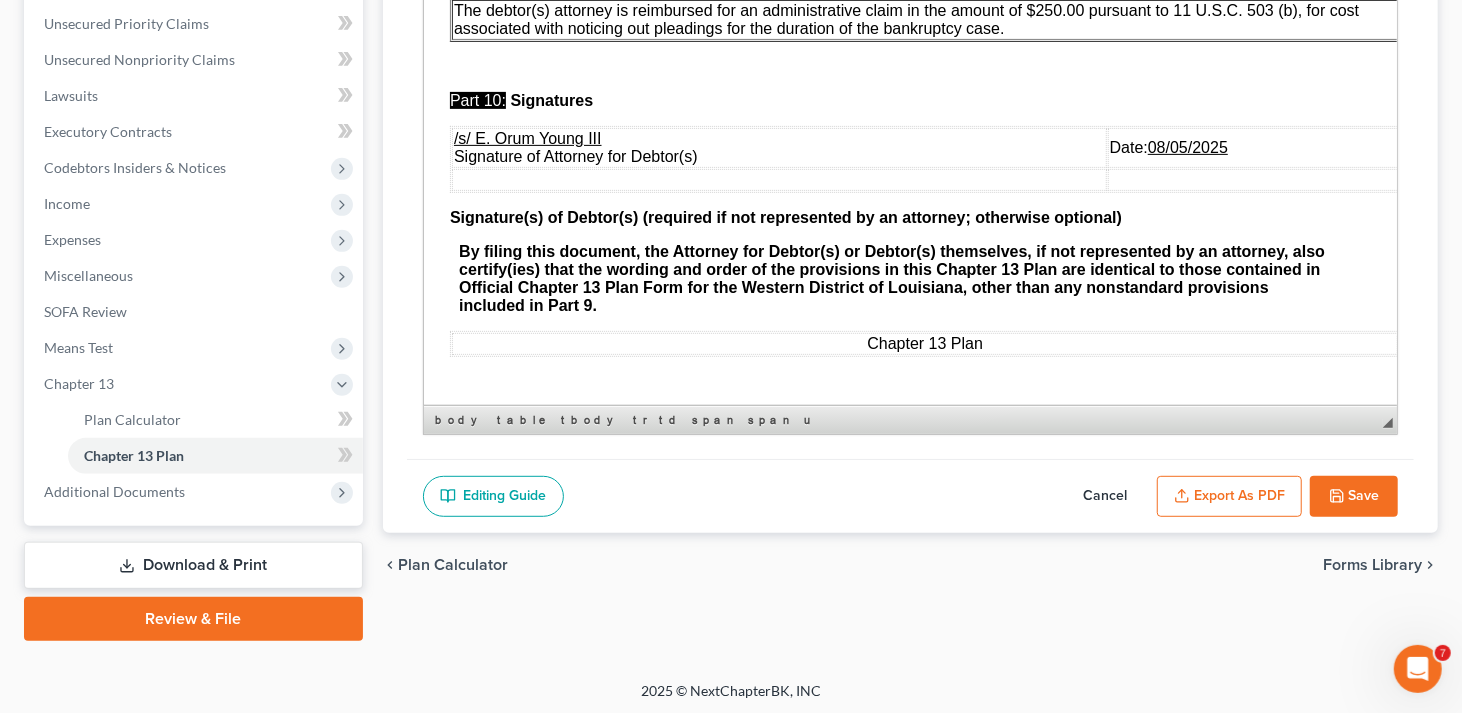 click on "Save" at bounding box center (1354, 497) 